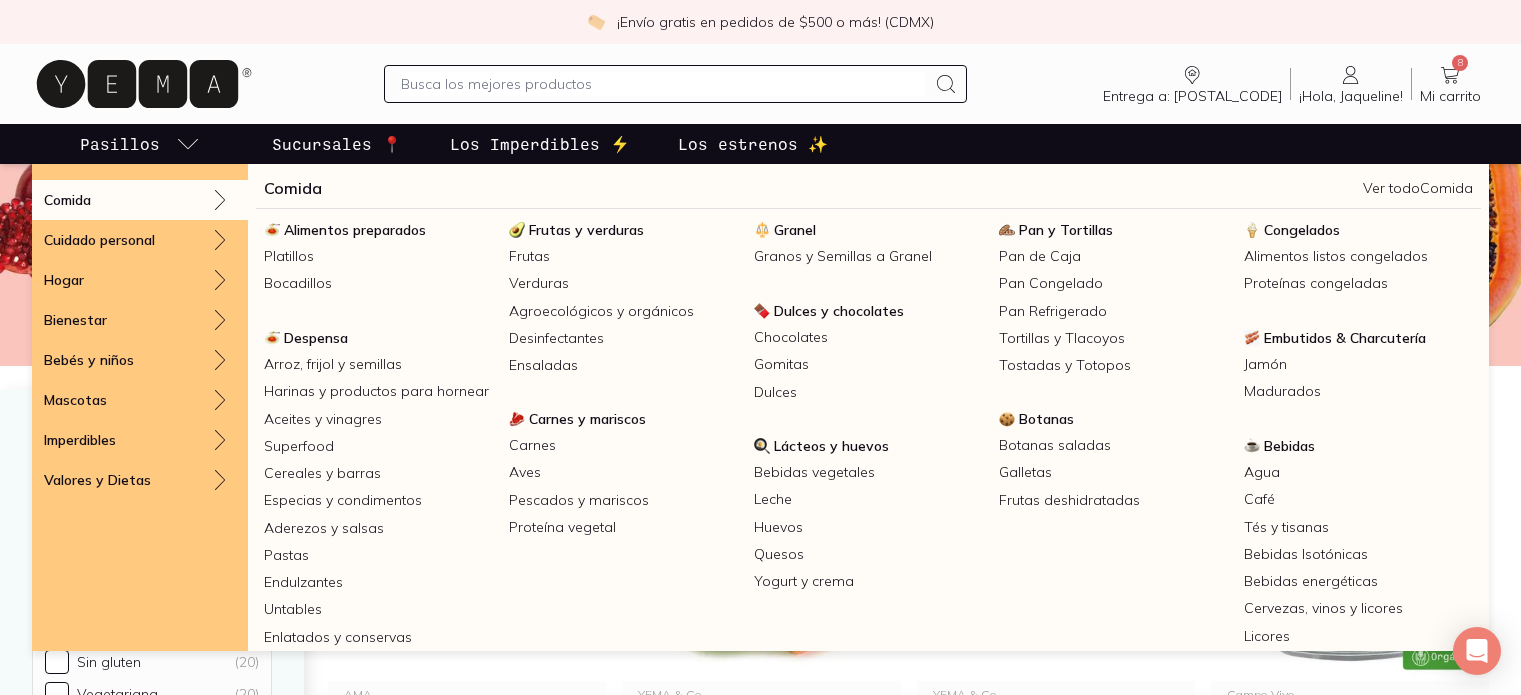 scroll, scrollTop: 3643, scrollLeft: 0, axis: vertical 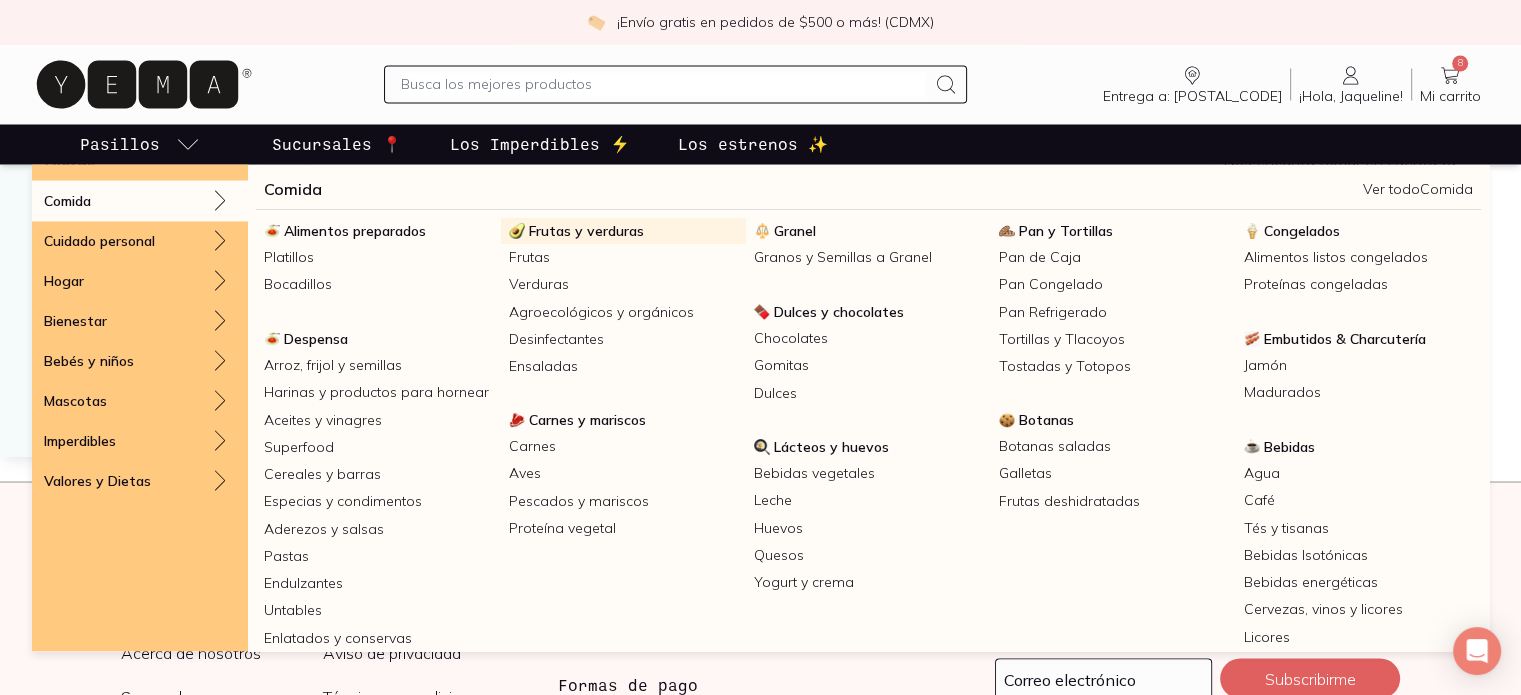 click on "Frutas y verduras" at bounding box center [586, 230] 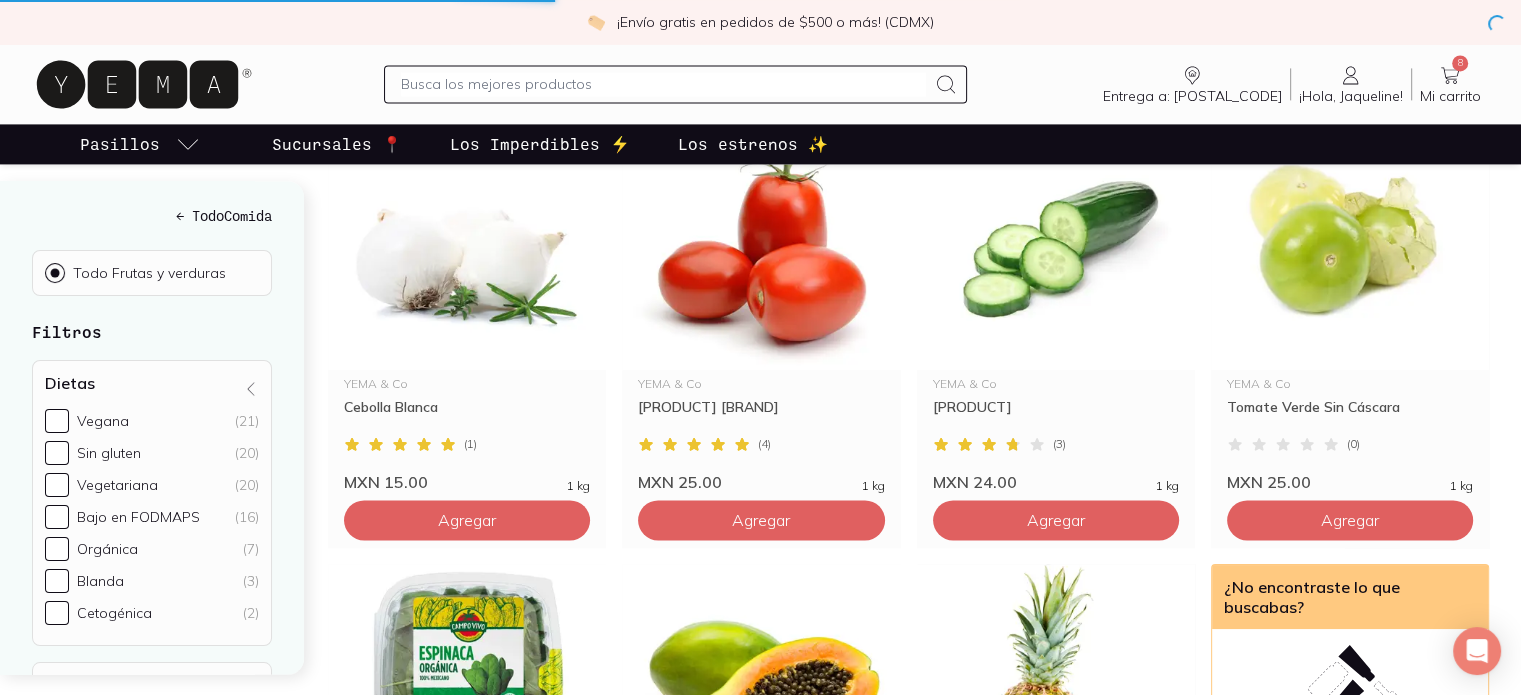 scroll, scrollTop: 2948, scrollLeft: 0, axis: vertical 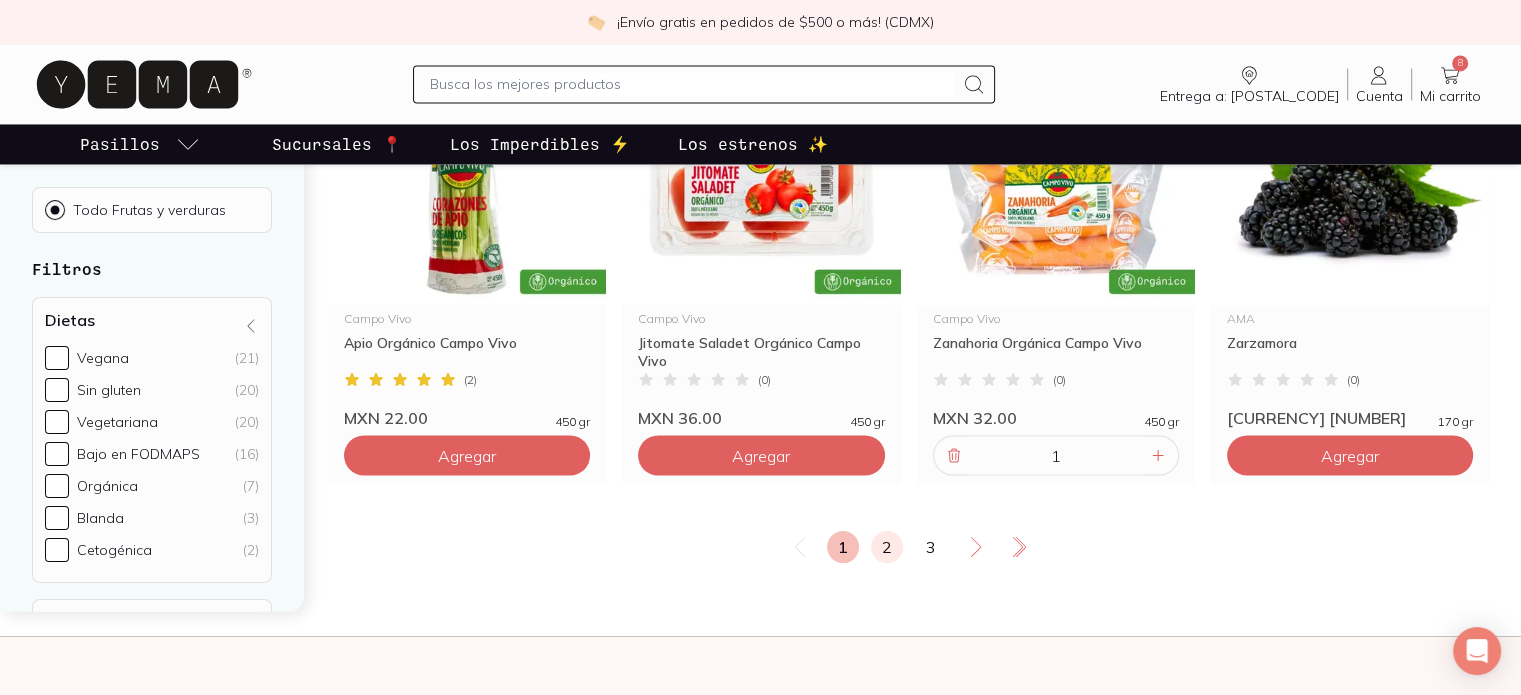 click on "2" at bounding box center [887, 547] 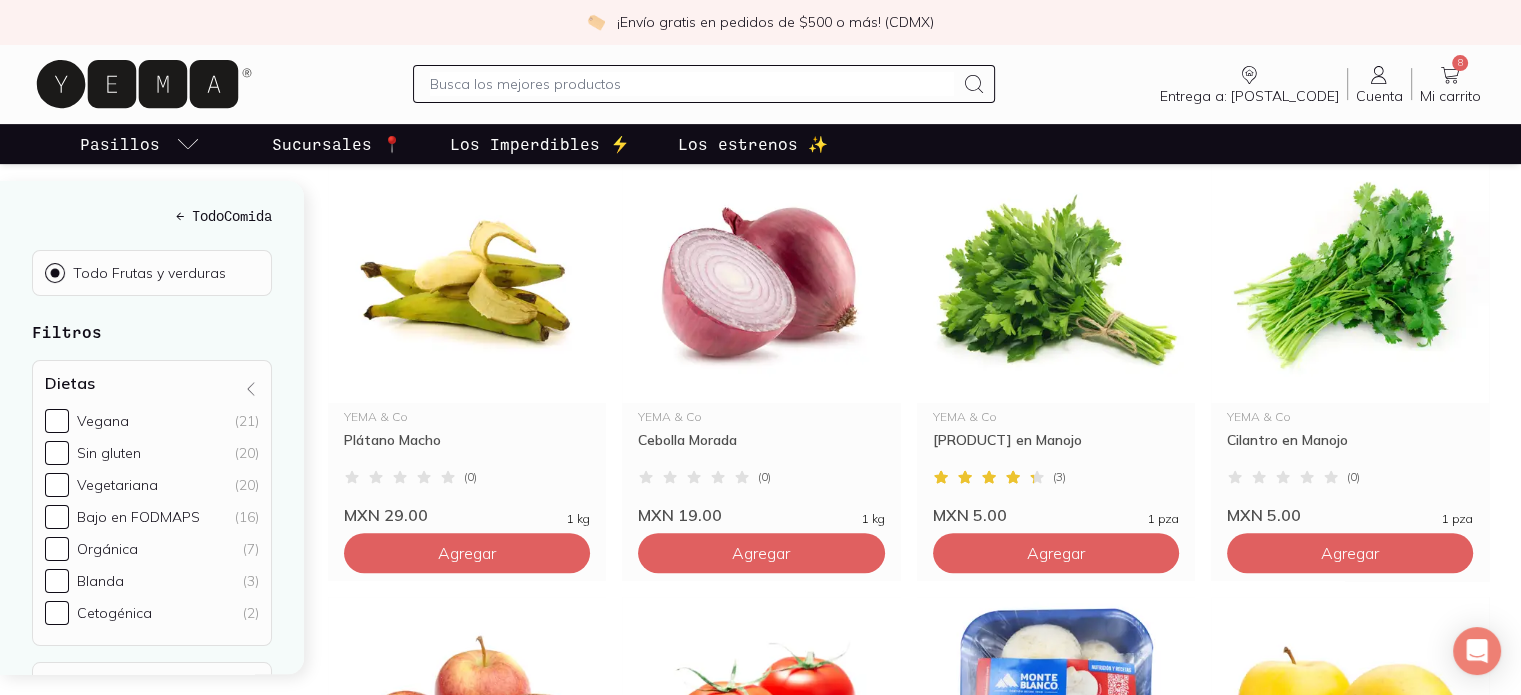 scroll, scrollTop: 716, scrollLeft: 0, axis: vertical 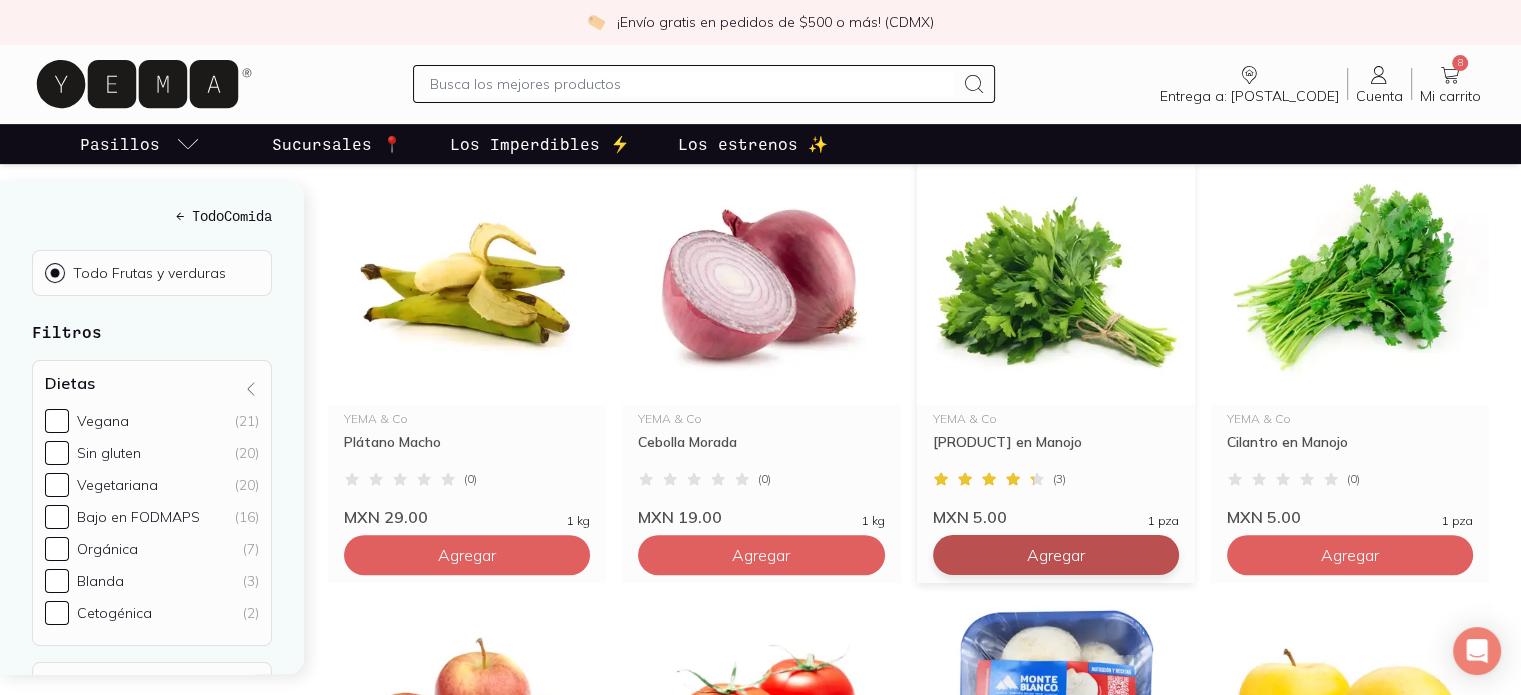 click on "Agregar" at bounding box center (467, 115) 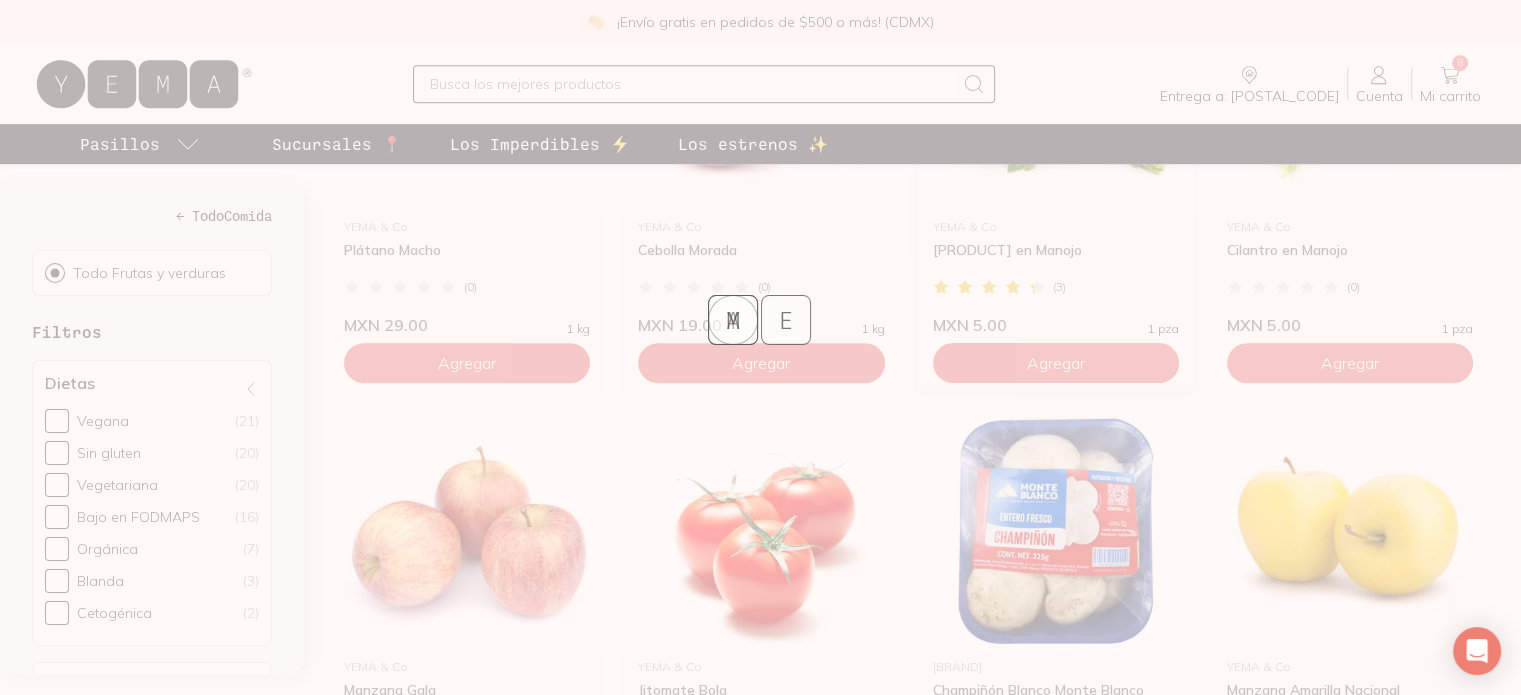 scroll, scrollTop: 996, scrollLeft: 0, axis: vertical 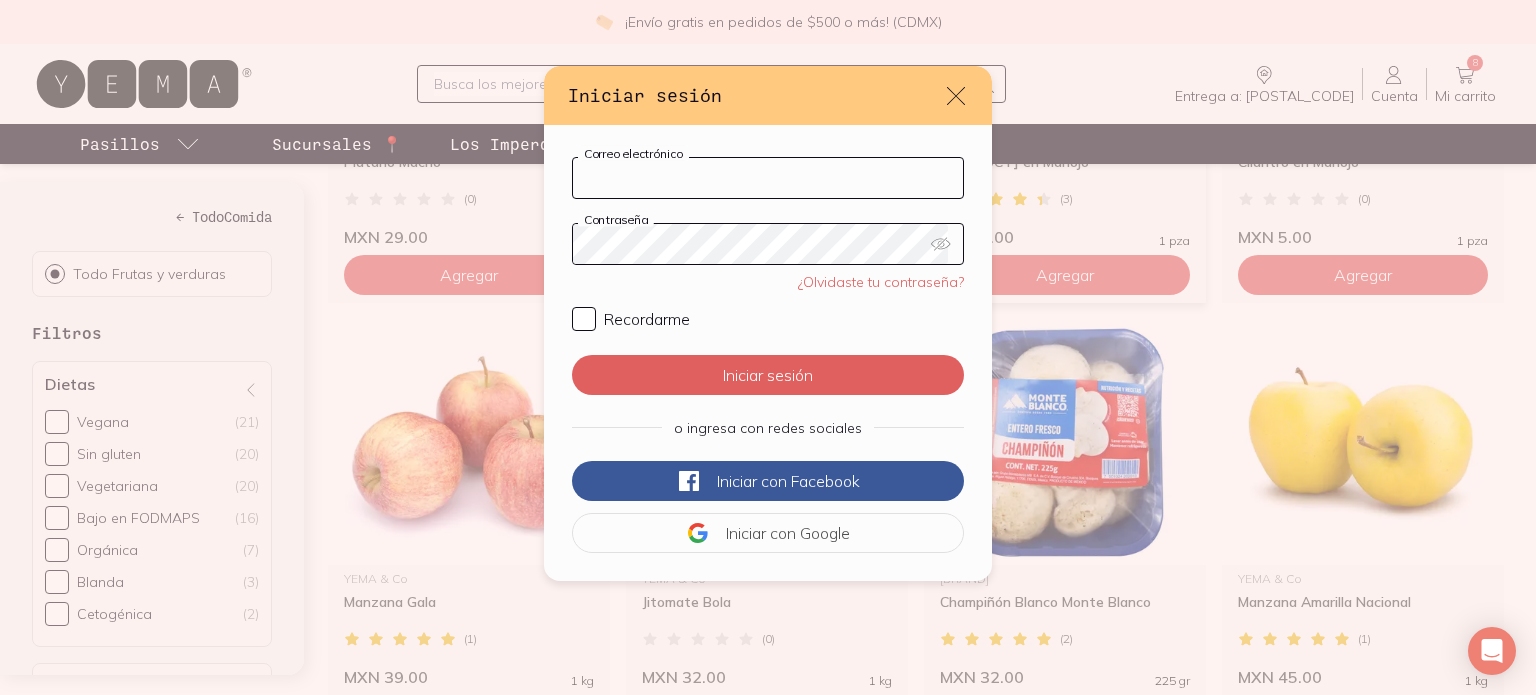 type on "jaqueline.marchetti@[EXAMPLE.COM]" 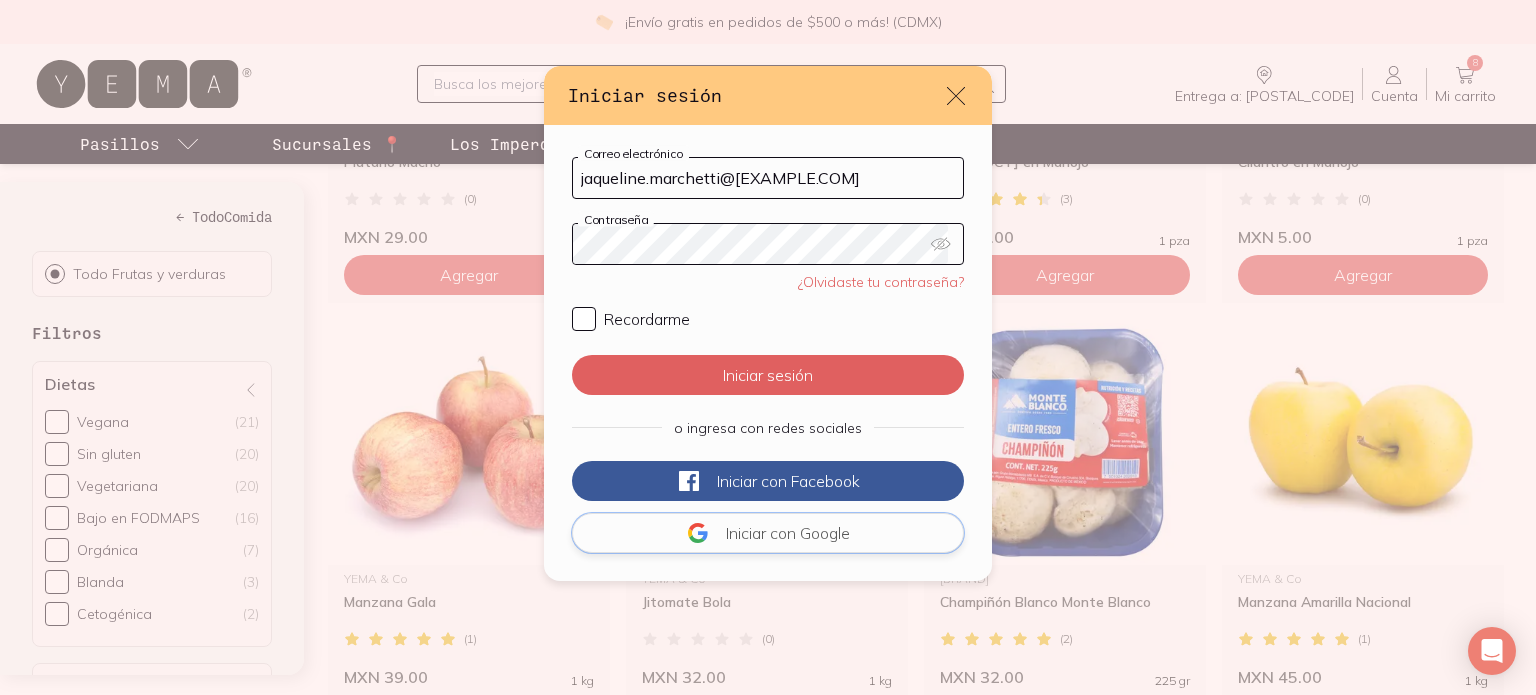 click on "Iniciar con" at bounding box center (761, 533) 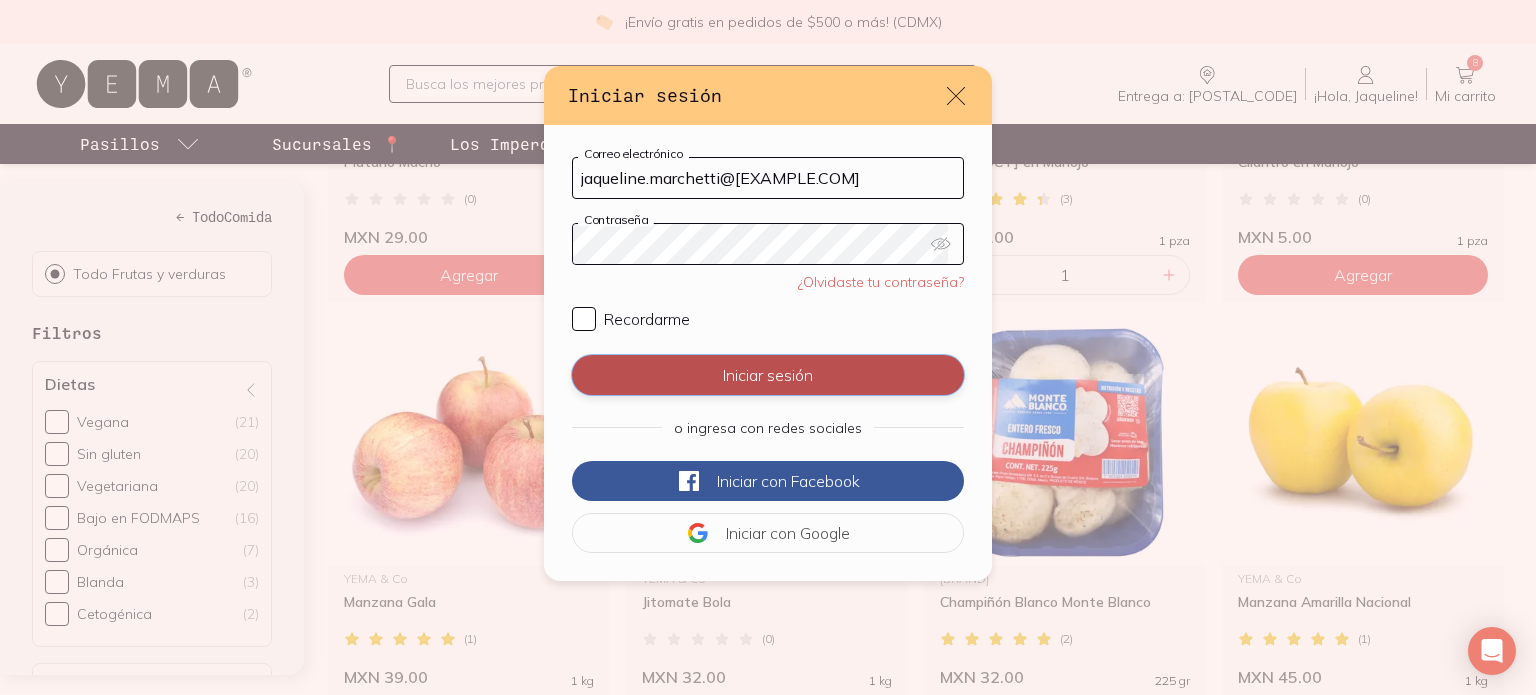 click on "Iniciar sesión" at bounding box center (768, 375) 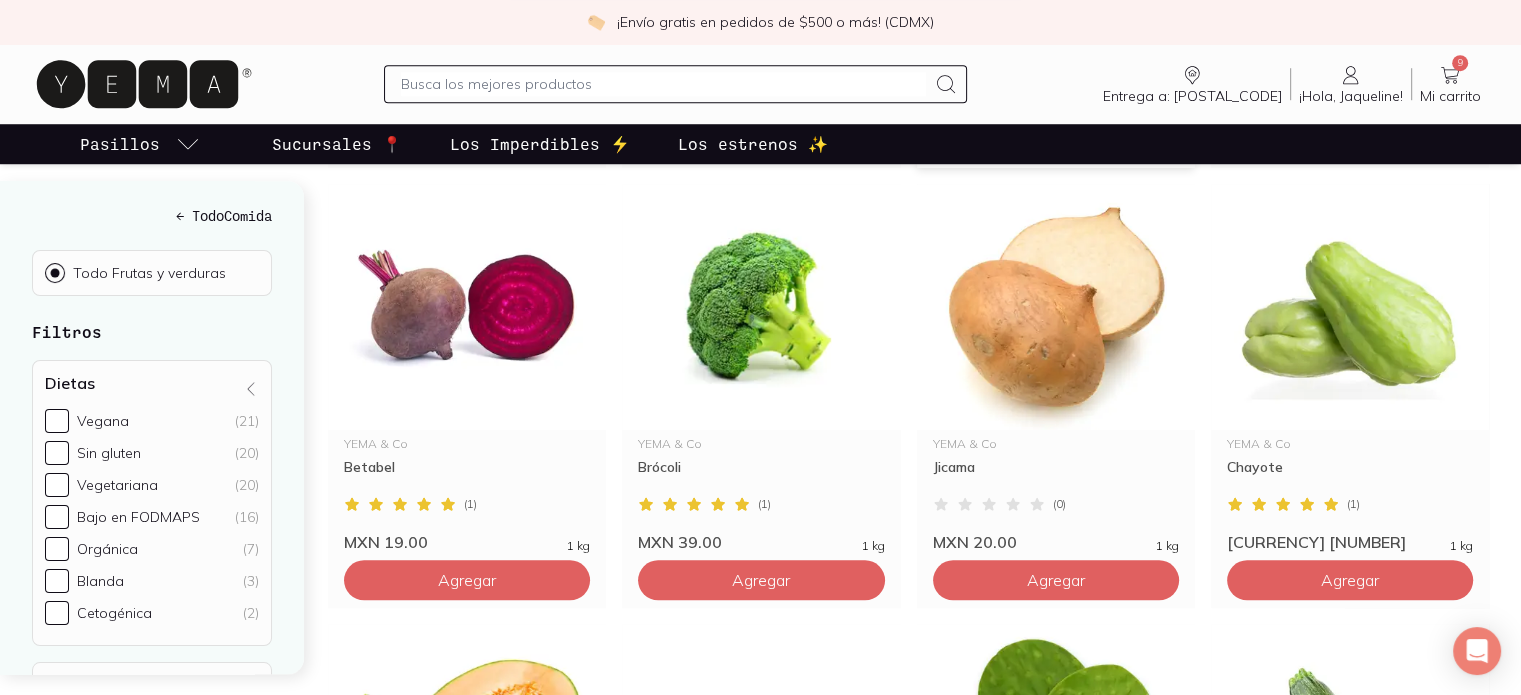 scroll, scrollTop: 1572, scrollLeft: 0, axis: vertical 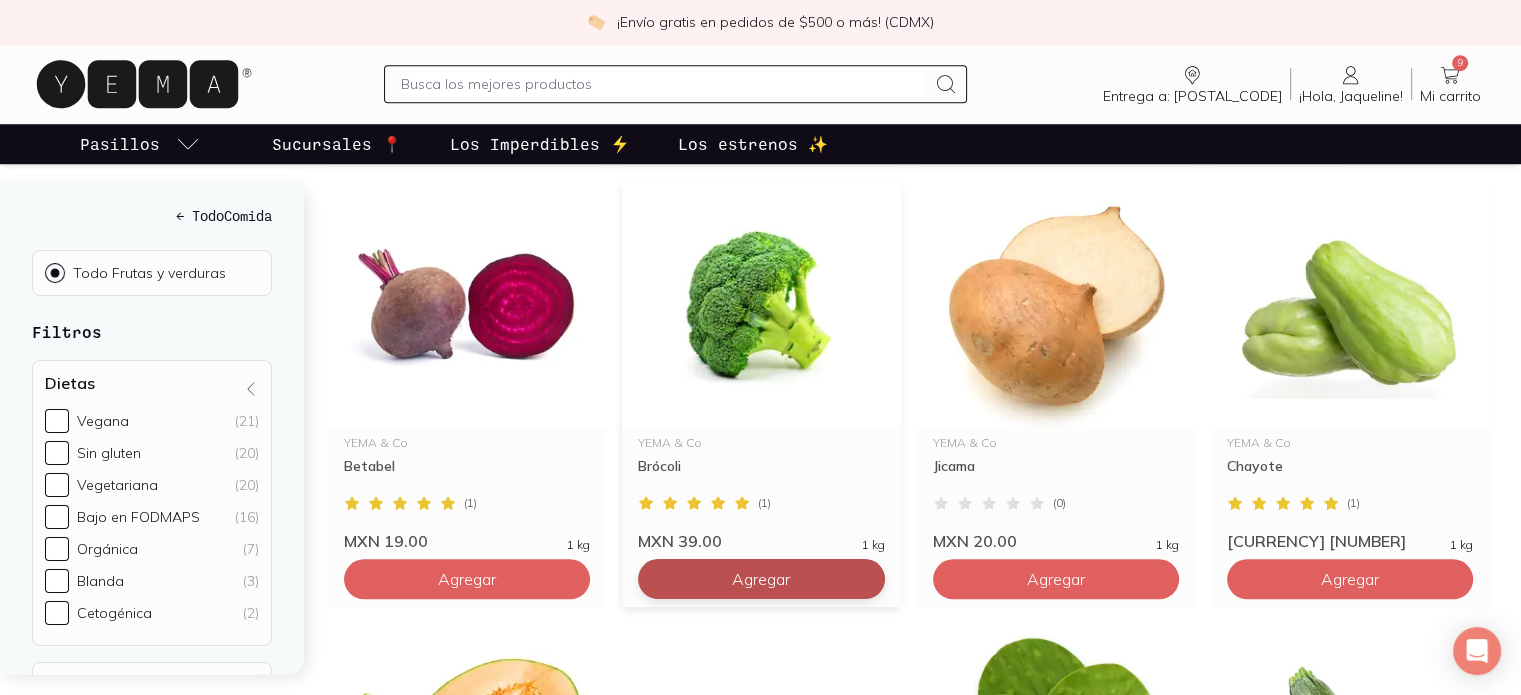 click on "Agregar" at bounding box center (467, -741) 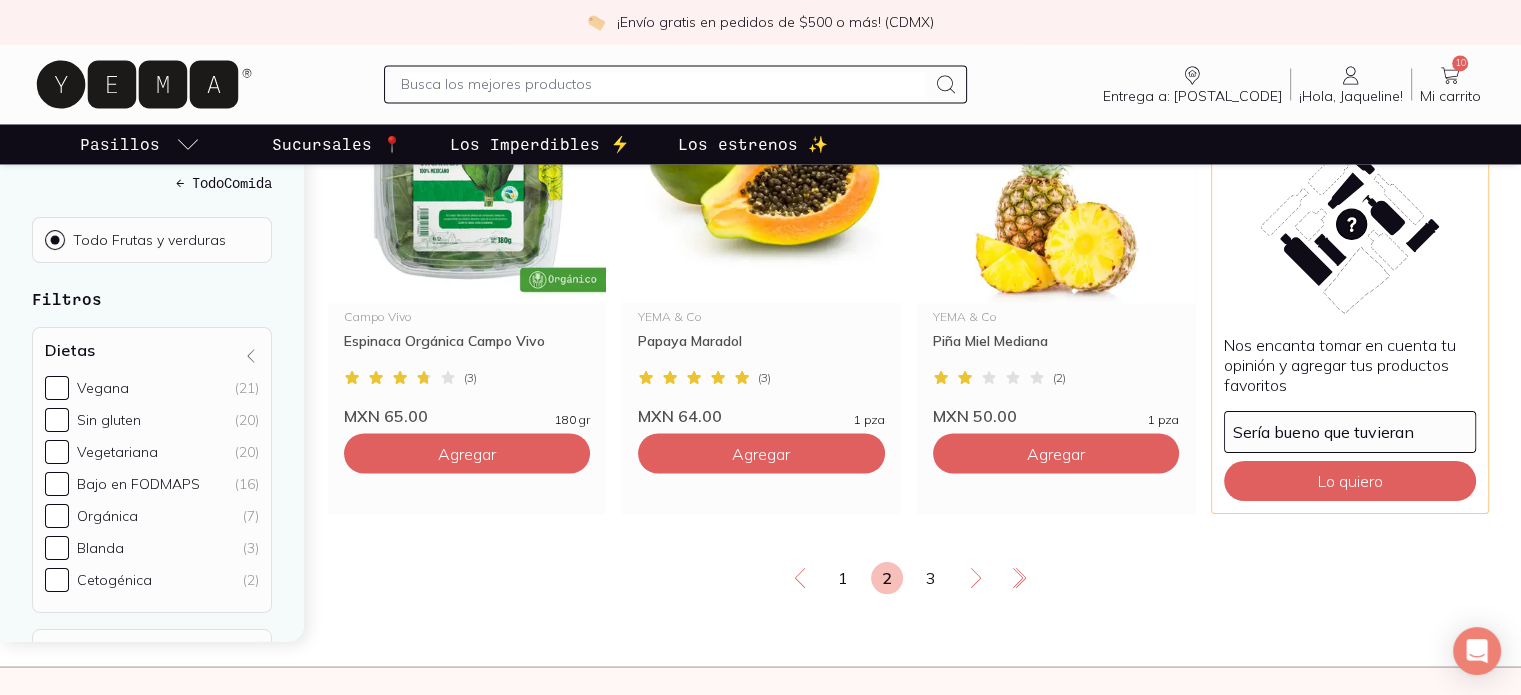 scroll, scrollTop: 3479, scrollLeft: 0, axis: vertical 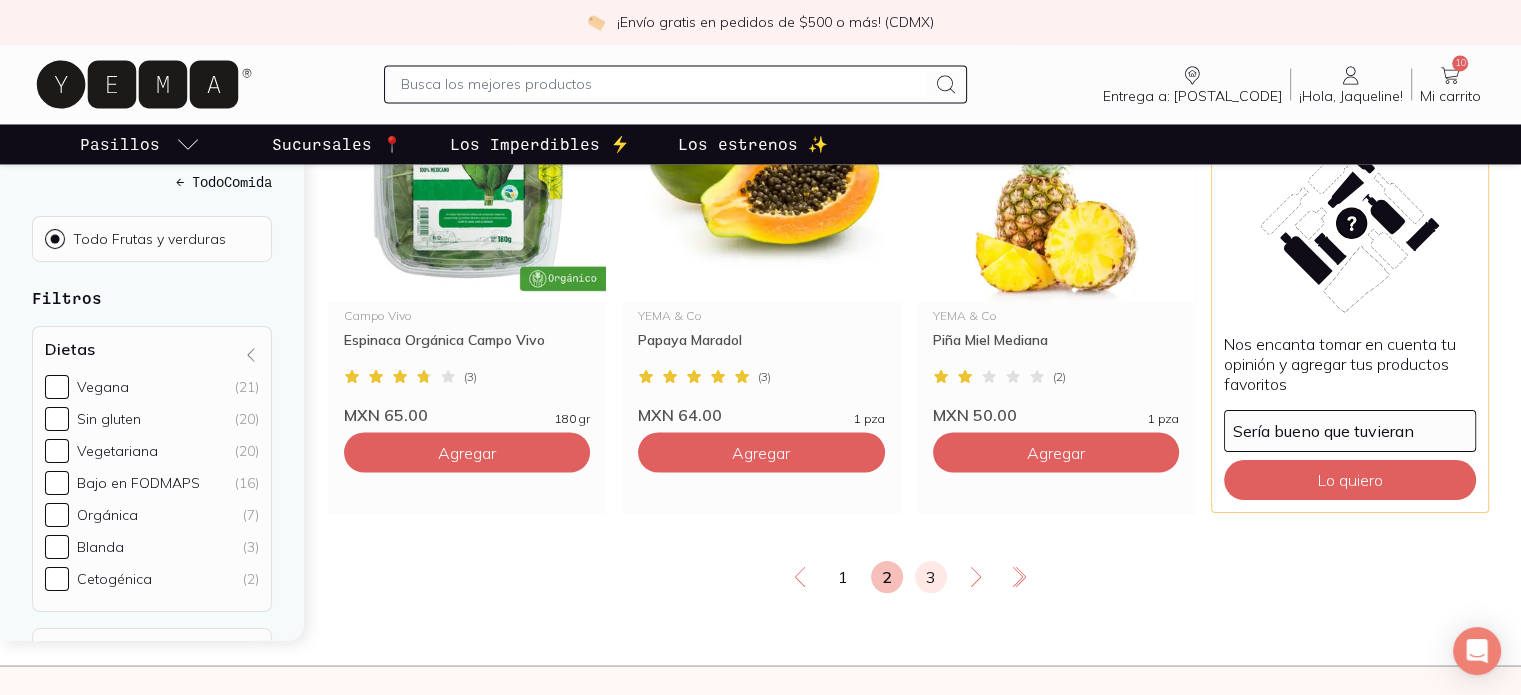 click on "3" at bounding box center (931, 577) 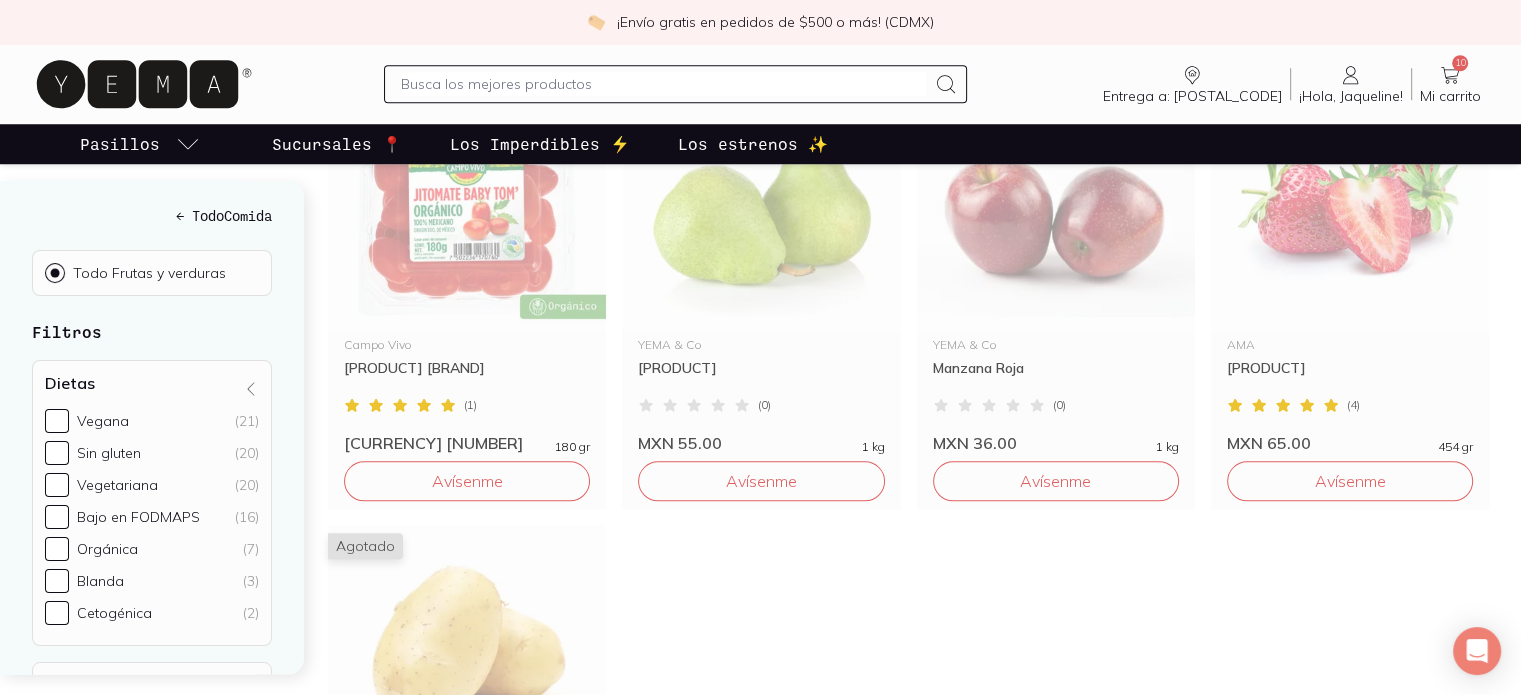 scroll, scrollTop: 1728, scrollLeft: 0, axis: vertical 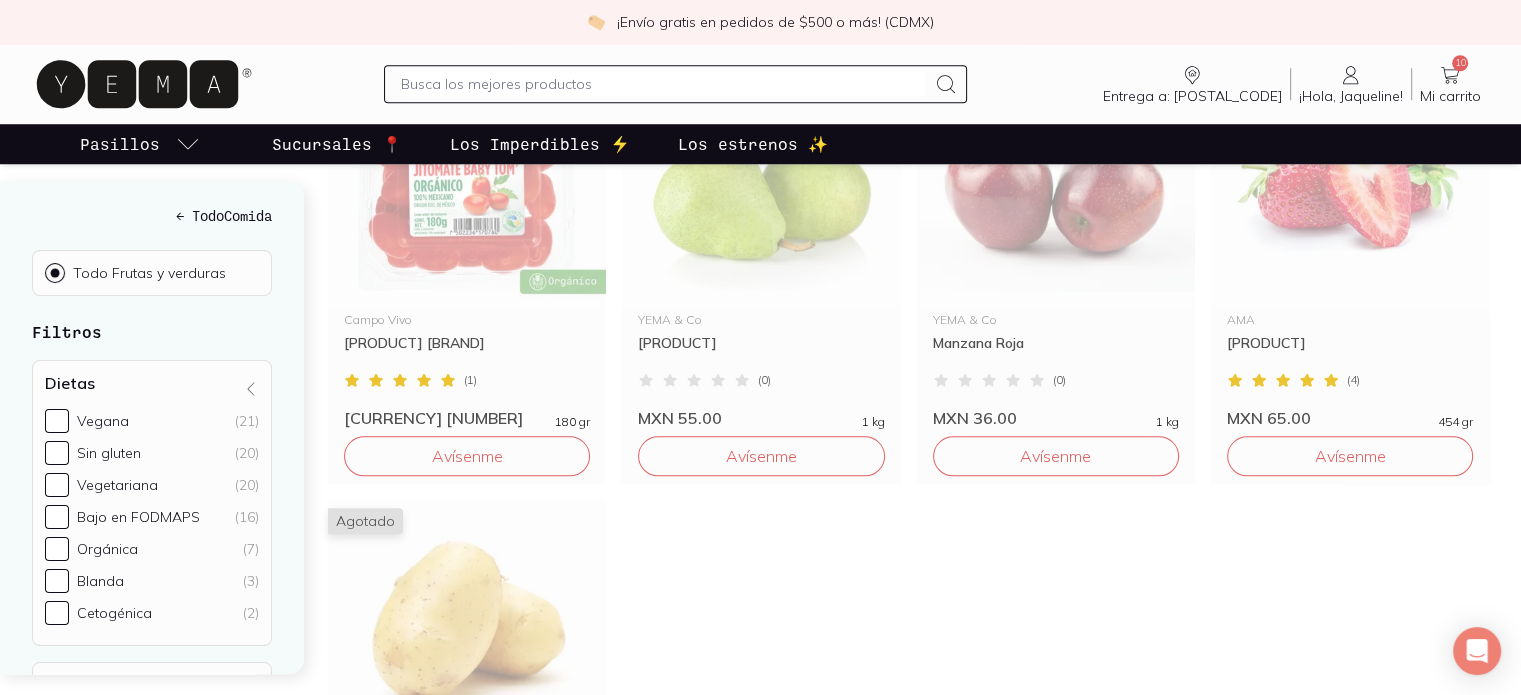 click at bounding box center (663, 84) 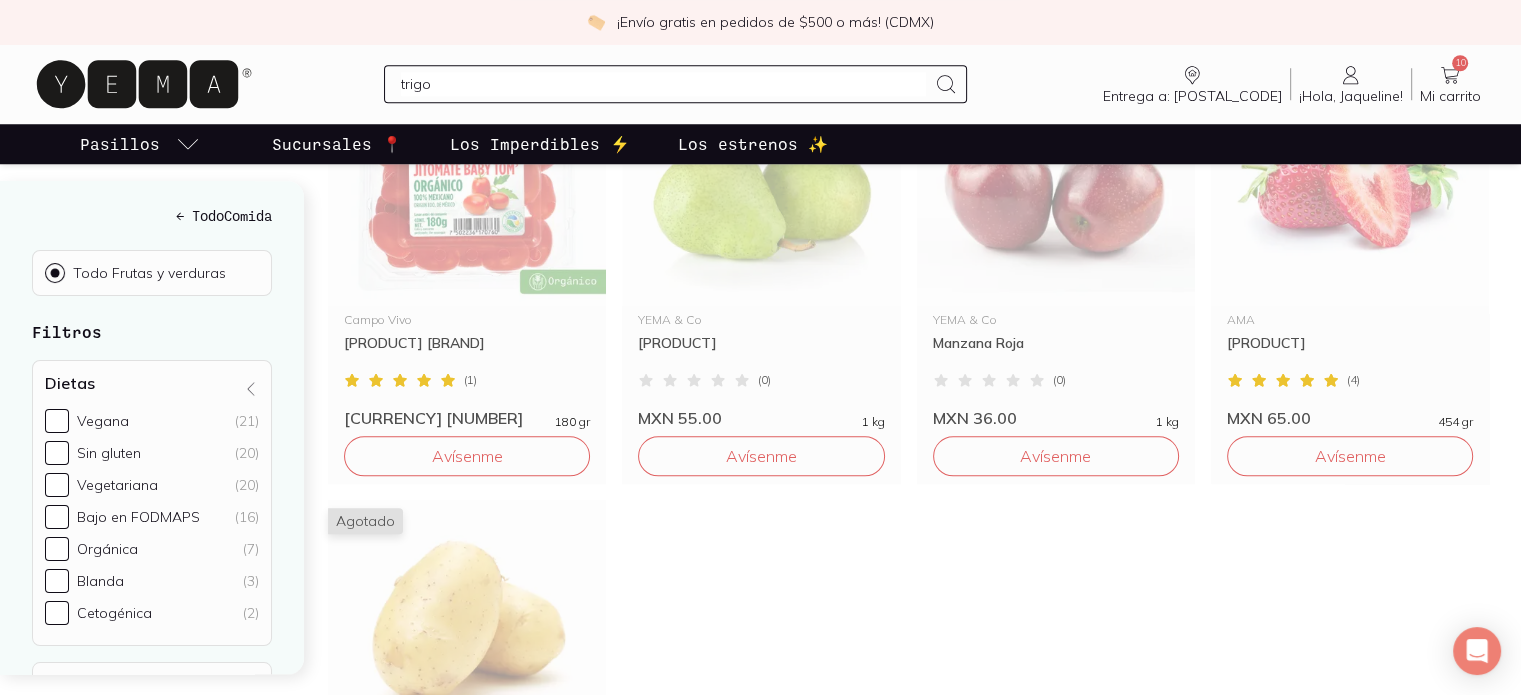 type on "trigo" 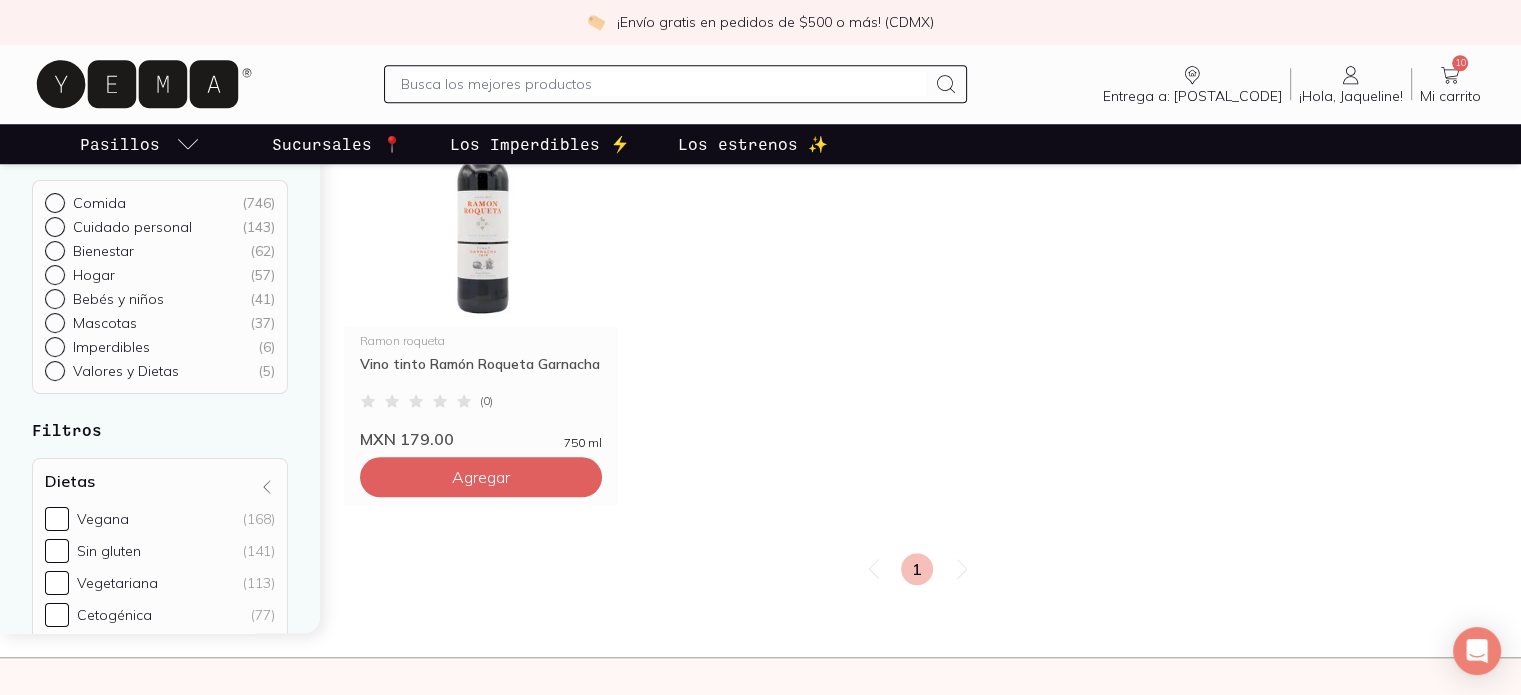 scroll, scrollTop: 1619, scrollLeft: 0, axis: vertical 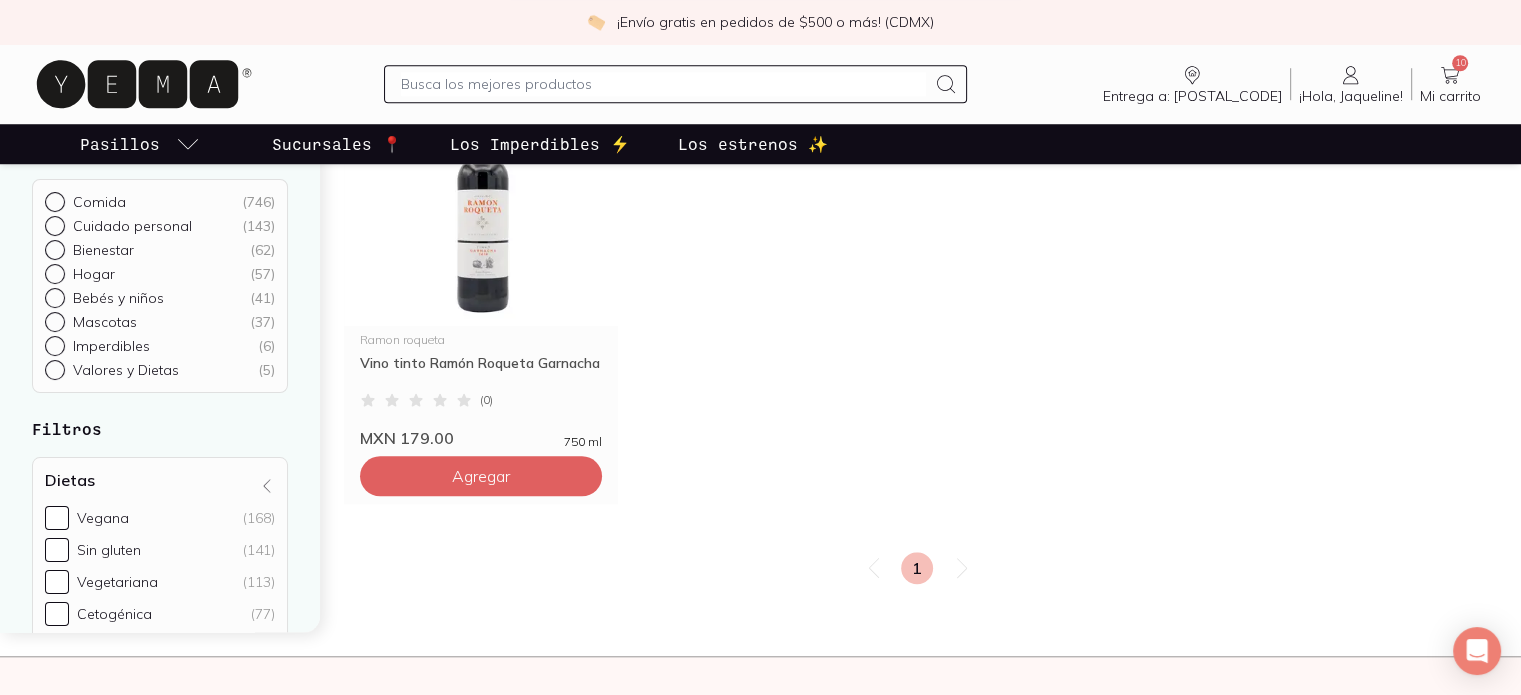 click at bounding box center (663, 84) 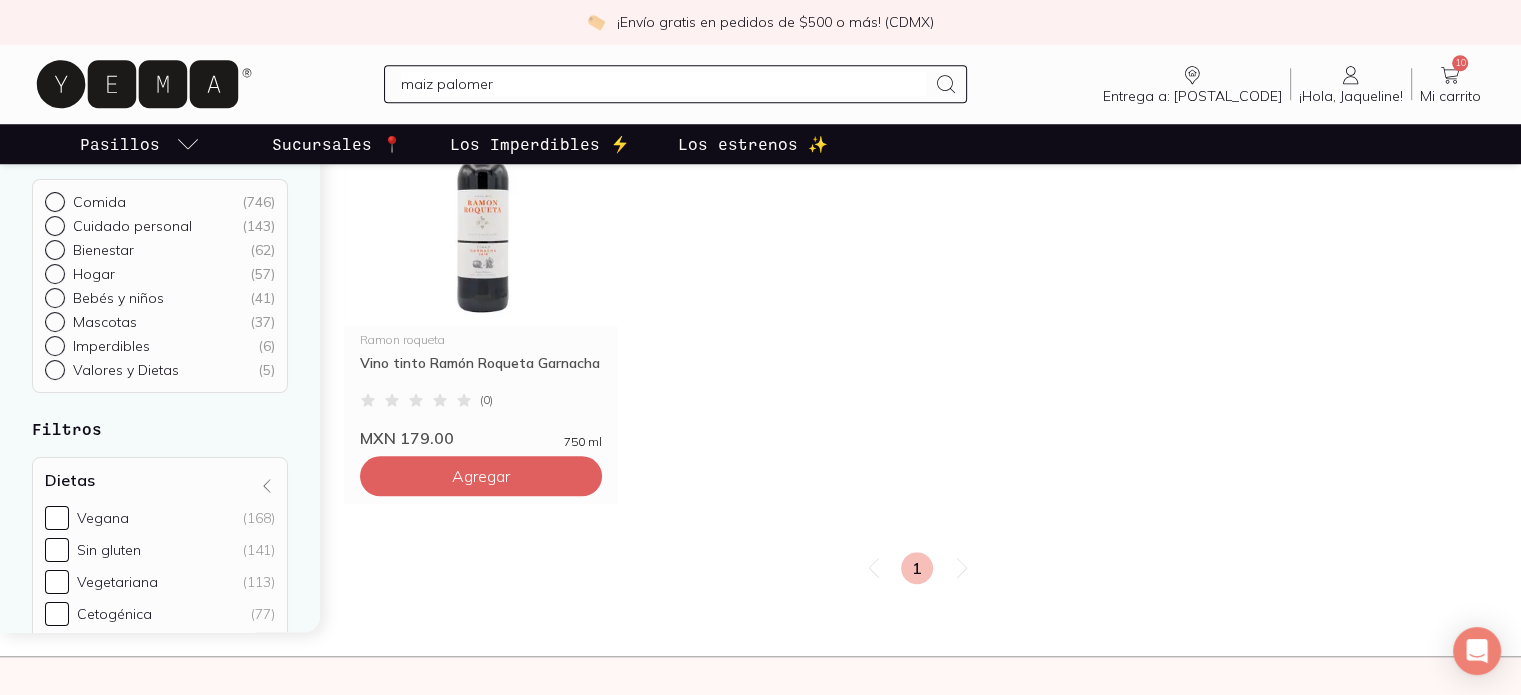 type on "maiz palomero" 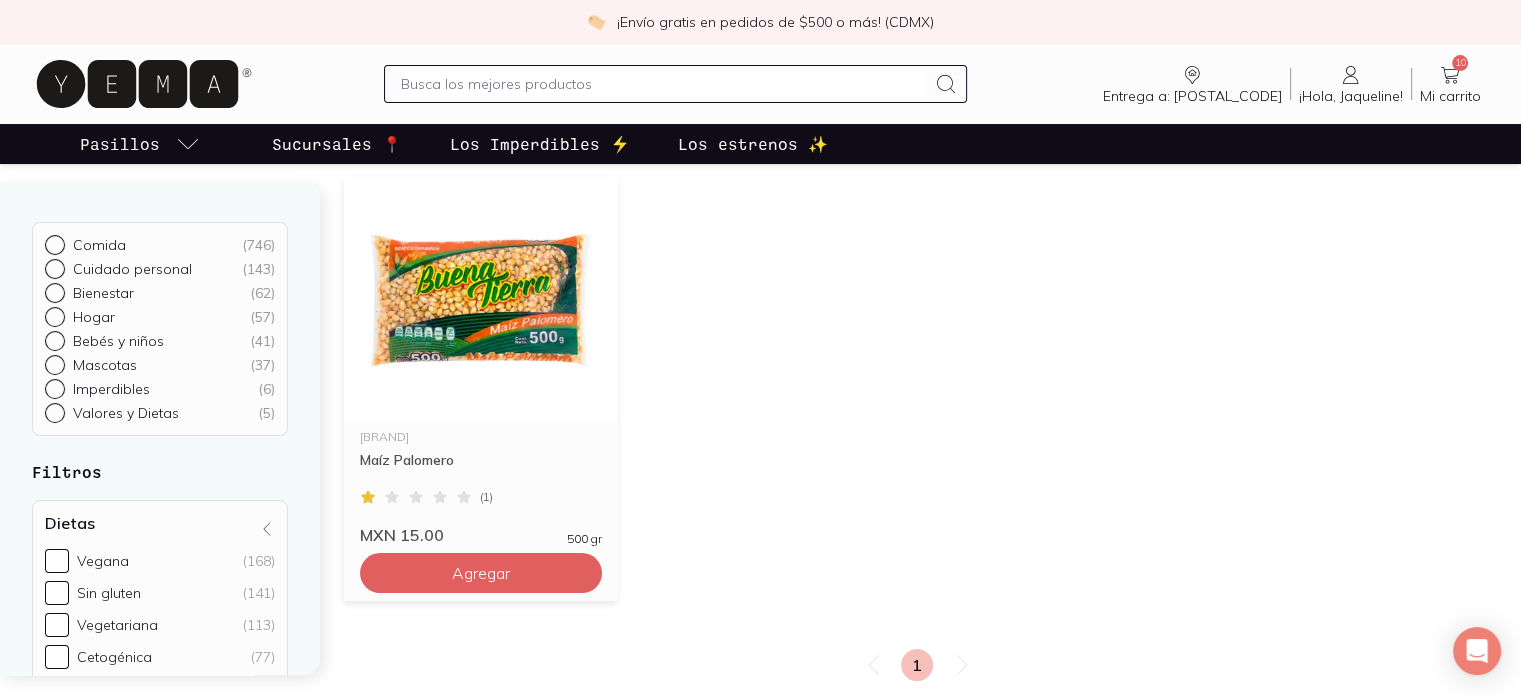 scroll, scrollTop: 212, scrollLeft: 0, axis: vertical 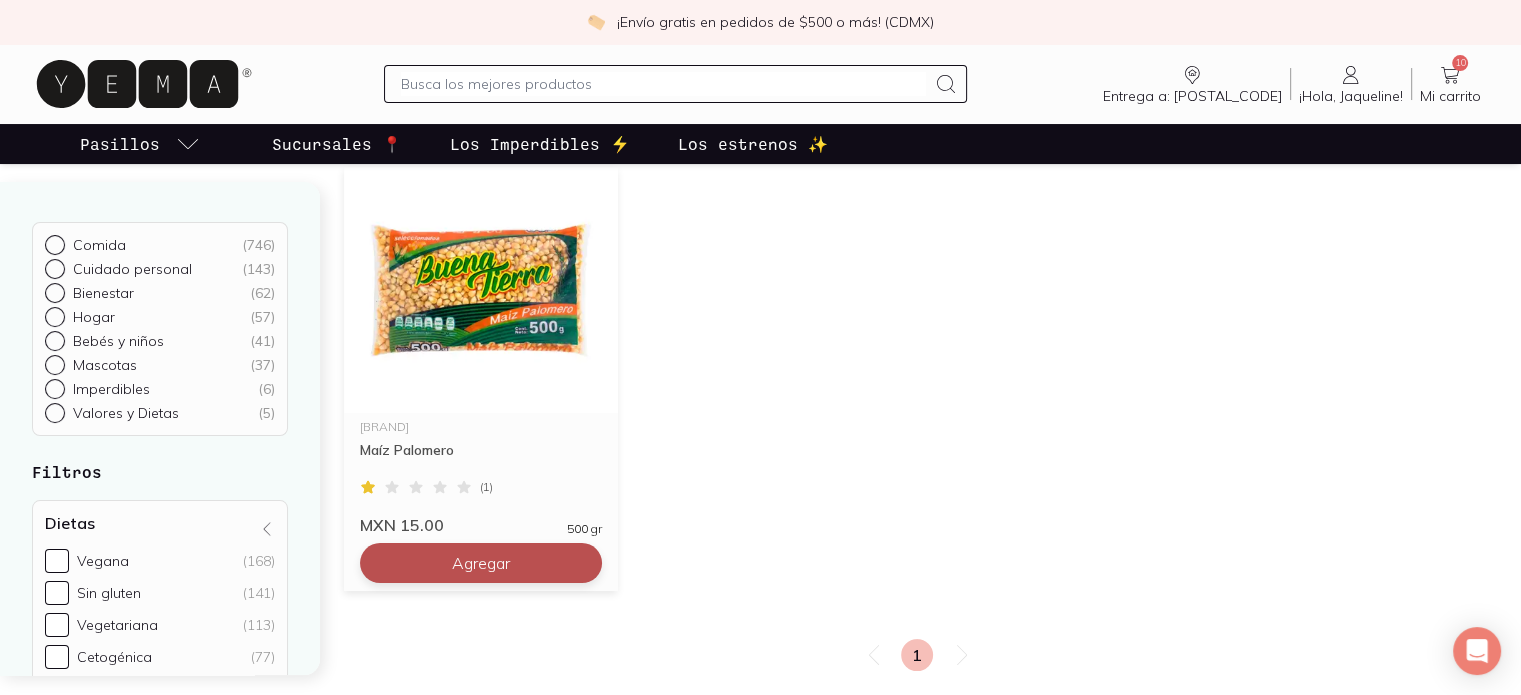 click on "Agregar" at bounding box center [481, 563] 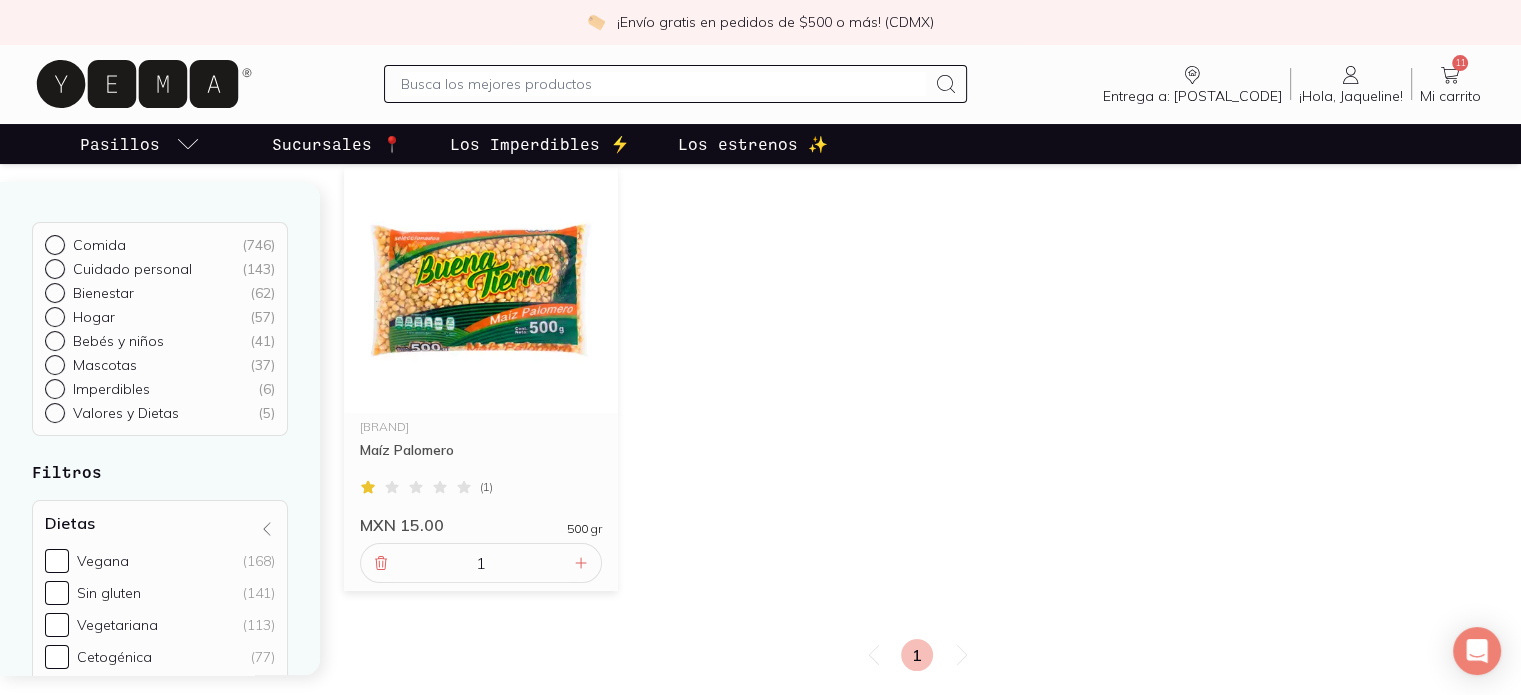 click at bounding box center [663, 84] 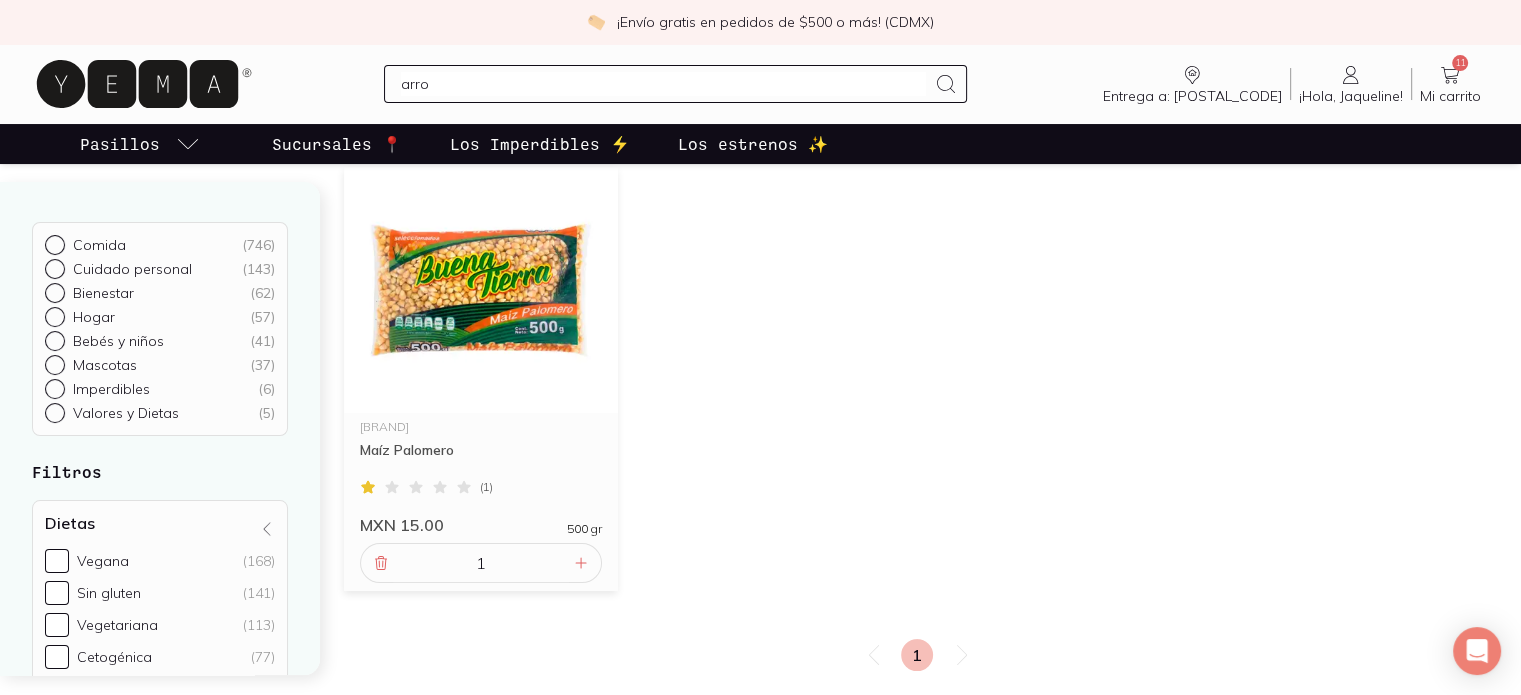 type on "arroz" 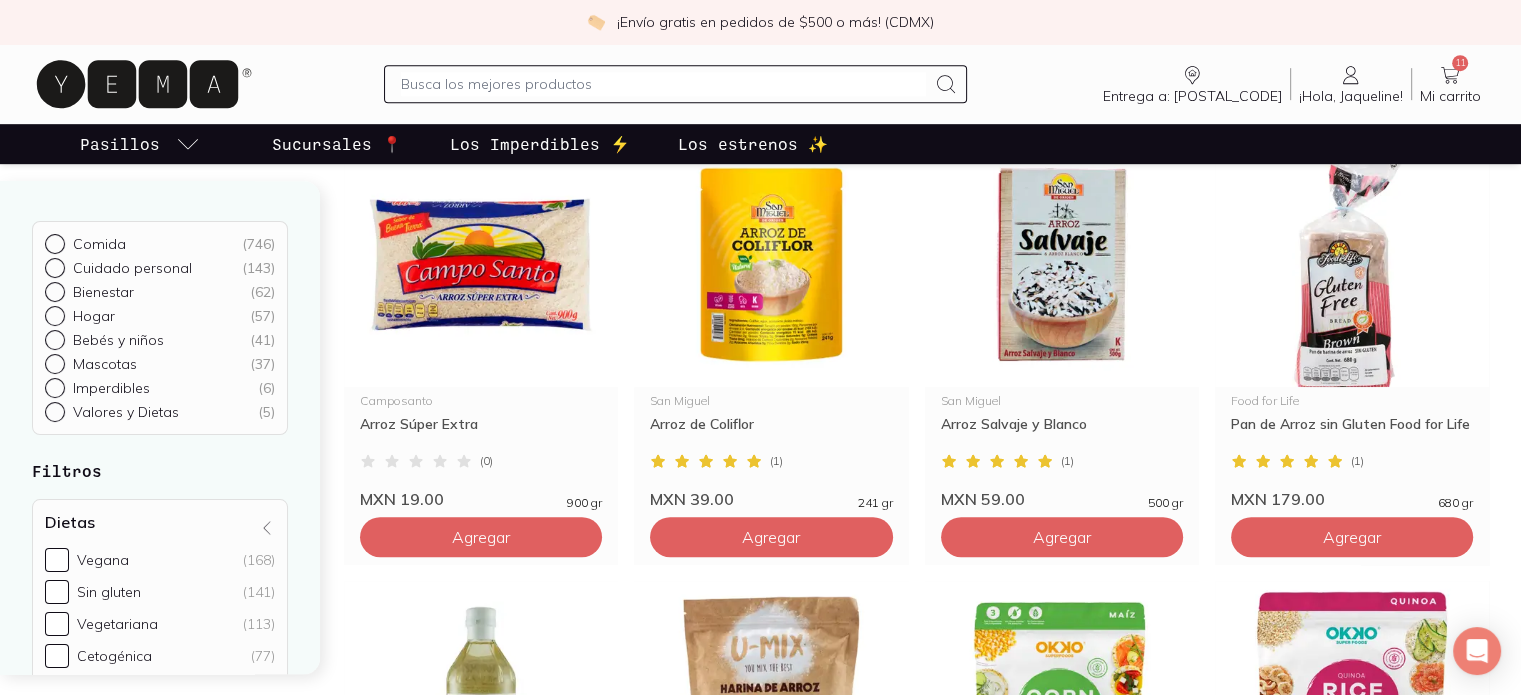 scroll, scrollTop: 1120, scrollLeft: 0, axis: vertical 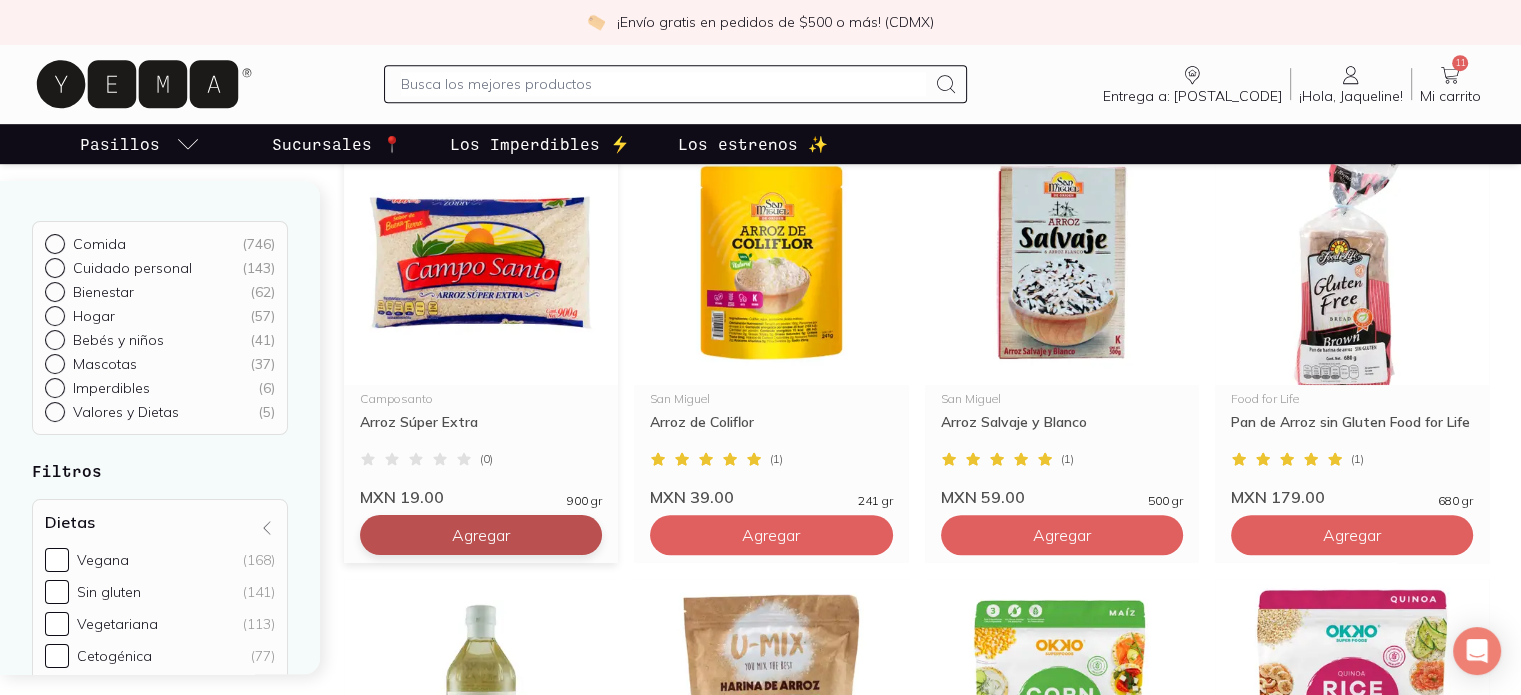 click on "Agregar" at bounding box center (481, -345) 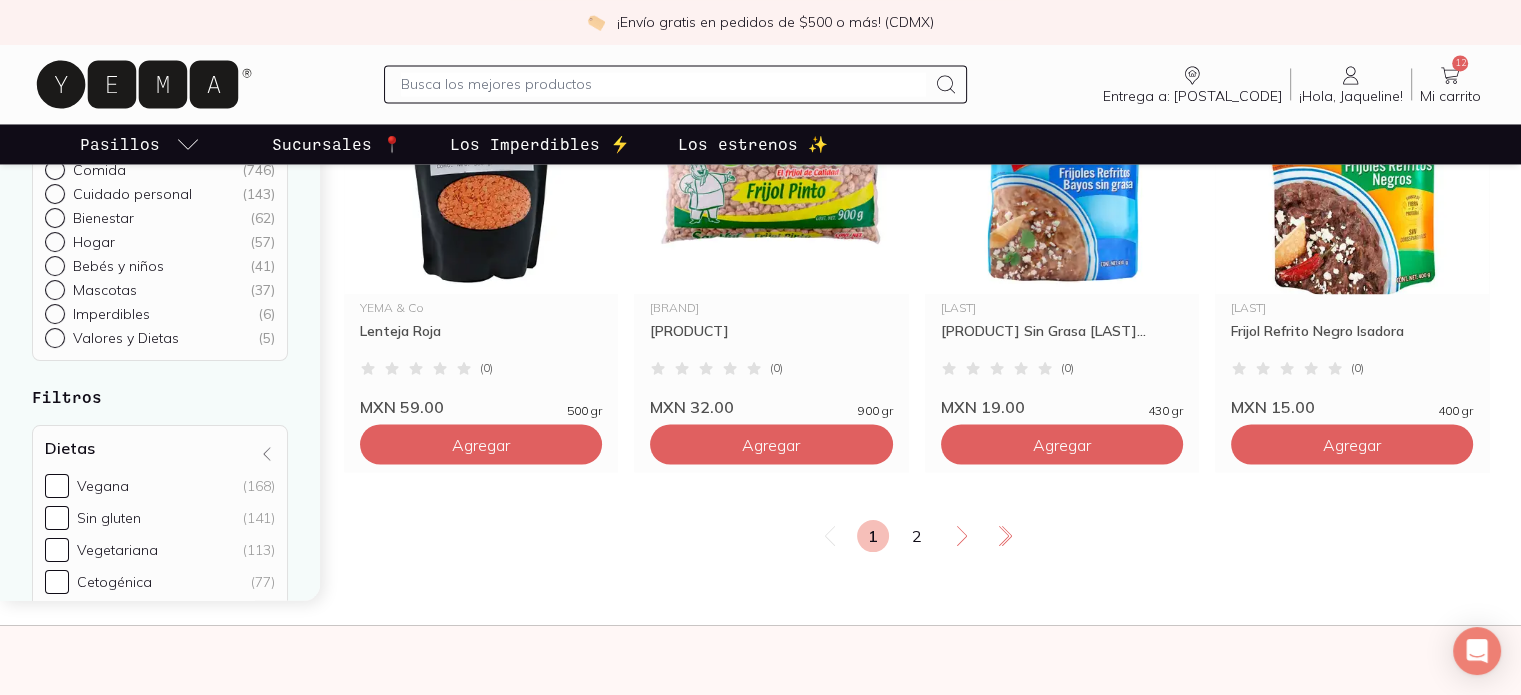 scroll, scrollTop: 3412, scrollLeft: 0, axis: vertical 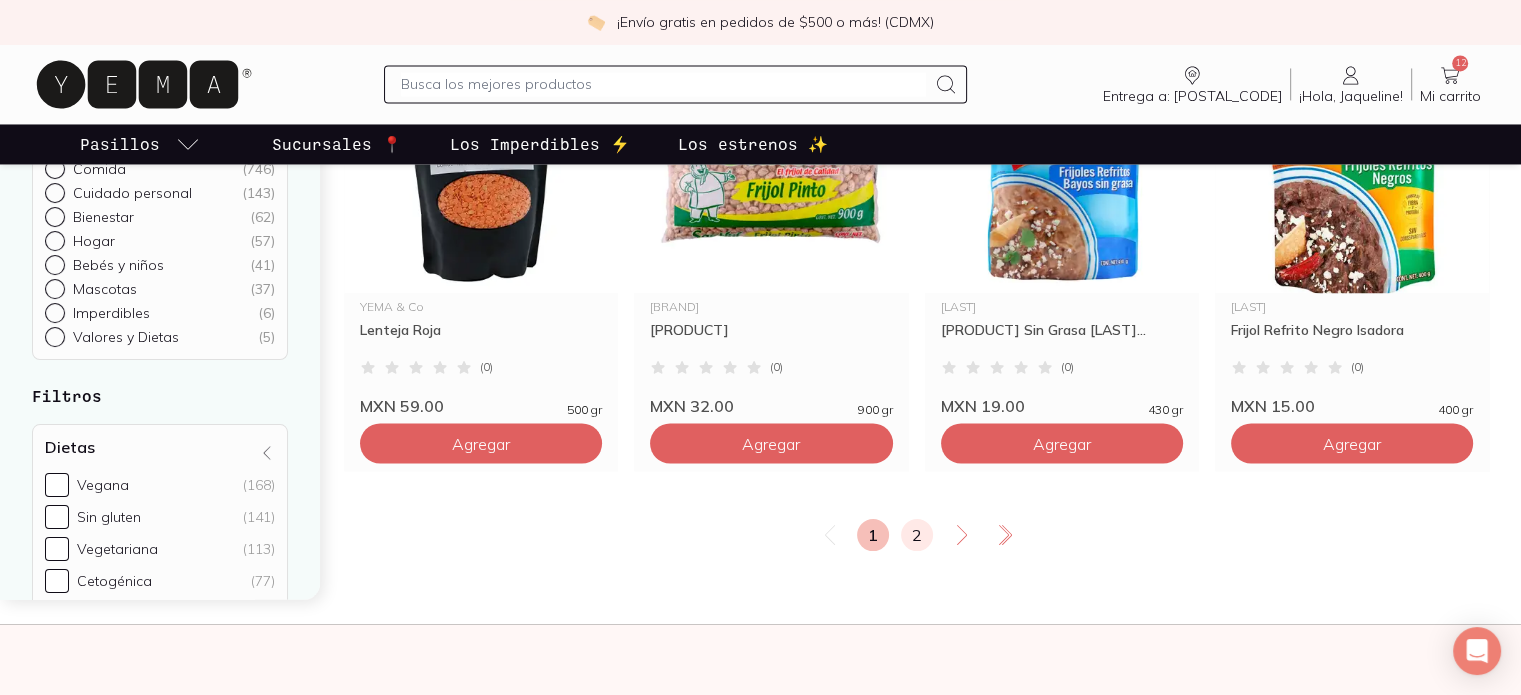click on "2" at bounding box center [917, 535] 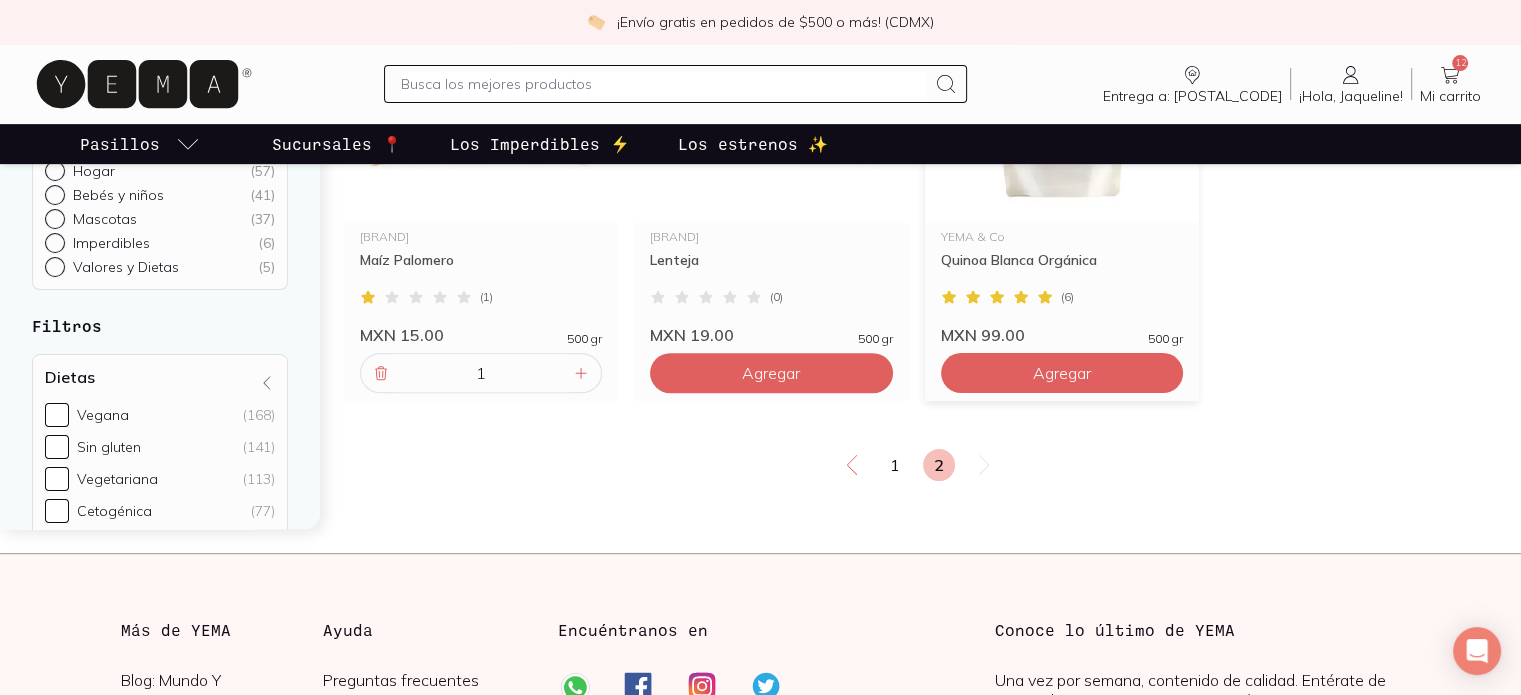 scroll, scrollTop: 759, scrollLeft: 0, axis: vertical 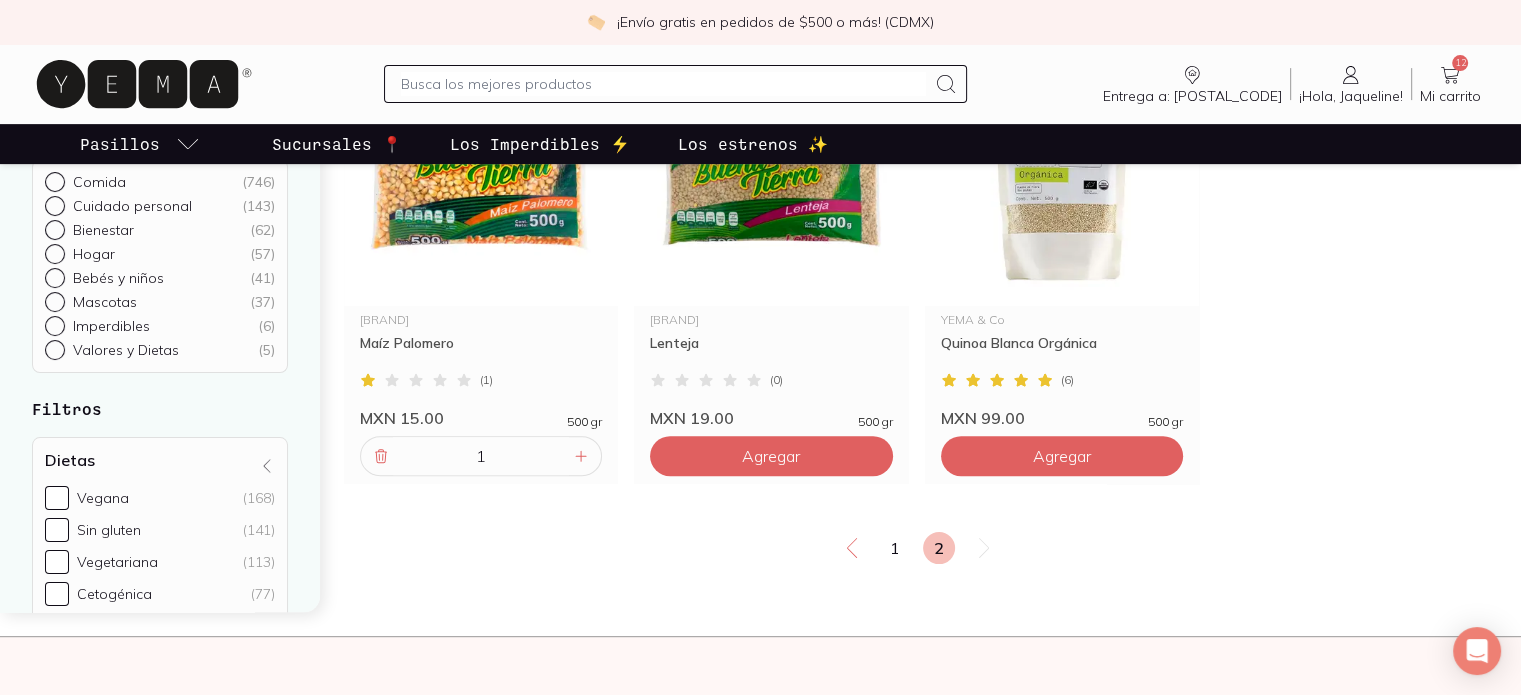 click at bounding box center [663, 84] 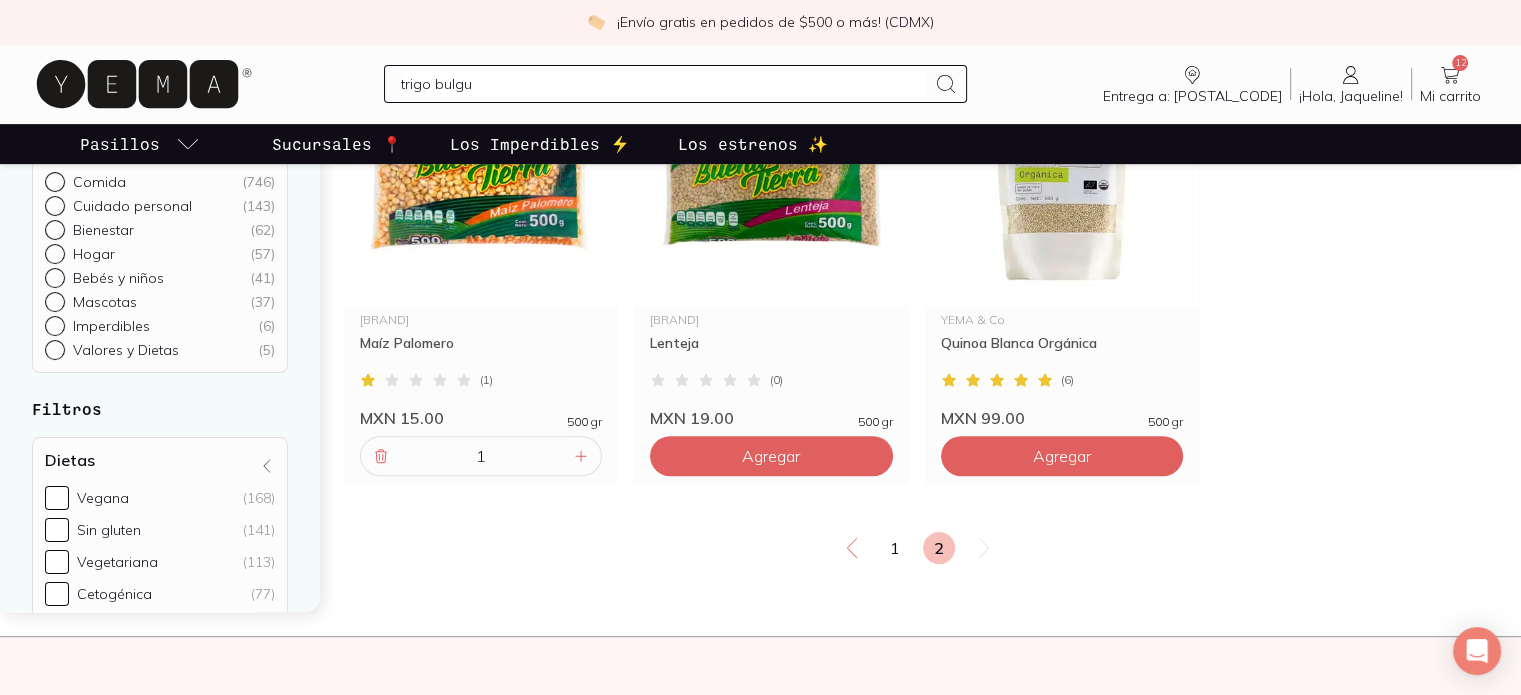 type on "trigo bulgur" 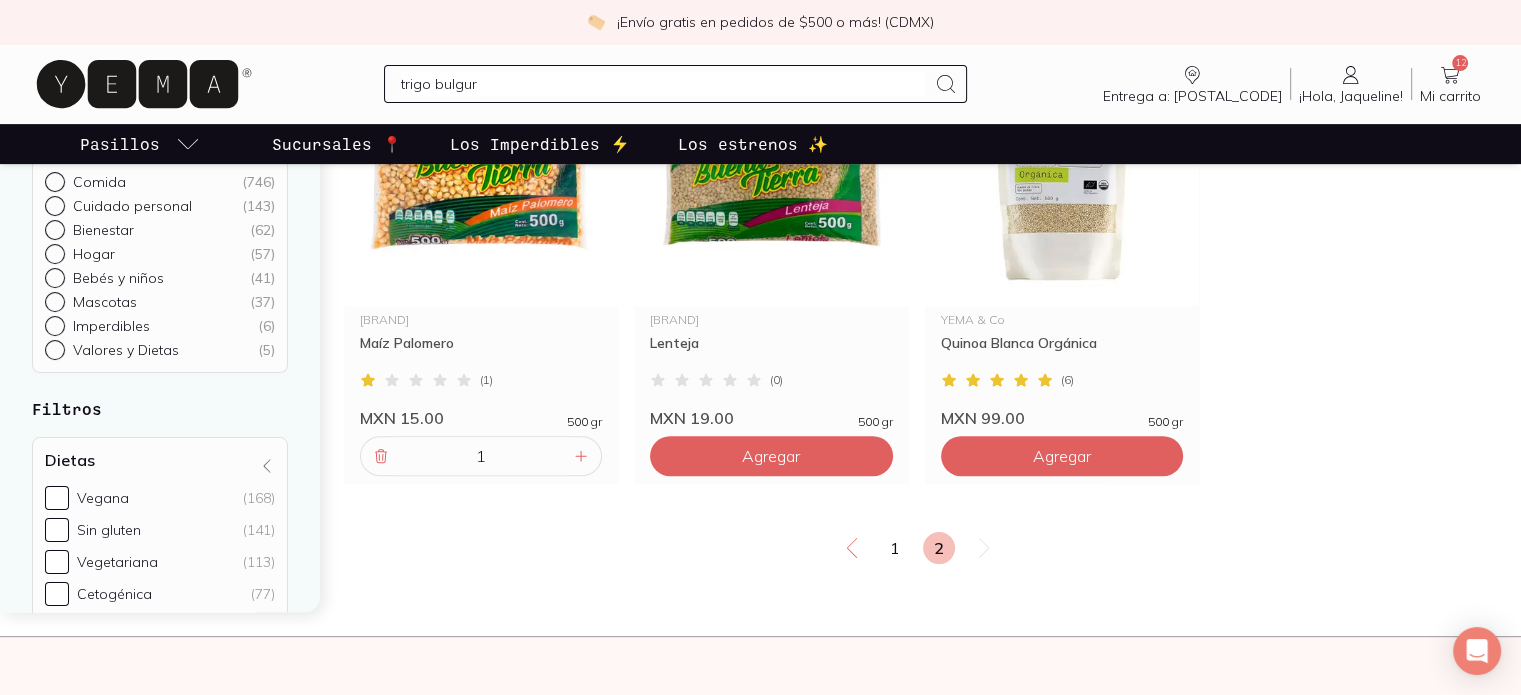 type 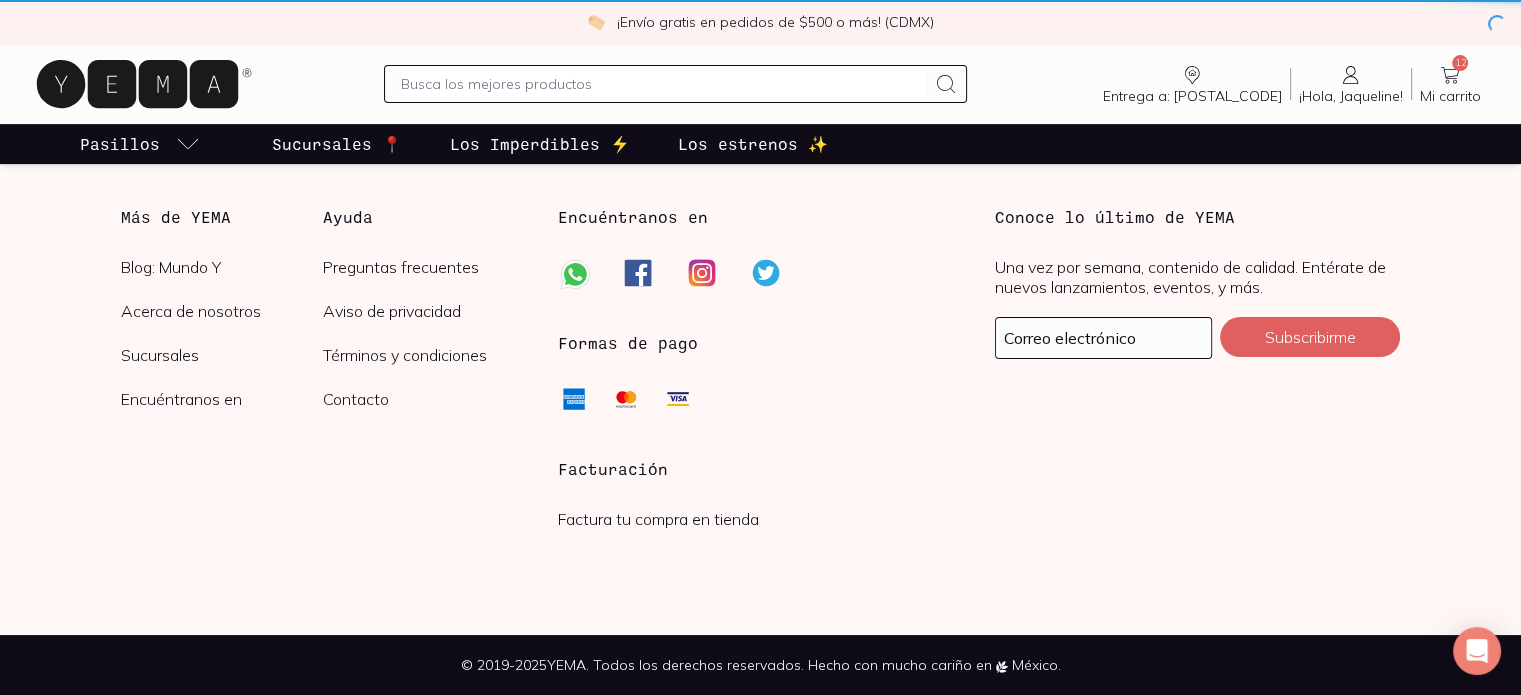 scroll, scrollTop: 0, scrollLeft: 0, axis: both 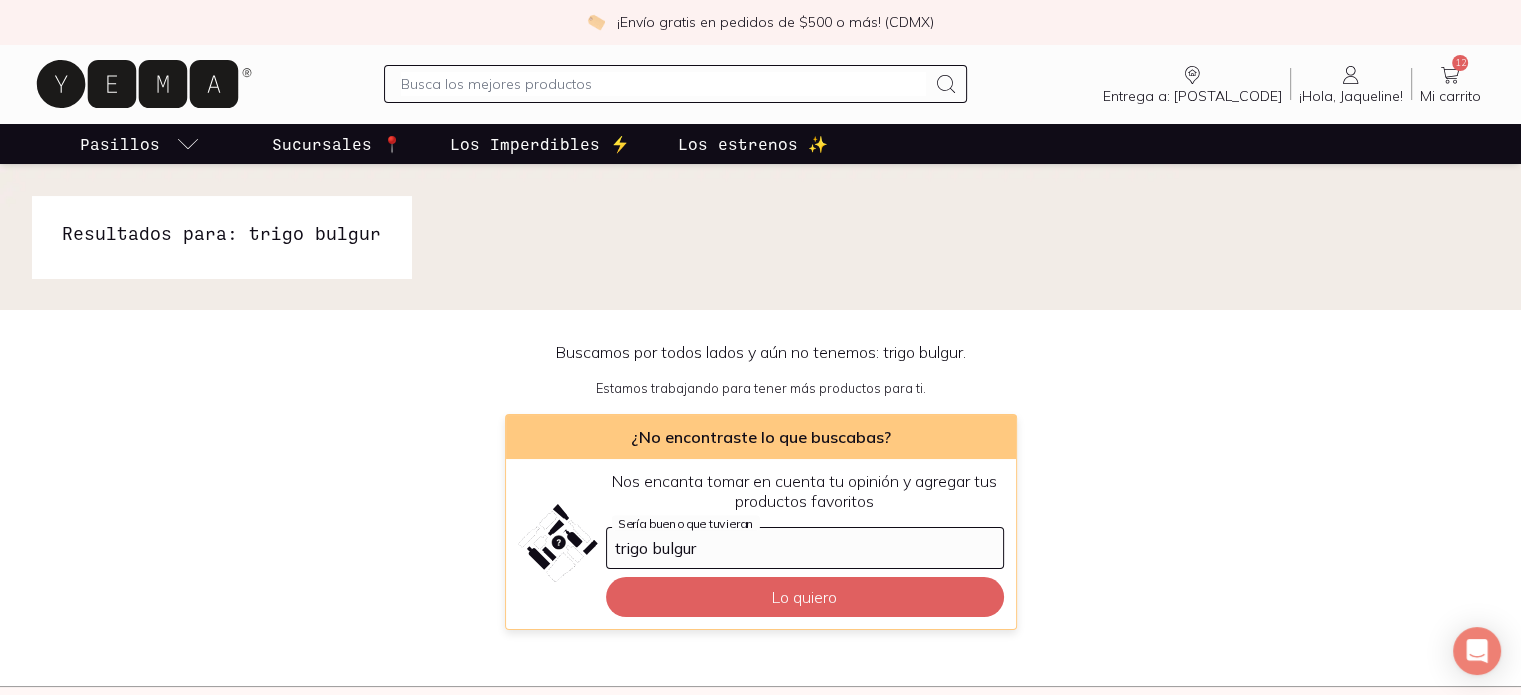 click on "12 Mi carrito Carrito" at bounding box center [1450, 84] 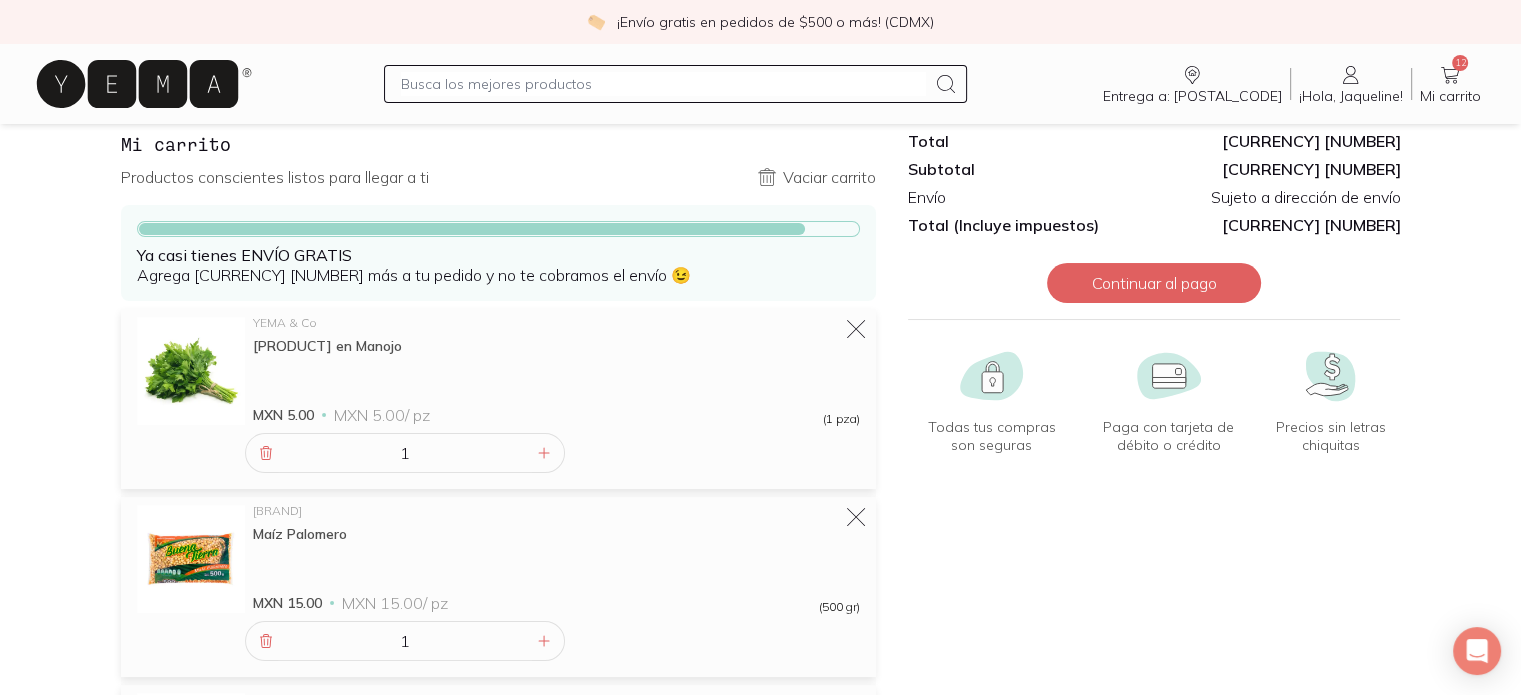 scroll, scrollTop: 0, scrollLeft: 0, axis: both 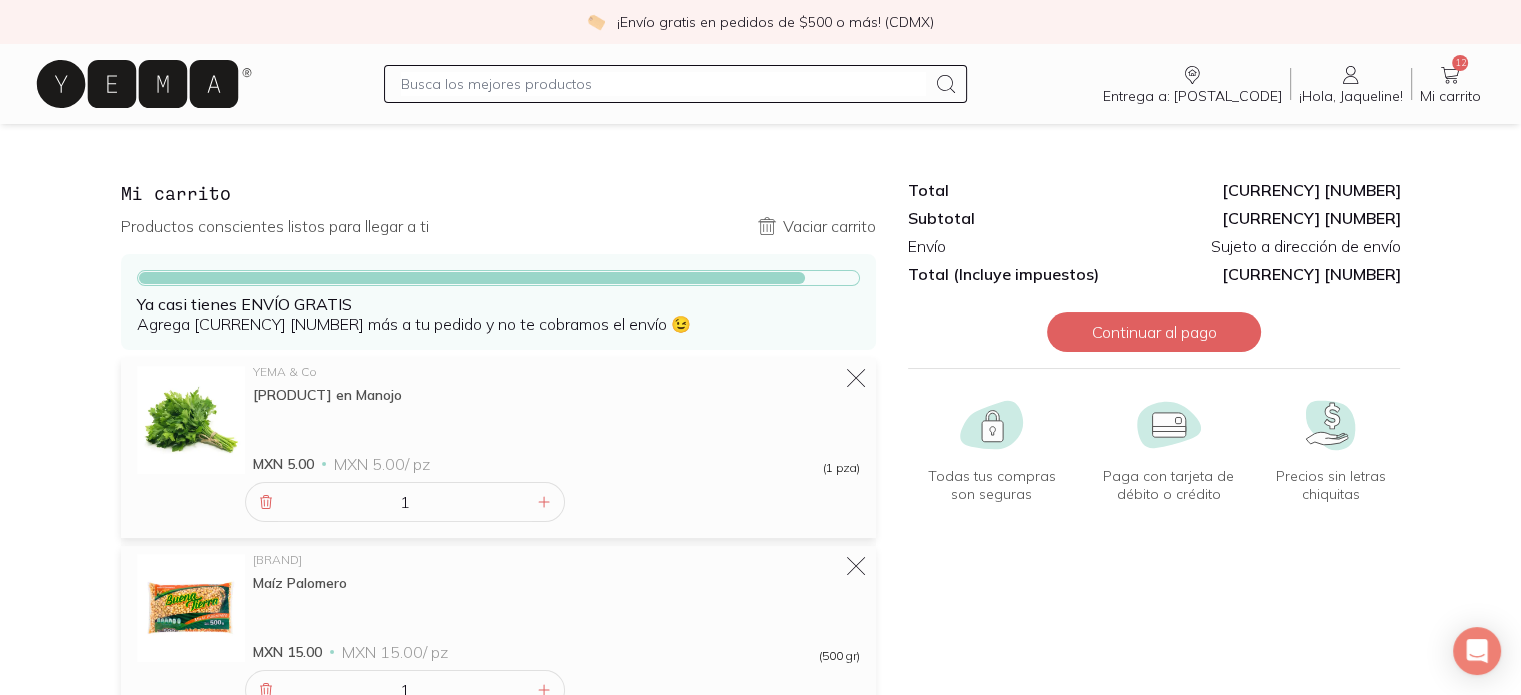 click 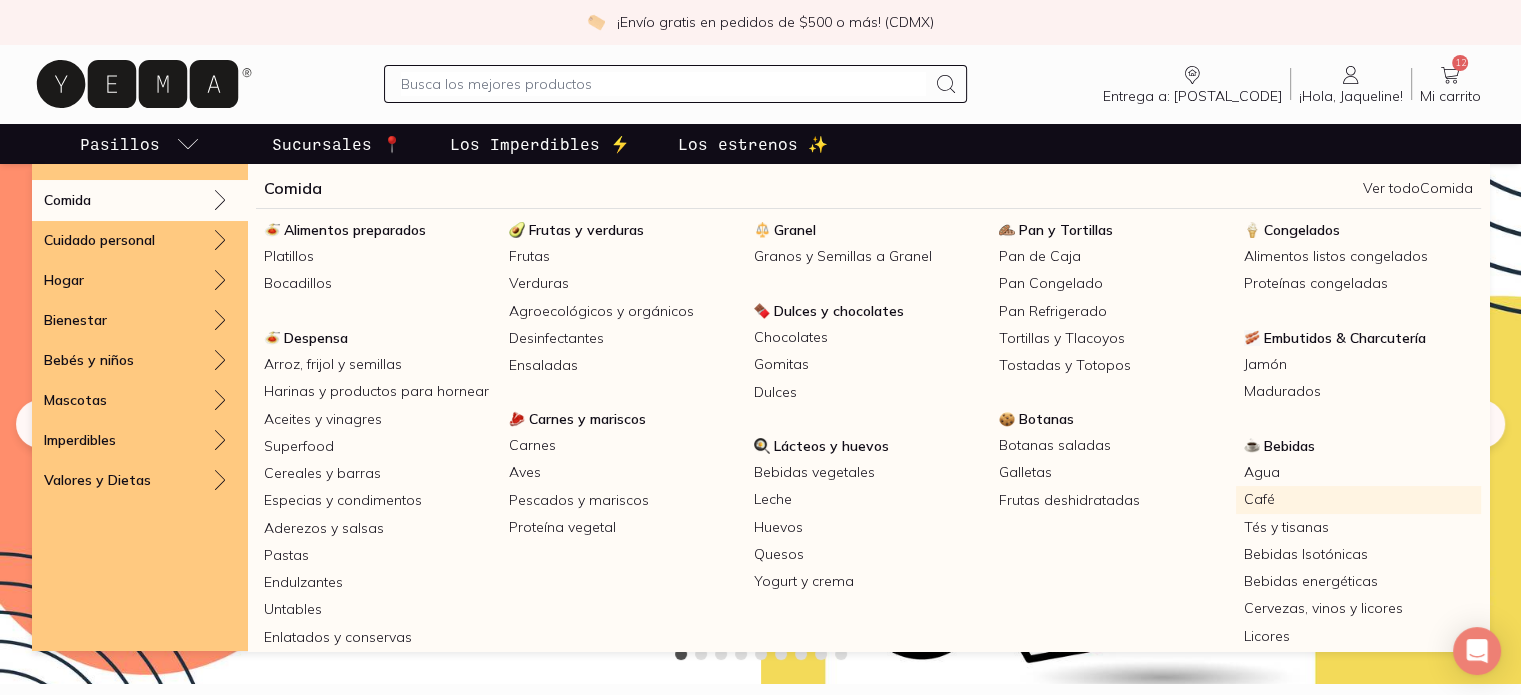 click on "Café" at bounding box center (1358, 499) 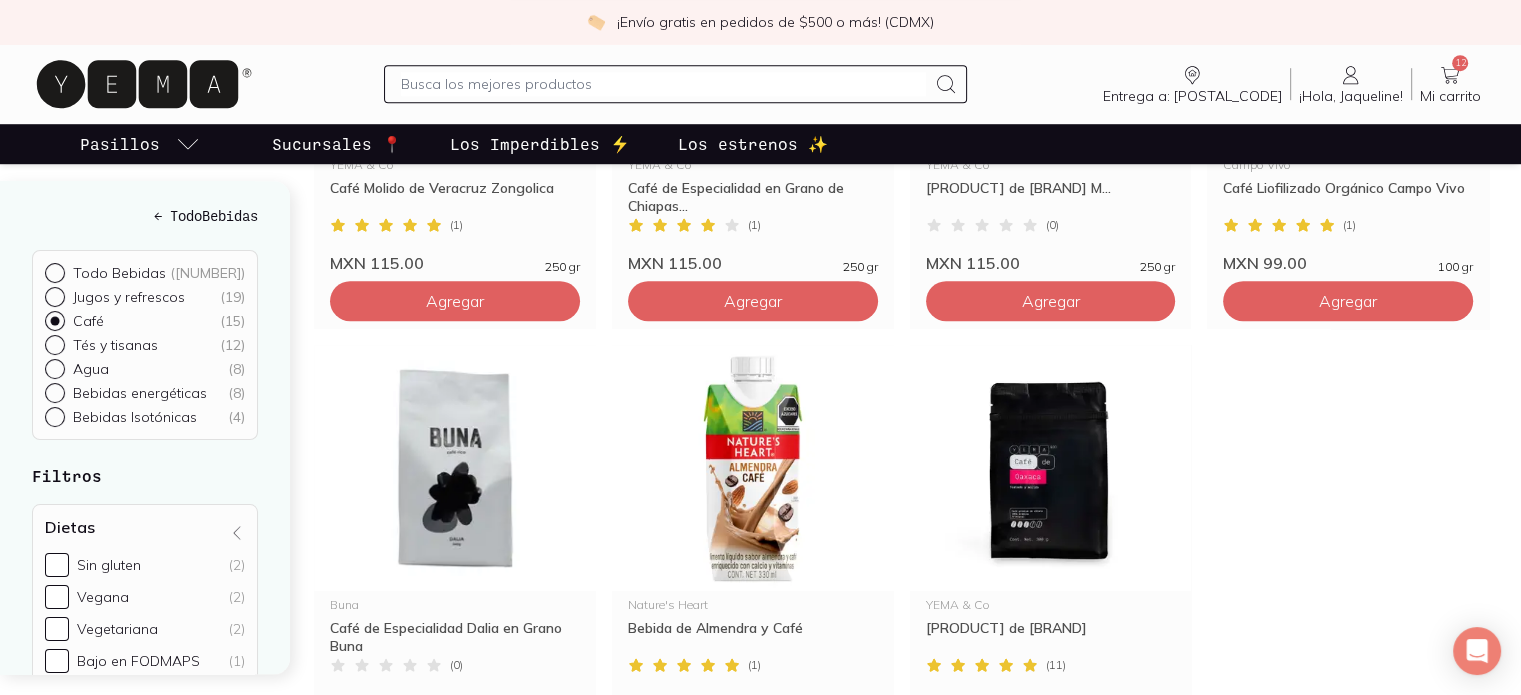 scroll, scrollTop: 1636, scrollLeft: 0, axis: vertical 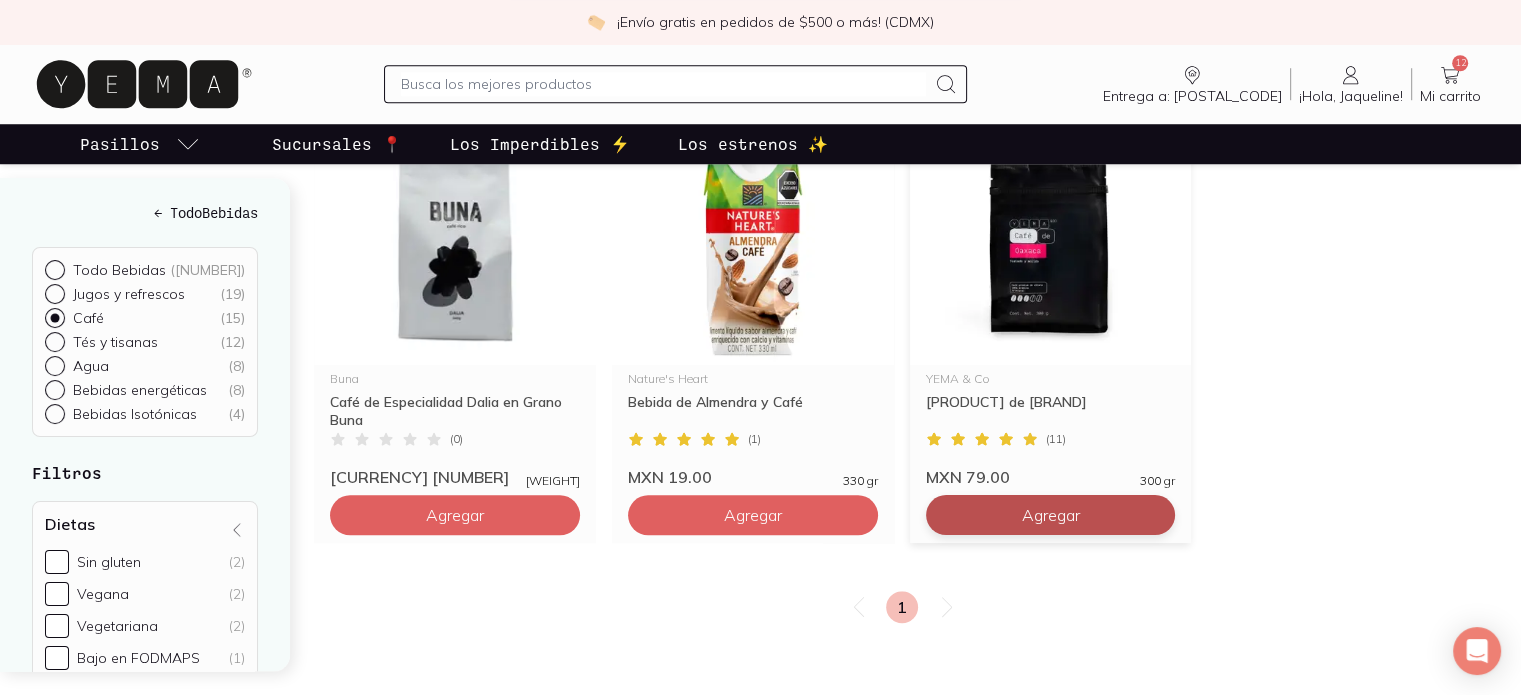 click on "Agregar" at bounding box center (455, -805) 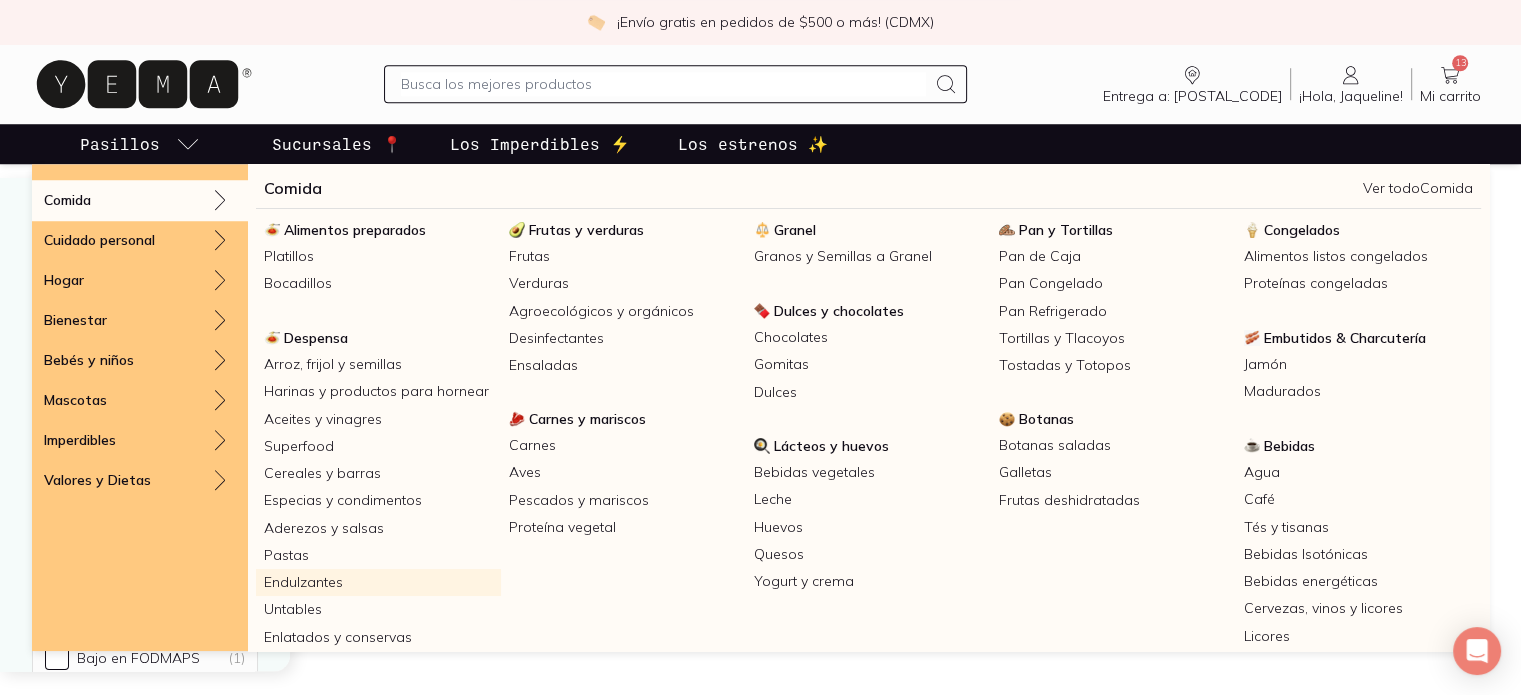 scroll, scrollTop: 79, scrollLeft: 0, axis: vertical 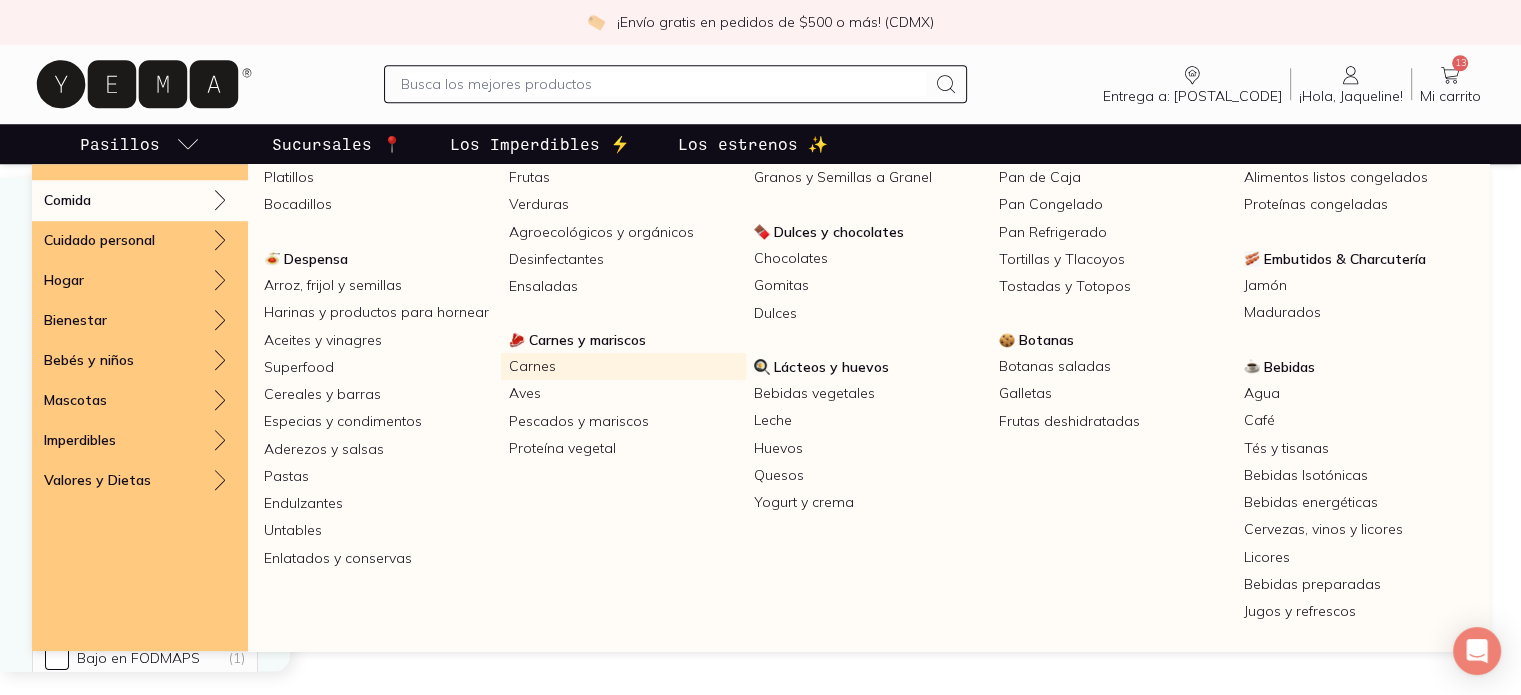 click on "Carnes" at bounding box center (623, 366) 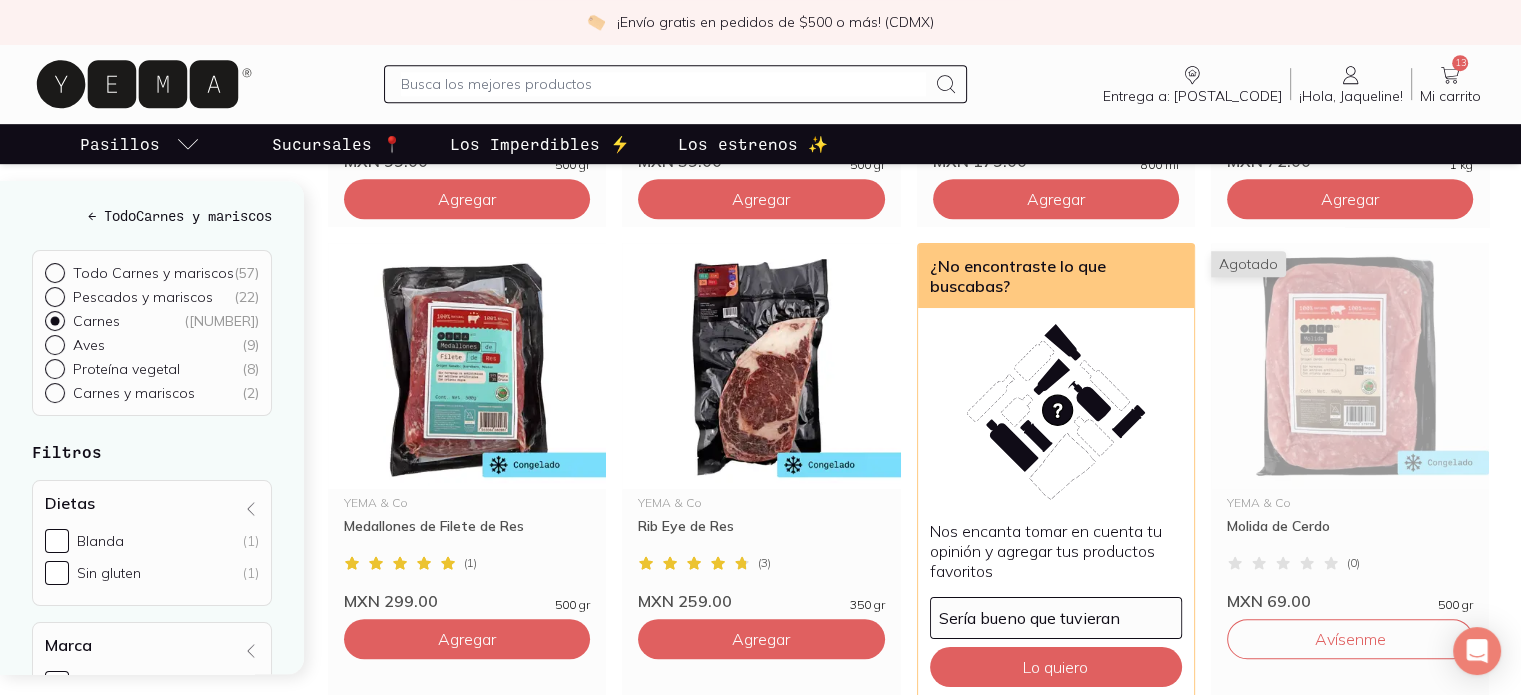 scroll, scrollTop: 1066, scrollLeft: 0, axis: vertical 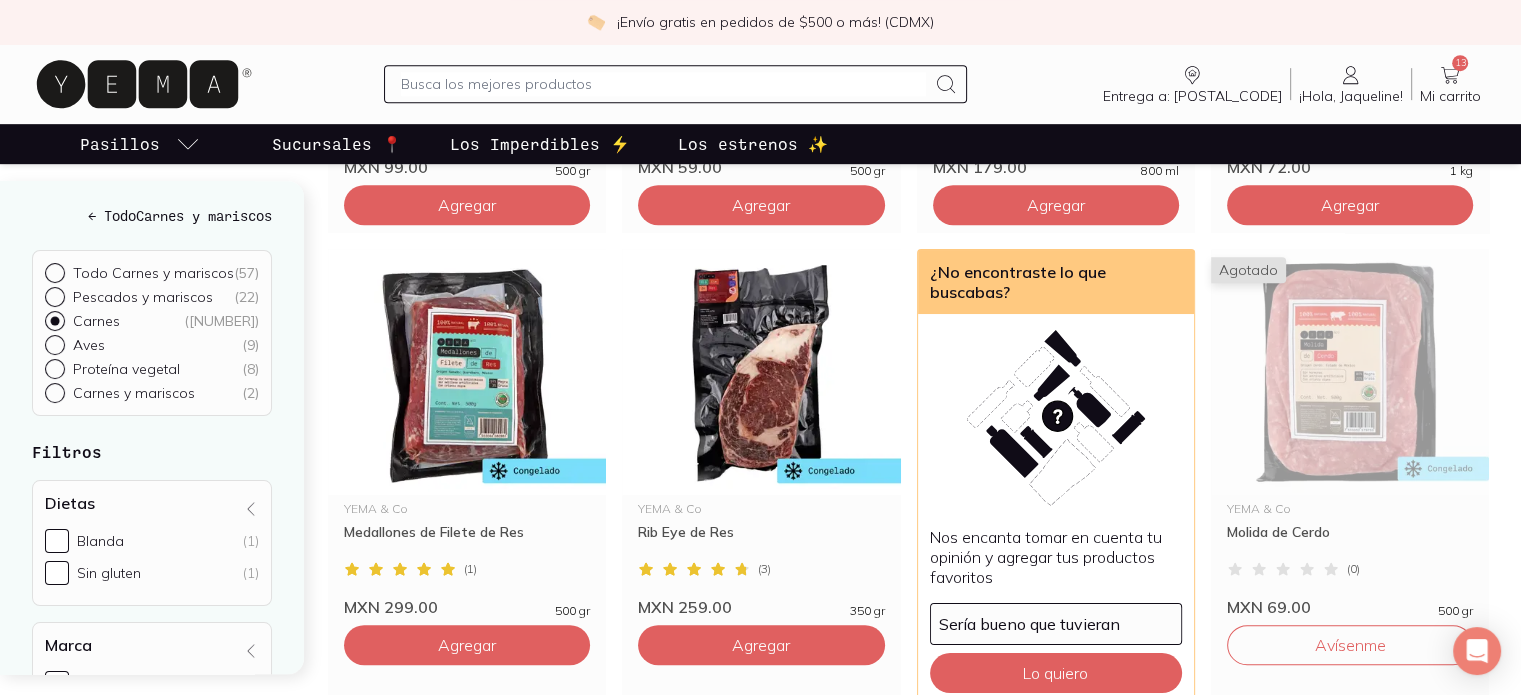 click at bounding box center [59, 346] 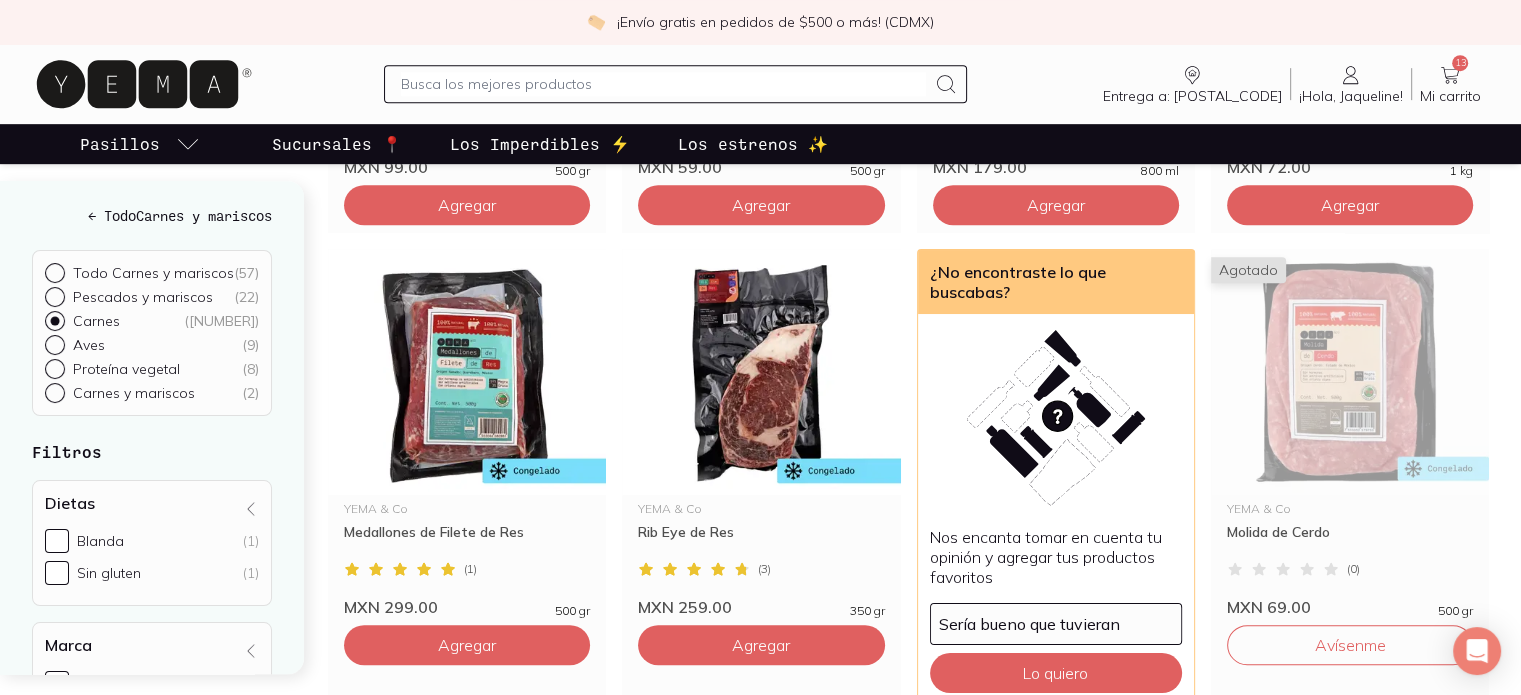 radio on "true" 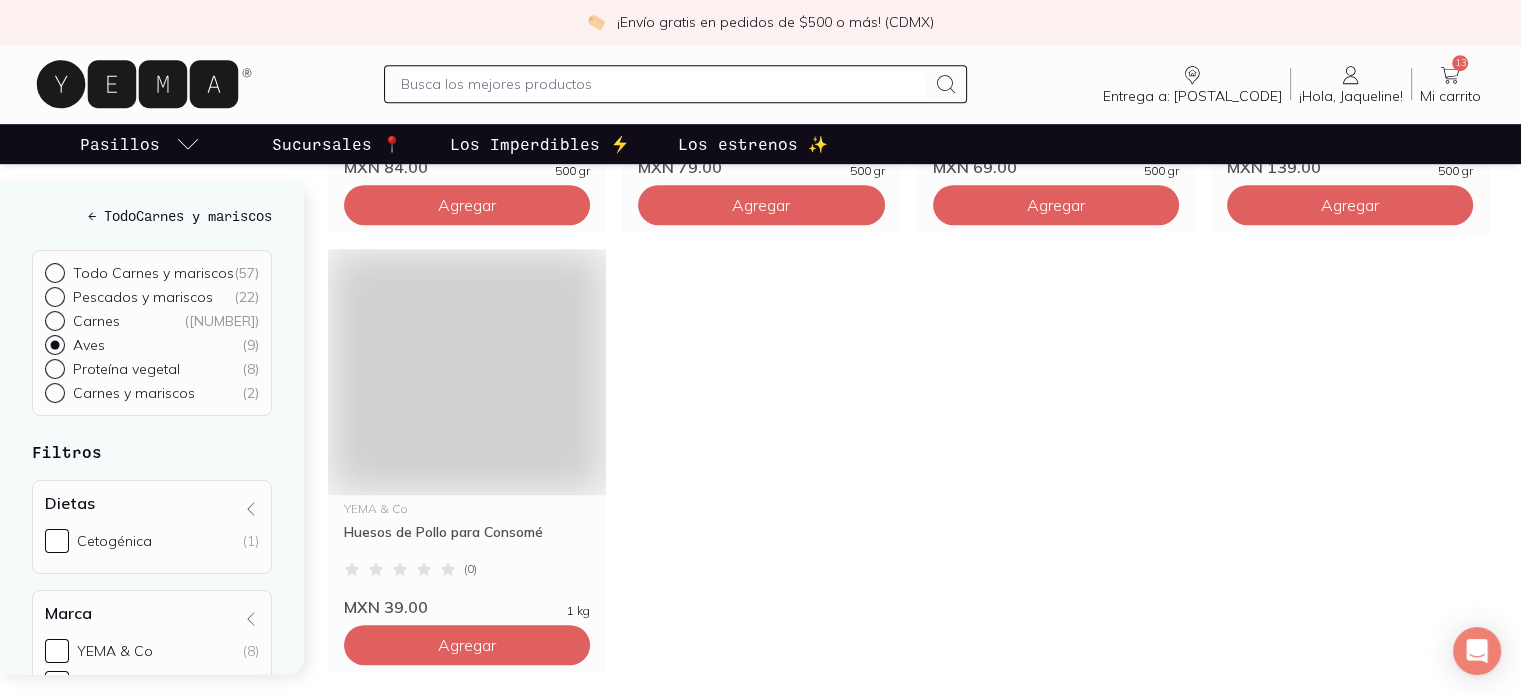 scroll, scrollTop: 0, scrollLeft: 0, axis: both 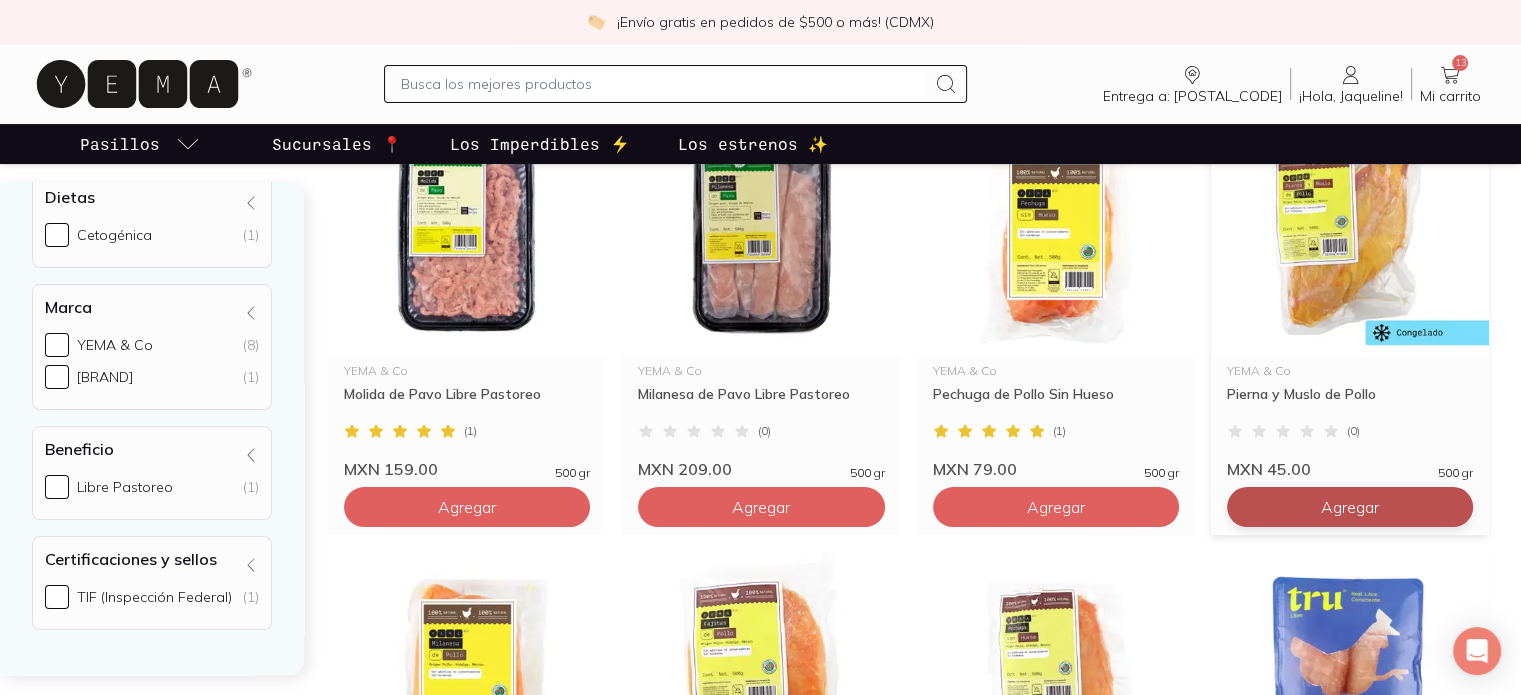 click on "Agregar" at bounding box center (467, 507) 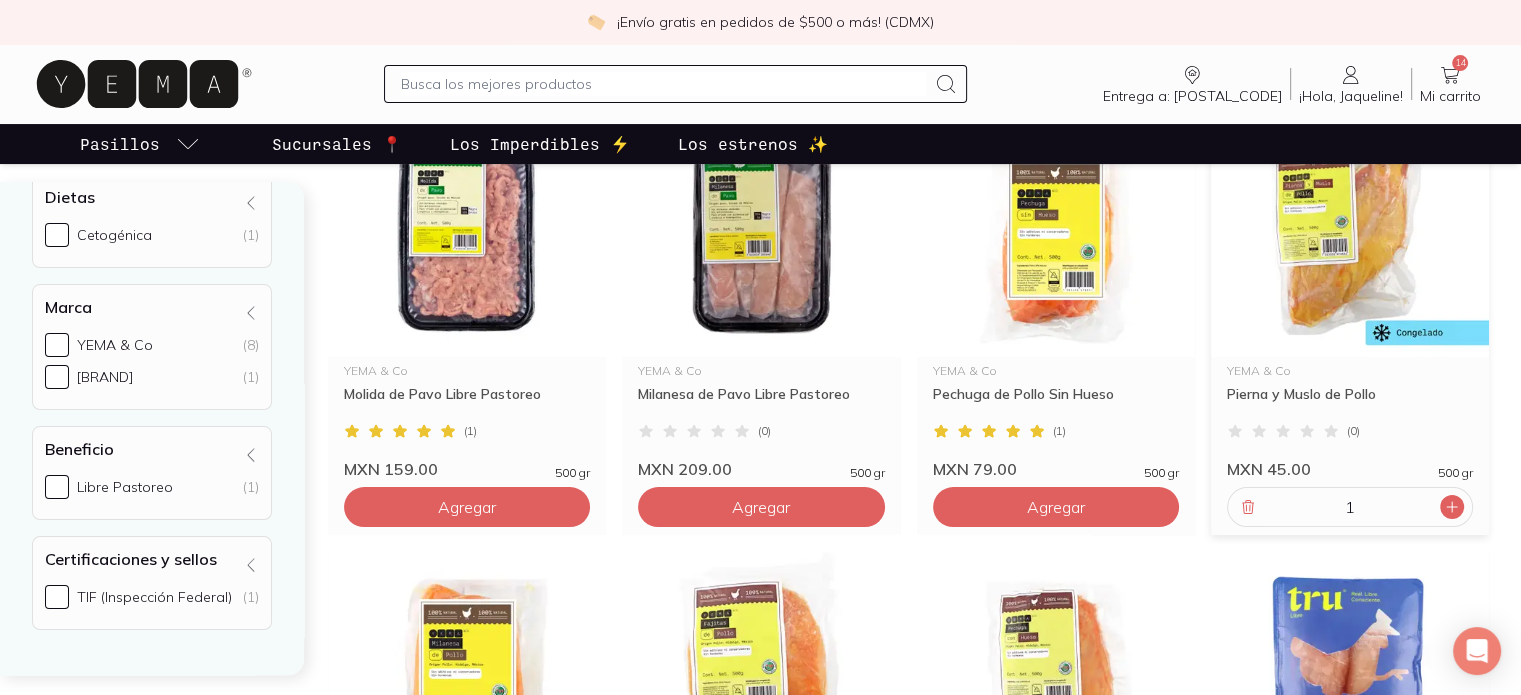 click 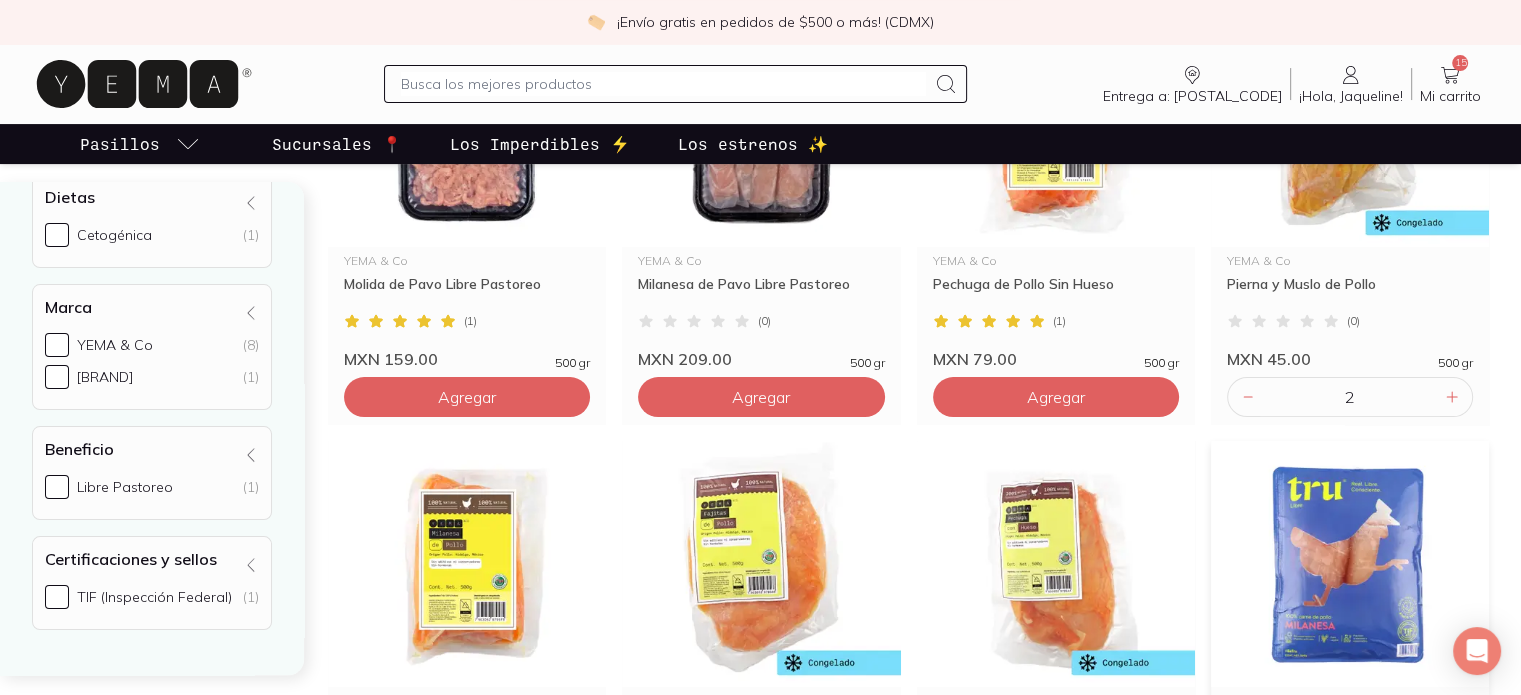 scroll, scrollTop: 435, scrollLeft: 0, axis: vertical 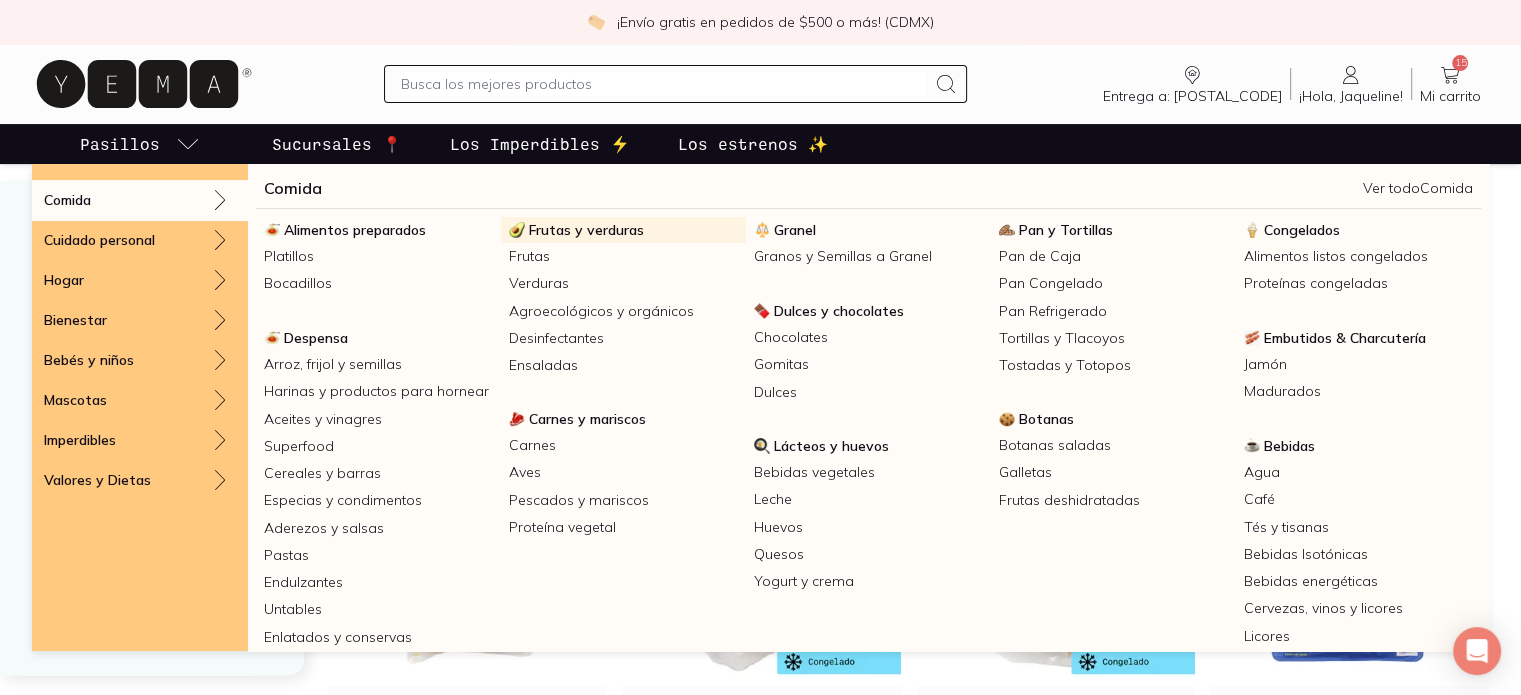 click on "Frutas y verduras" at bounding box center [586, 230] 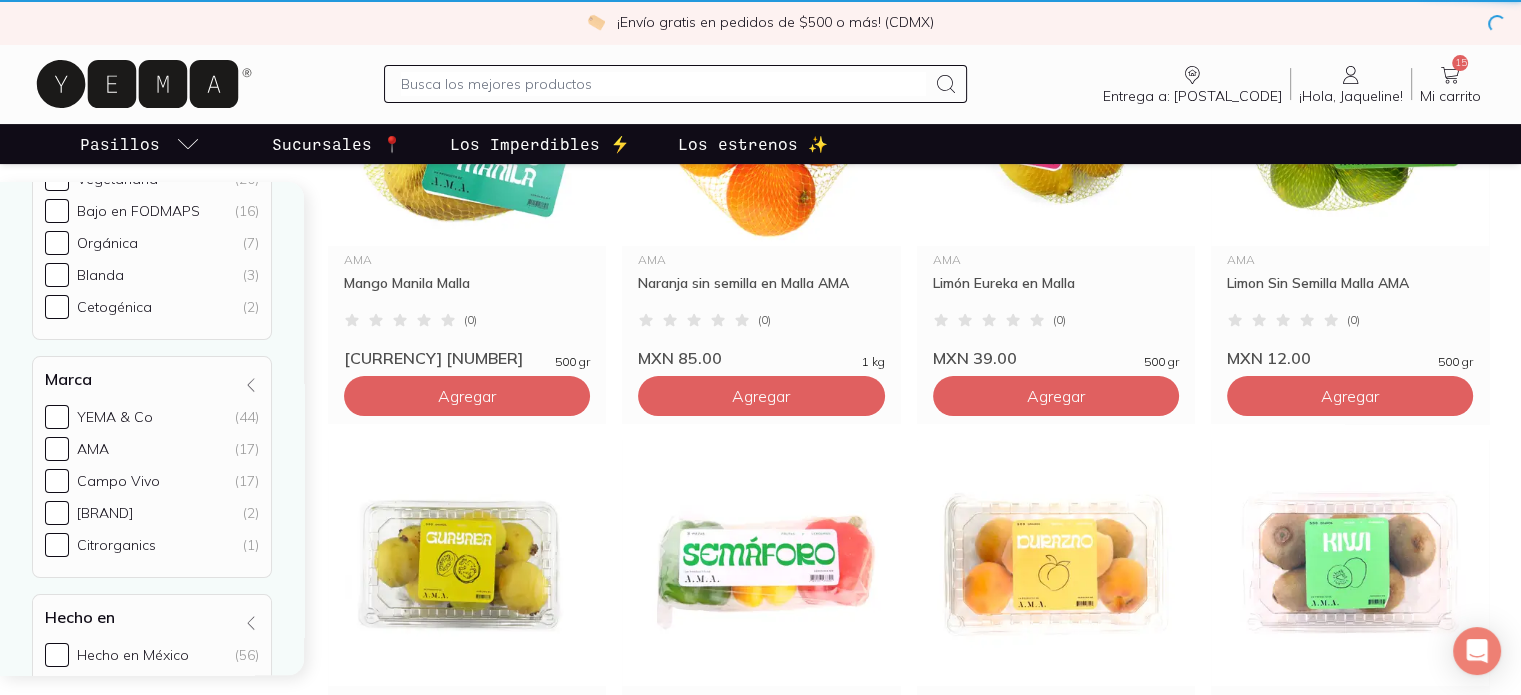 scroll, scrollTop: 0, scrollLeft: 0, axis: both 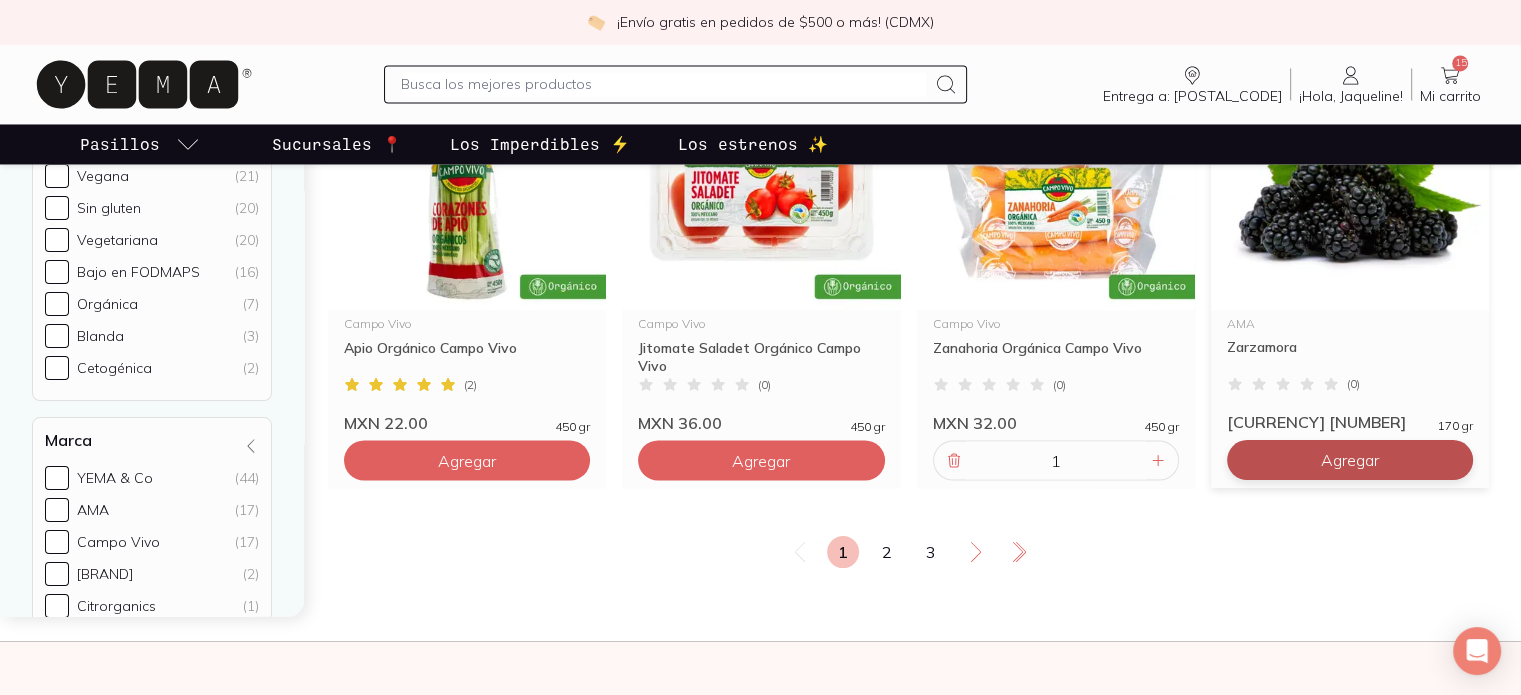 click on "Agregar" at bounding box center [467, -2620] 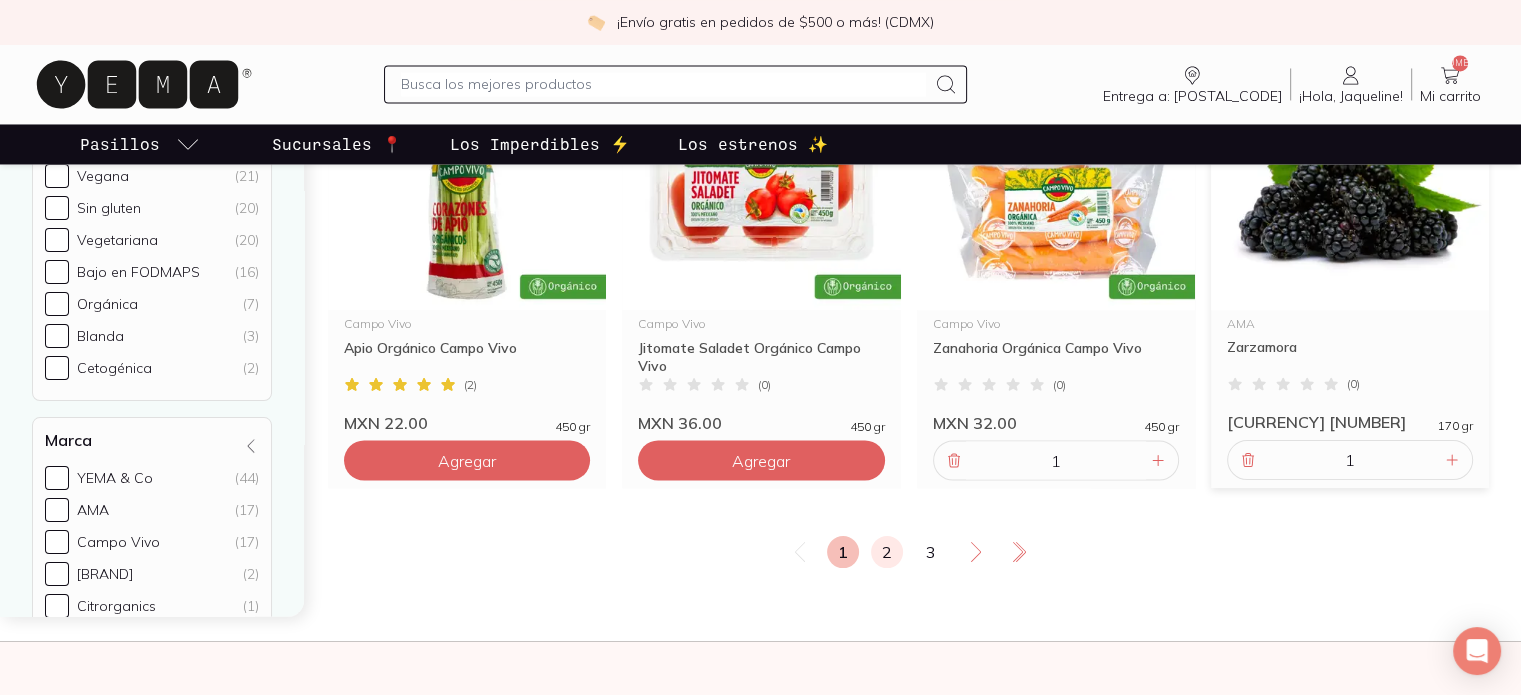 click on "2" at bounding box center [887, 552] 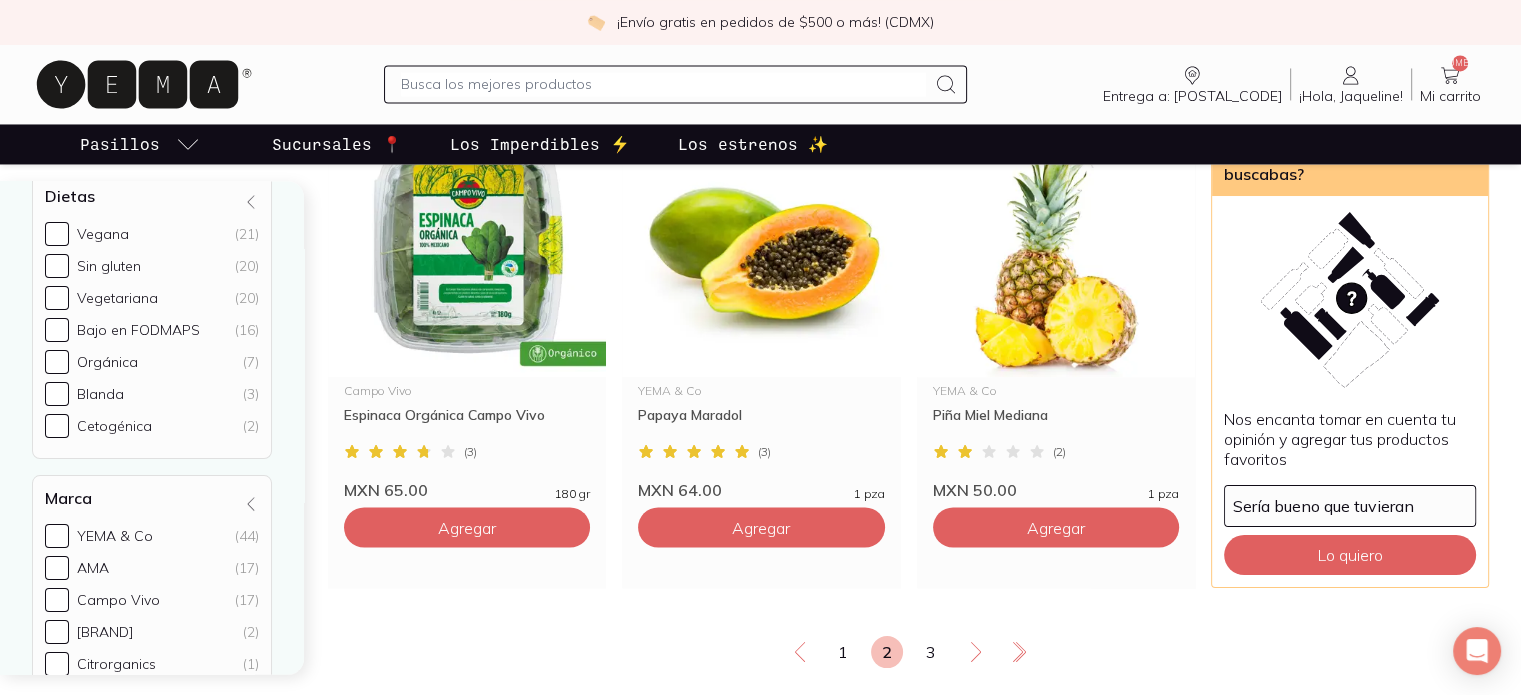 scroll, scrollTop: 3406, scrollLeft: 0, axis: vertical 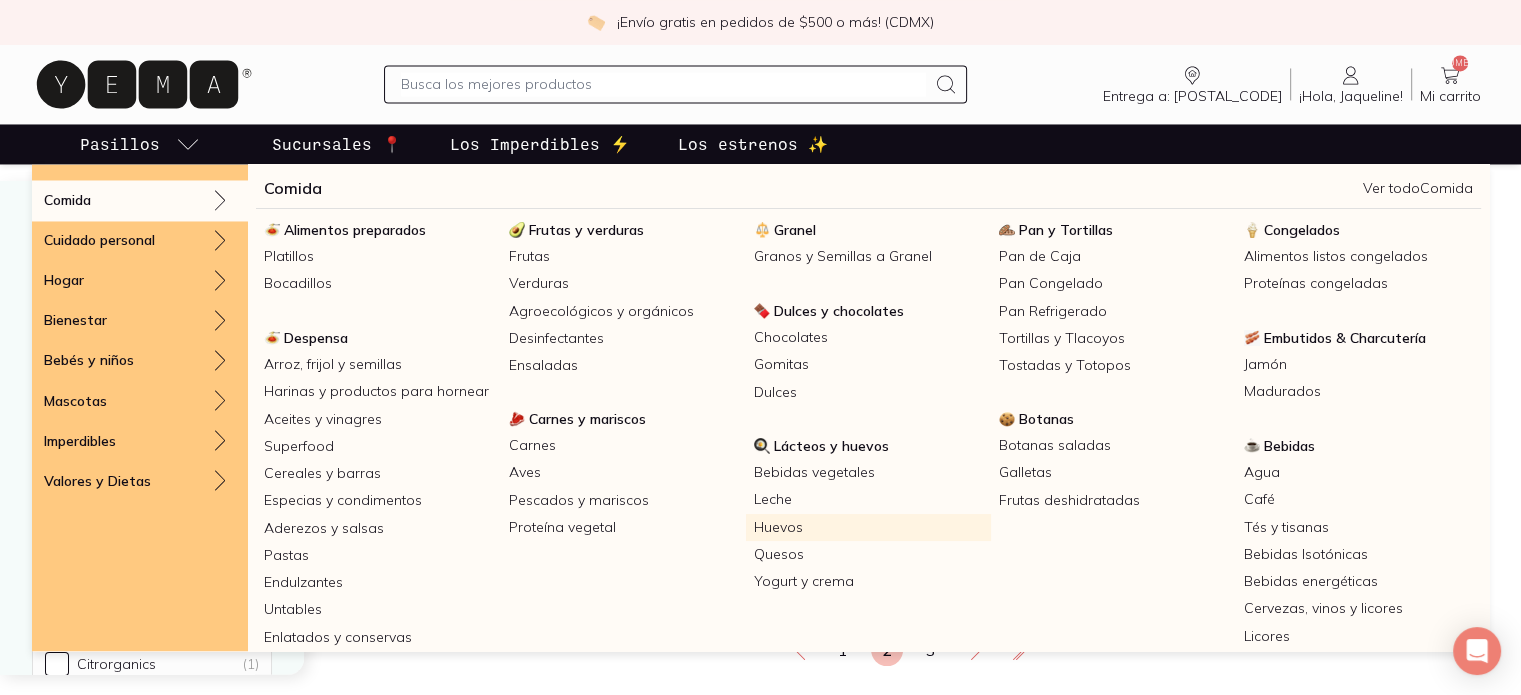 click on "Huevos" at bounding box center [868, 527] 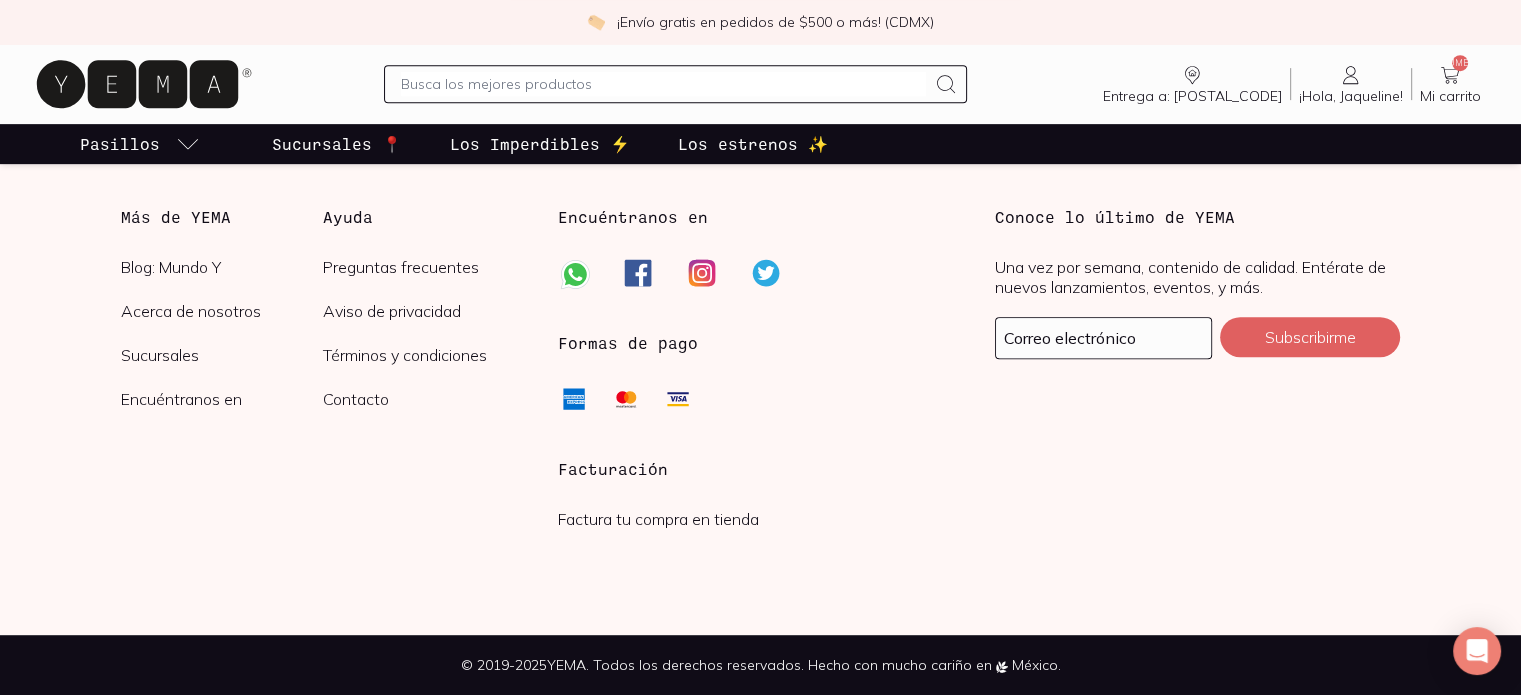 scroll, scrollTop: 0, scrollLeft: 0, axis: both 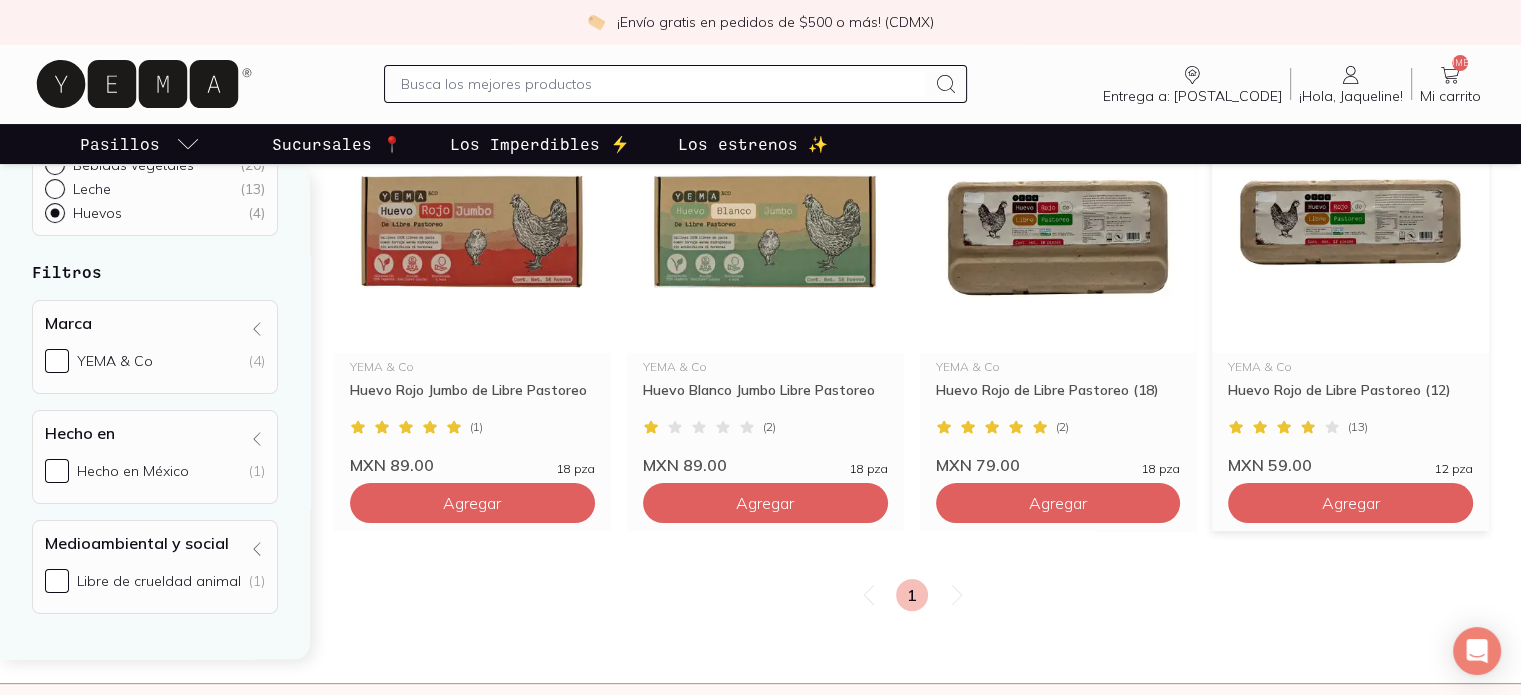 click on "Agregar" at bounding box center (1350, 499) 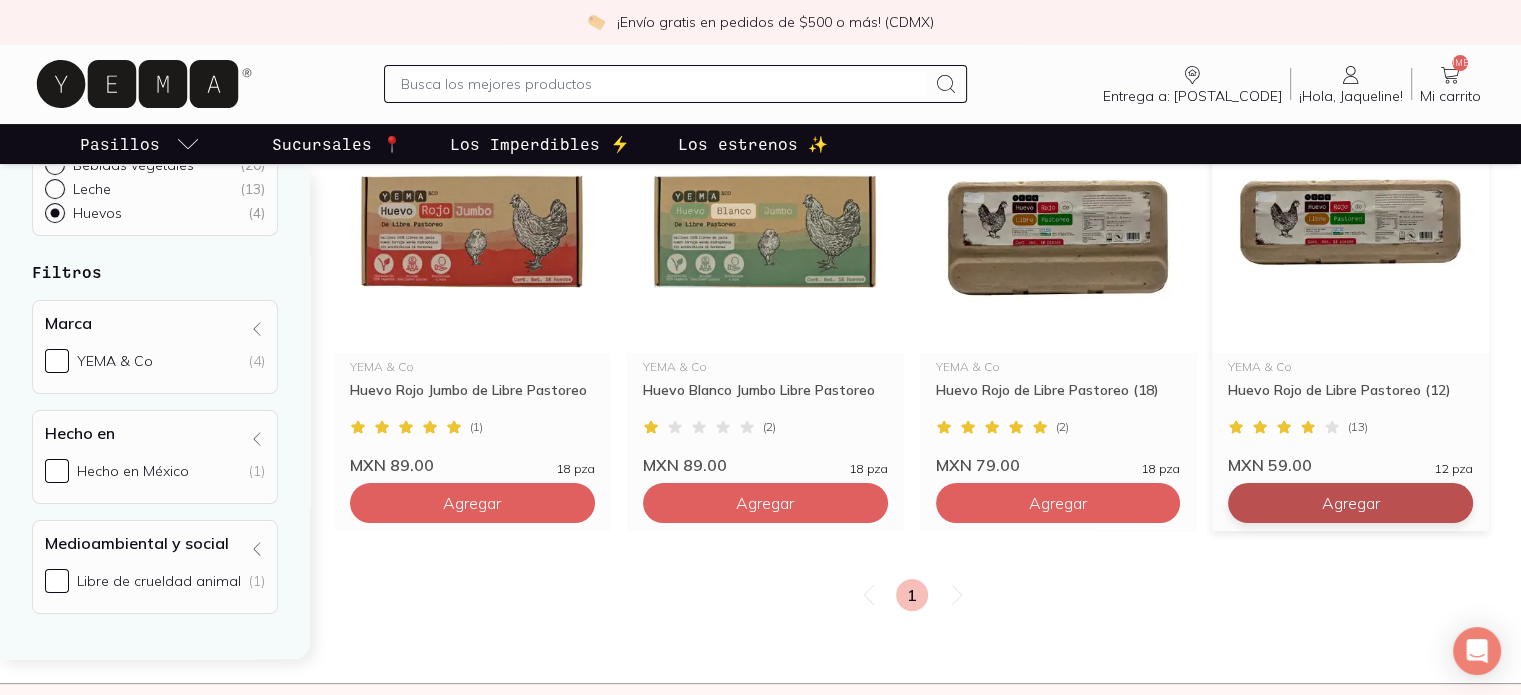 click on "Agregar" at bounding box center (472, 503) 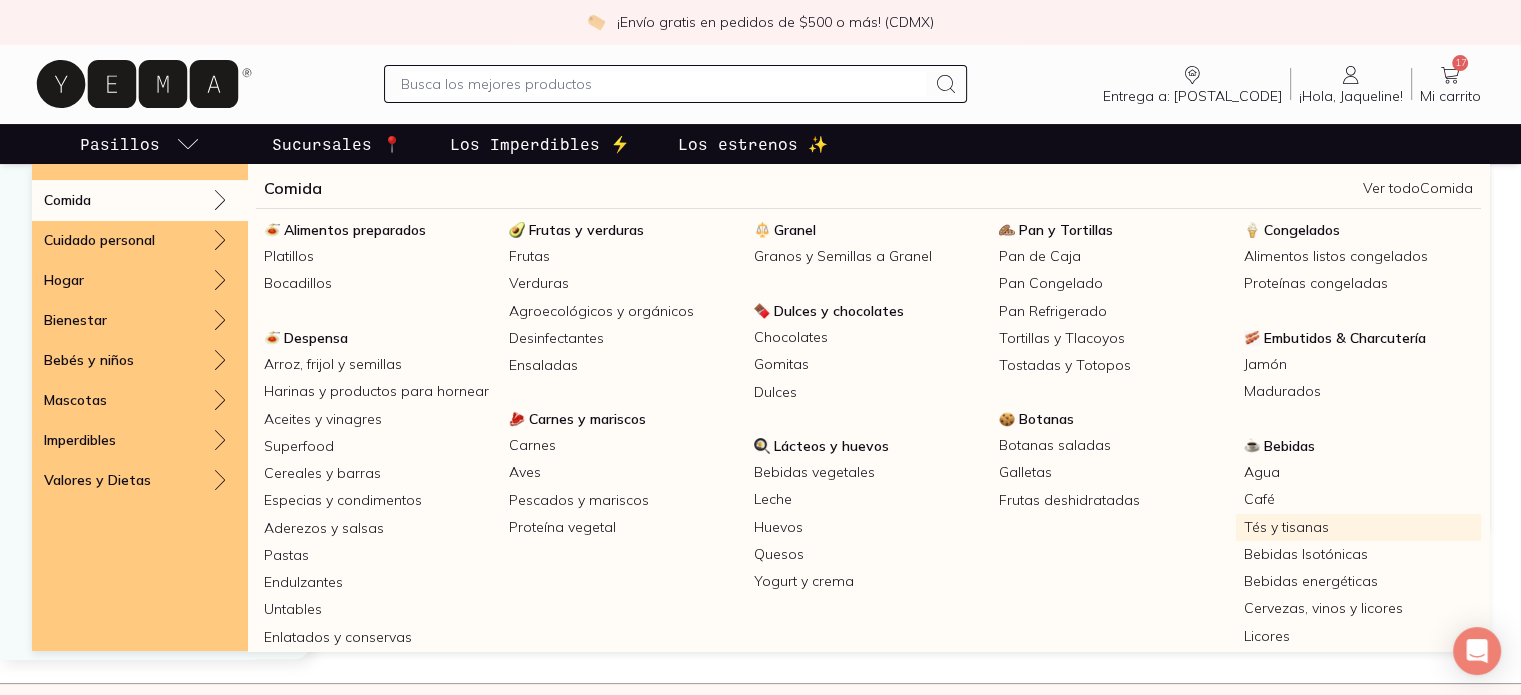 click on "Tés y tisanas" at bounding box center [1358, 527] 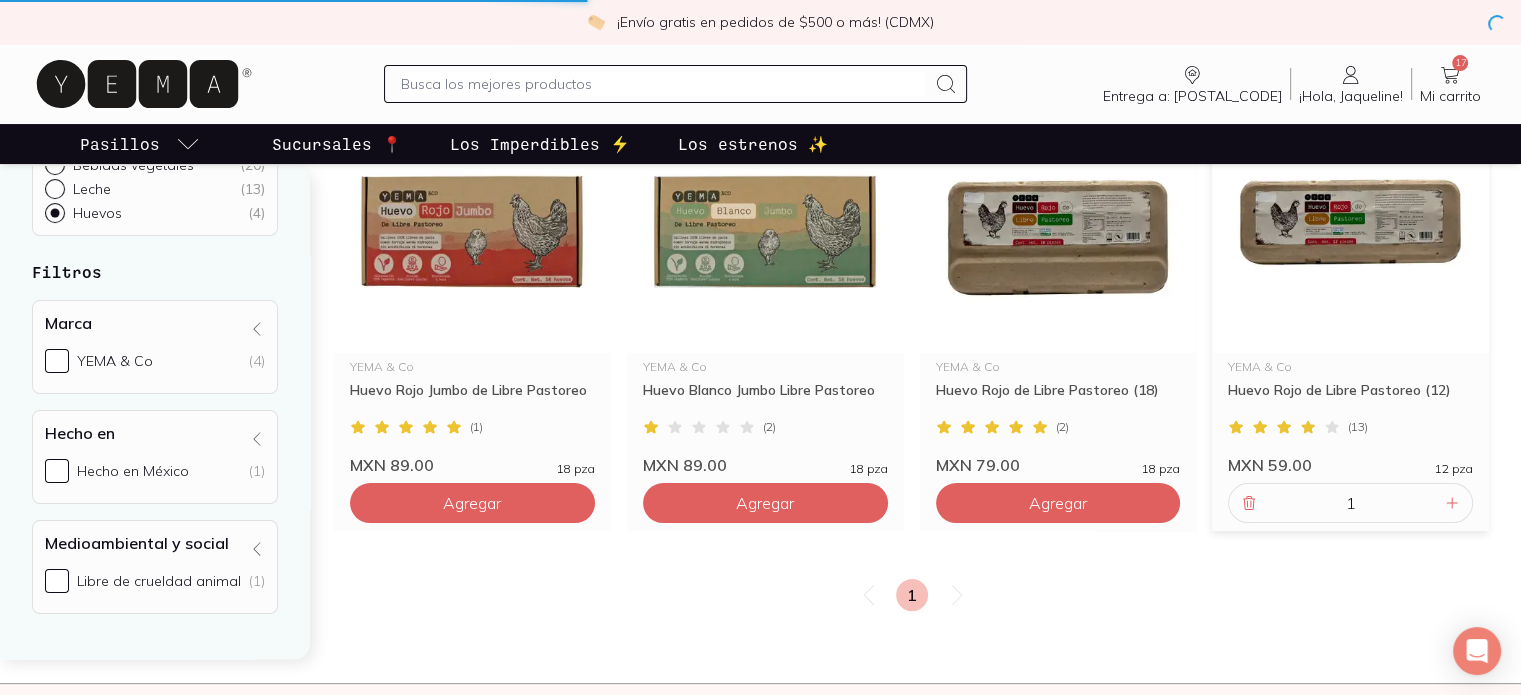 scroll, scrollTop: 0, scrollLeft: 0, axis: both 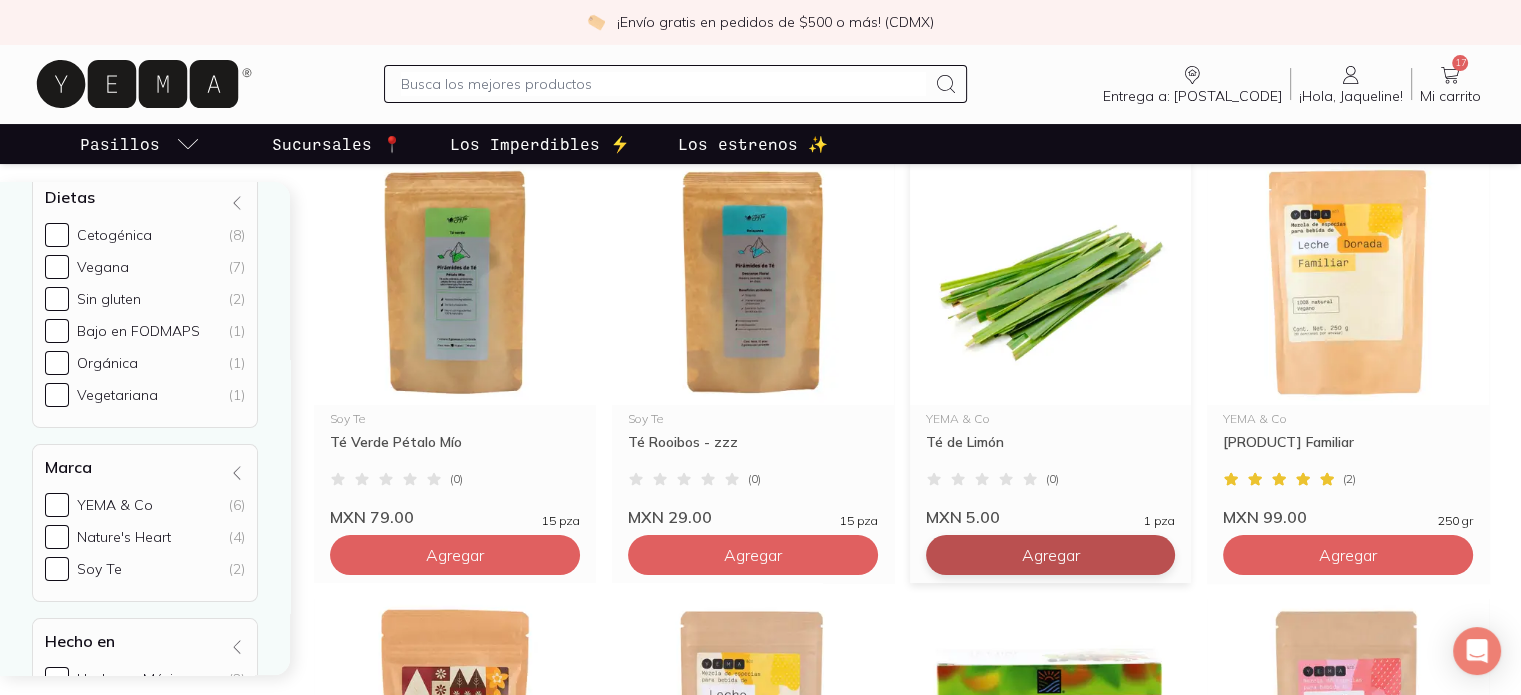 click on "Agregar" at bounding box center (455, 555) 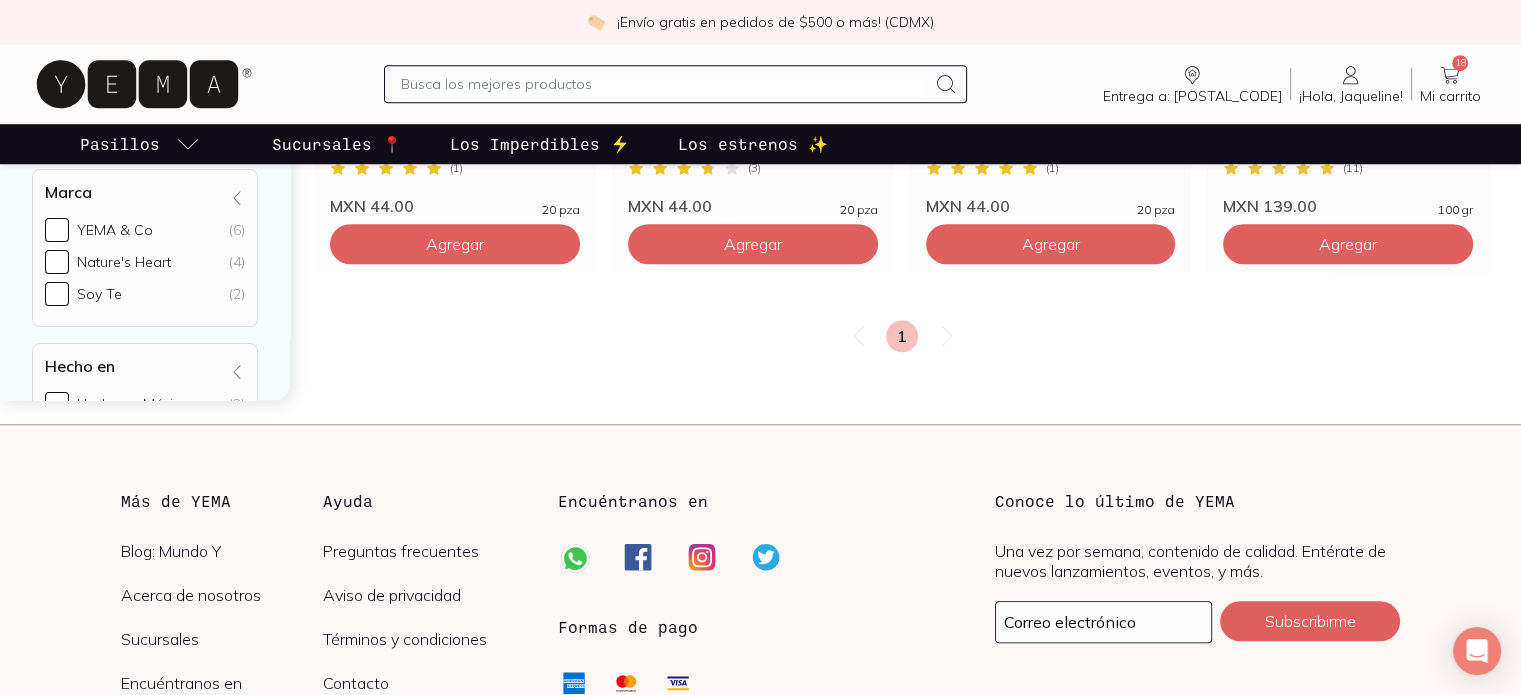 scroll, scrollTop: 1457, scrollLeft: 0, axis: vertical 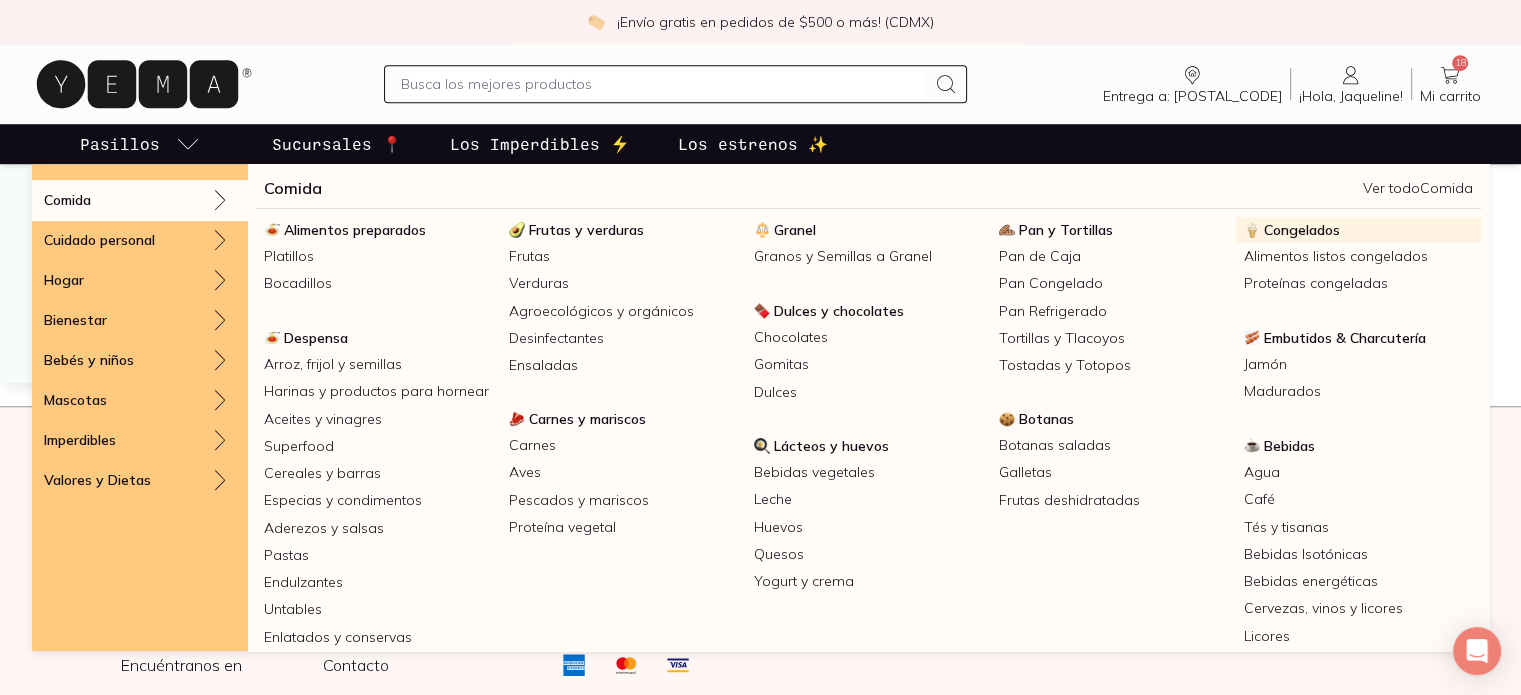 click on "Congelados" at bounding box center (1358, 230) 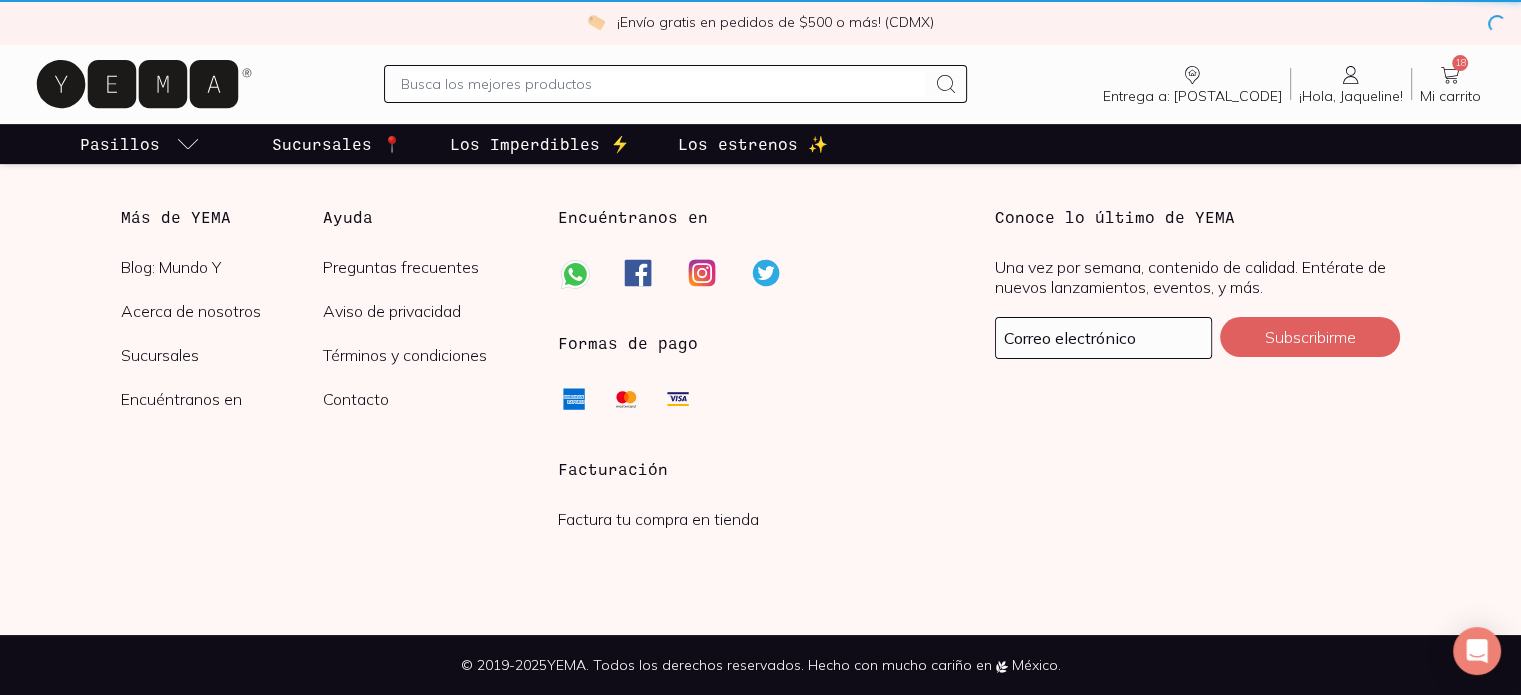 scroll, scrollTop: 0, scrollLeft: 0, axis: both 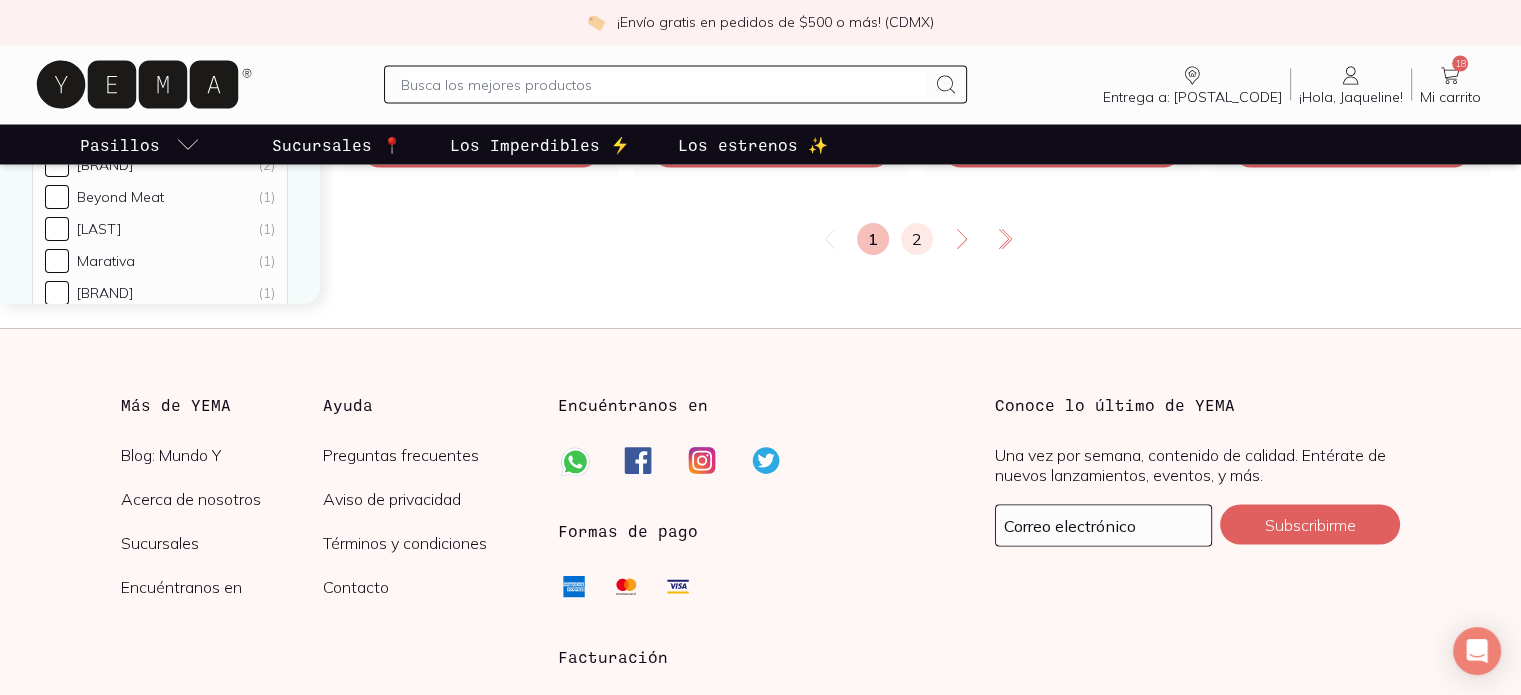 click on "2" at bounding box center [917, 239] 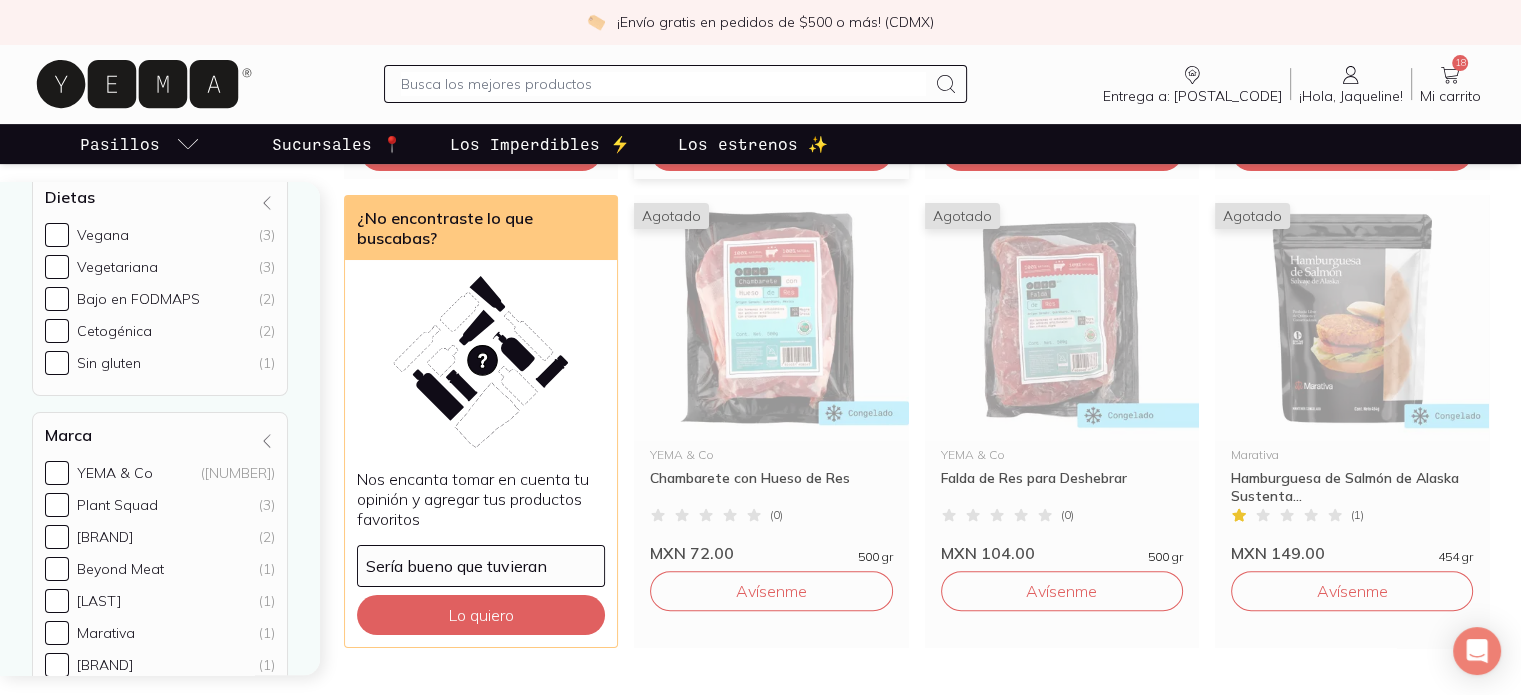 scroll, scrollTop: 692, scrollLeft: 0, axis: vertical 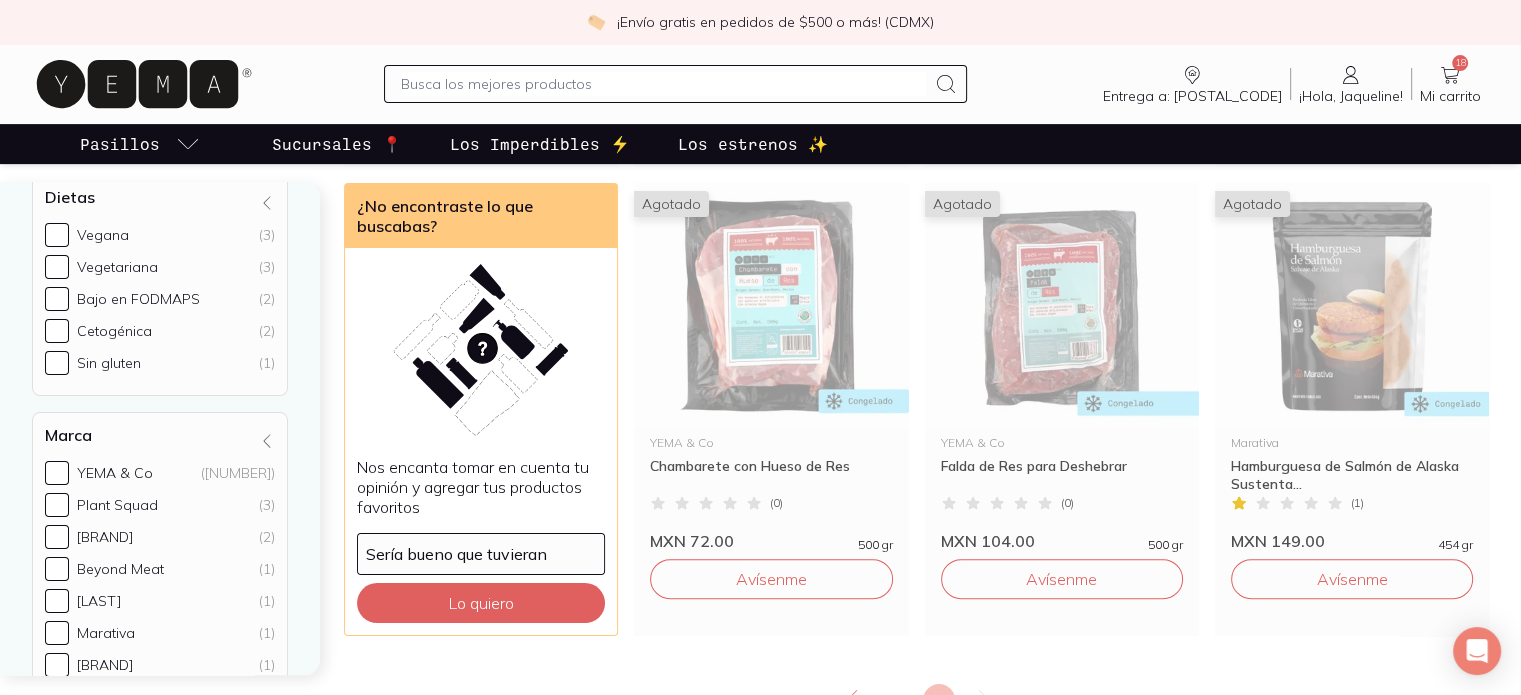 click on "Mi carrito" at bounding box center (1450, 96) 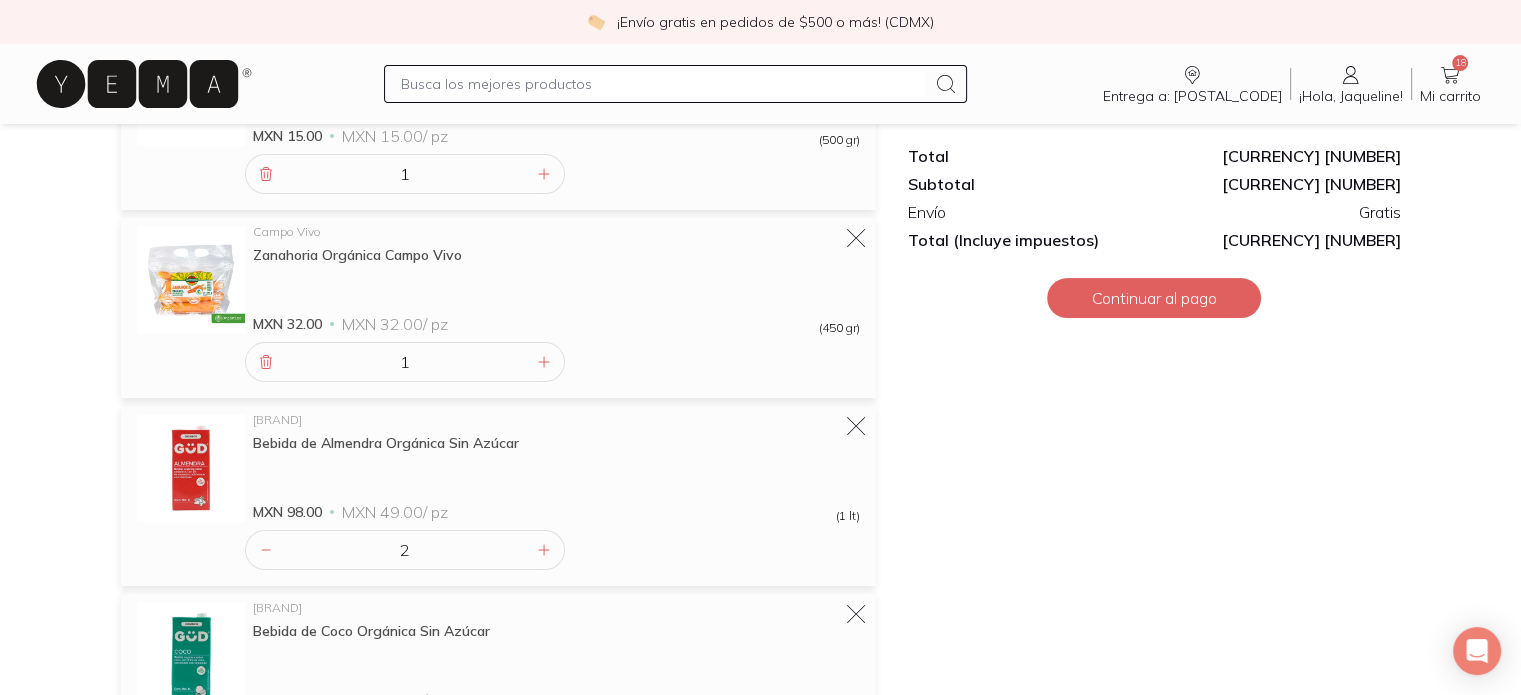 scroll, scrollTop: 518, scrollLeft: 0, axis: vertical 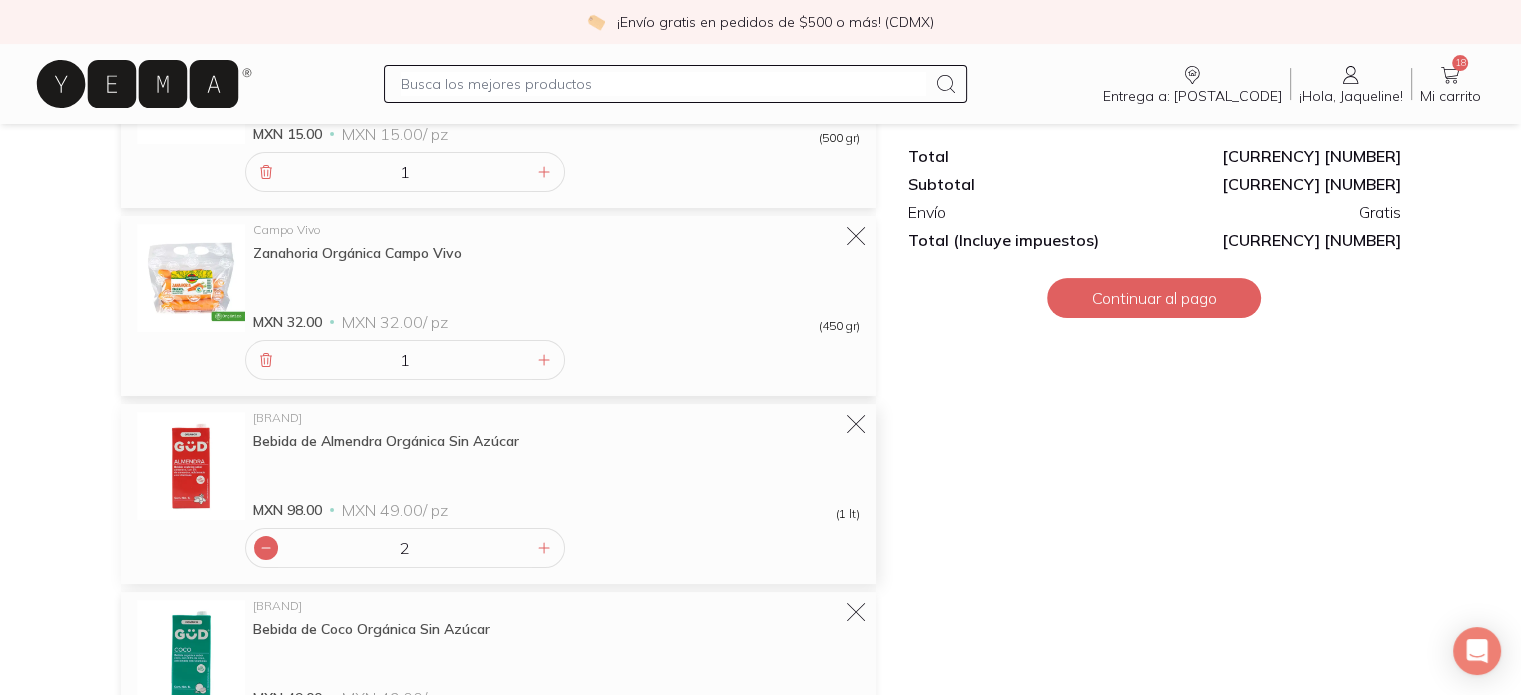 click 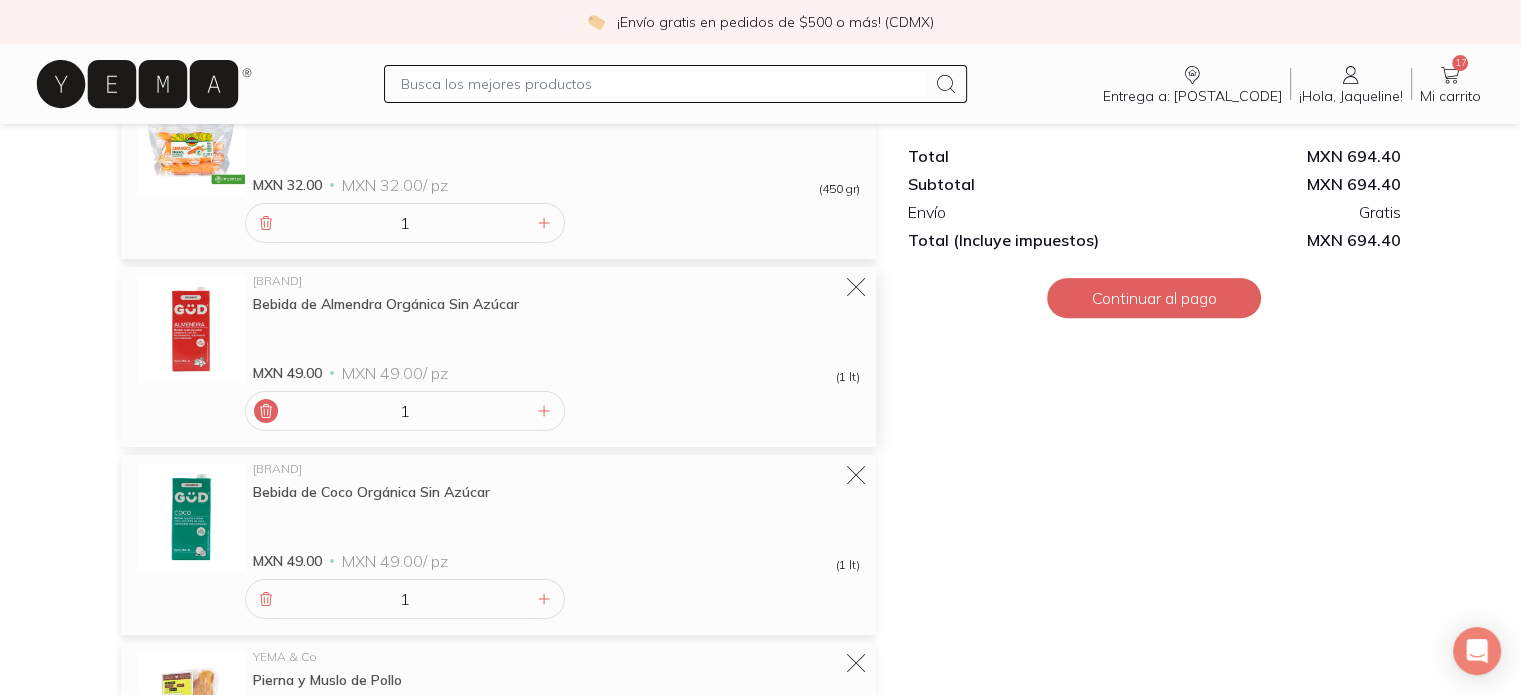 scroll, scrollTop: 631, scrollLeft: 0, axis: vertical 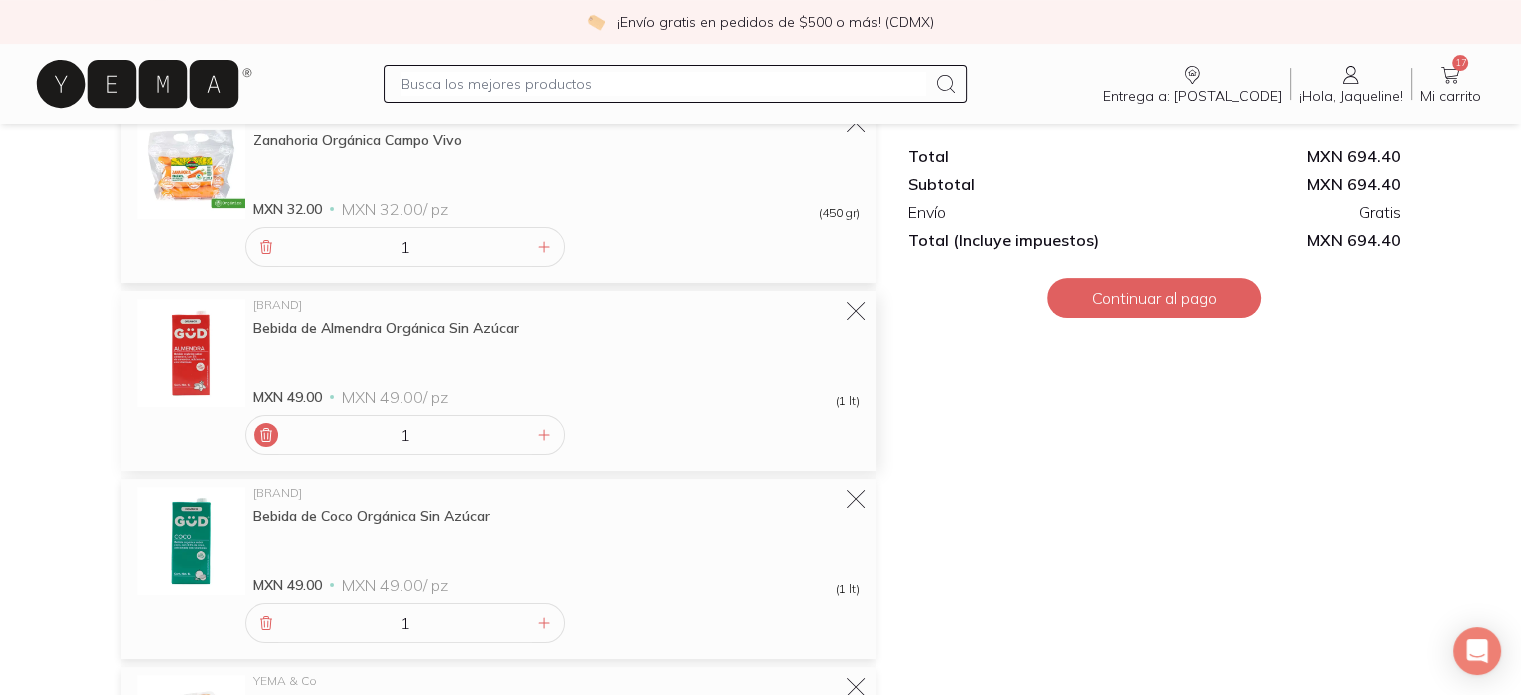click on "1" at bounding box center (405, 435) 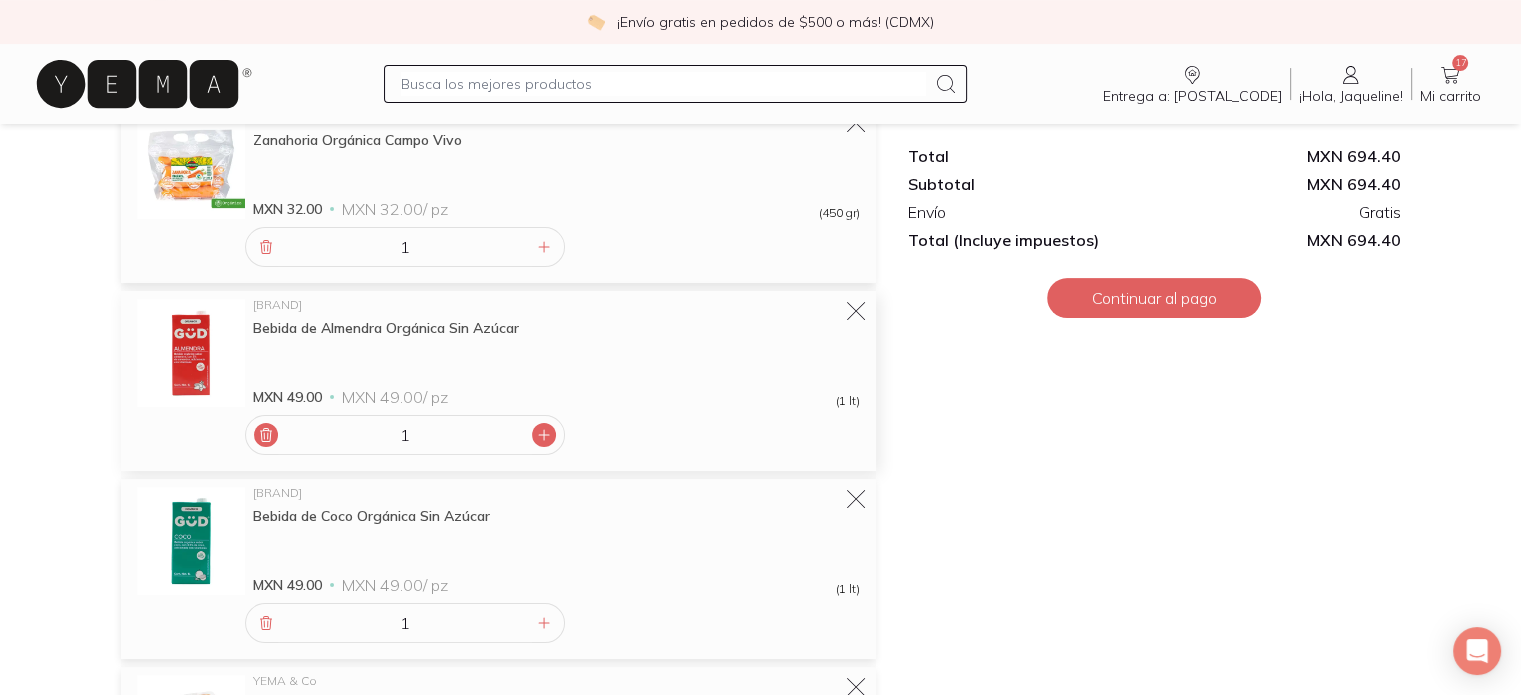 click 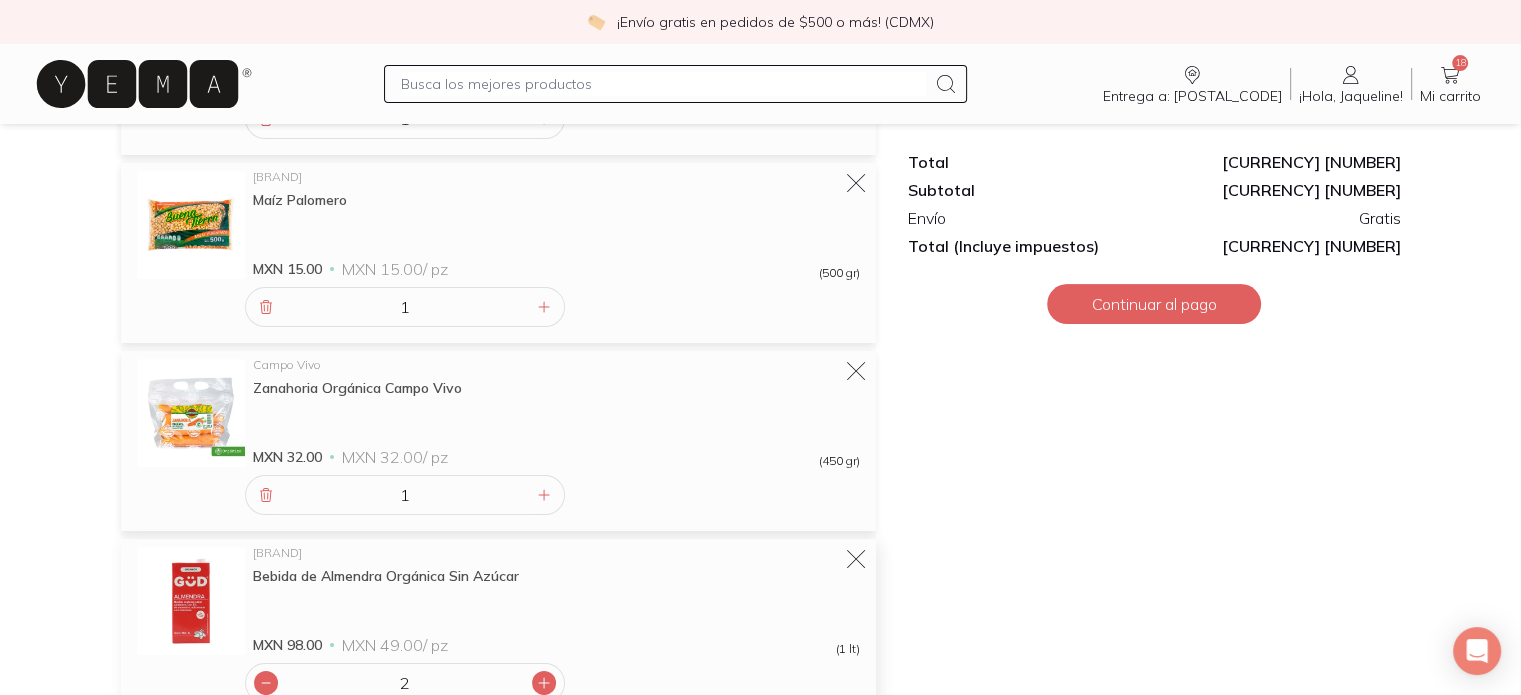 scroll, scrollTop: 0, scrollLeft: 0, axis: both 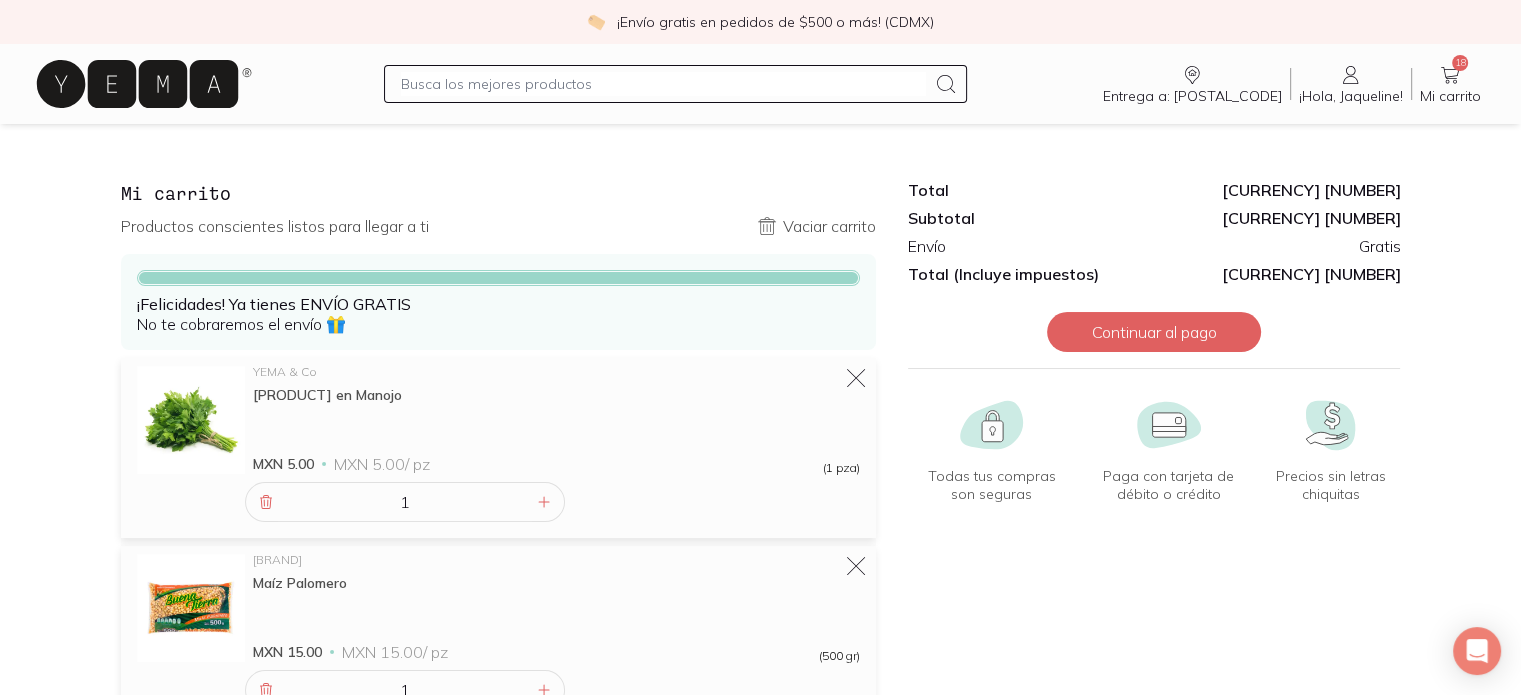 click on "YEMA & Co Perejil en Manojo MXN 5.00 MXN 5.00  / pz (1 pza)" at bounding box center [556, 420] 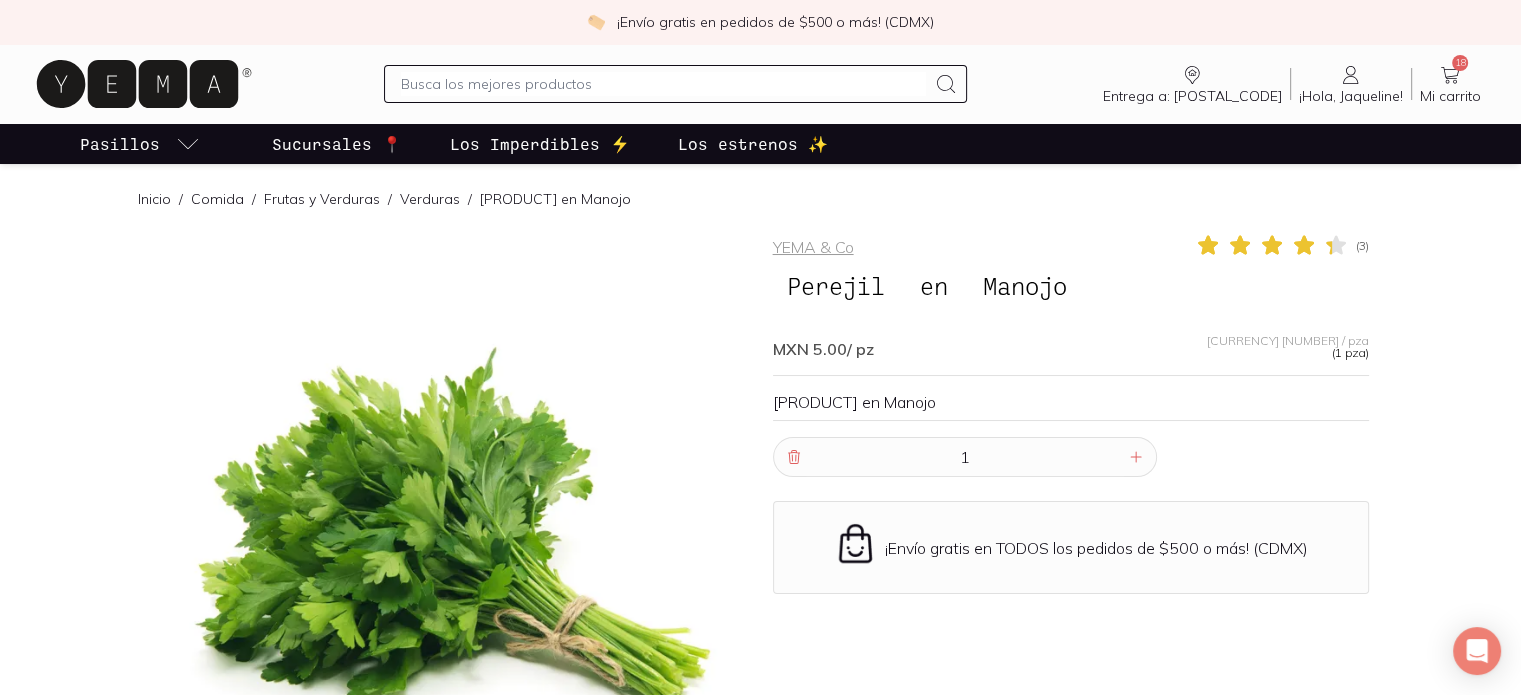 click on "18 Mi carrito Carrito" at bounding box center (1450, 84) 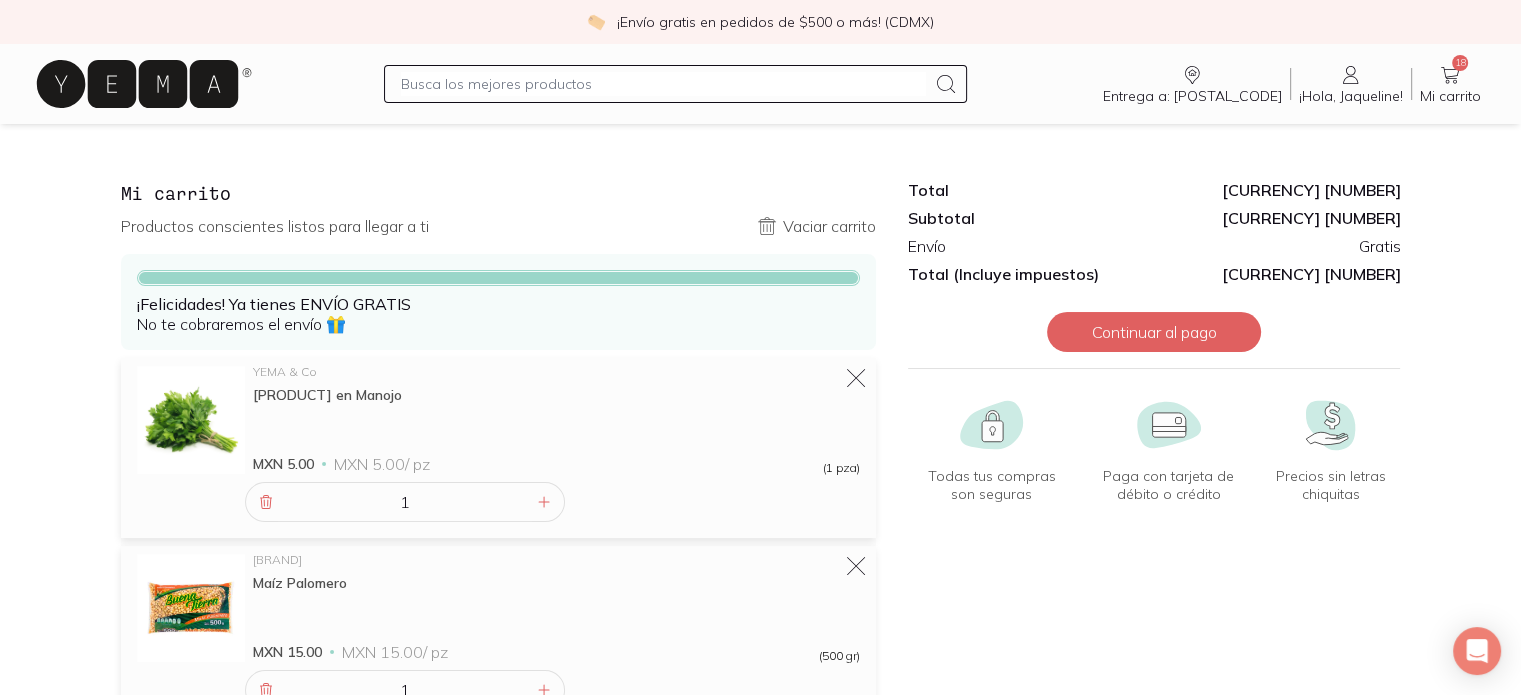 click on "18 Mi carrito Carrito" at bounding box center (1450, 84) 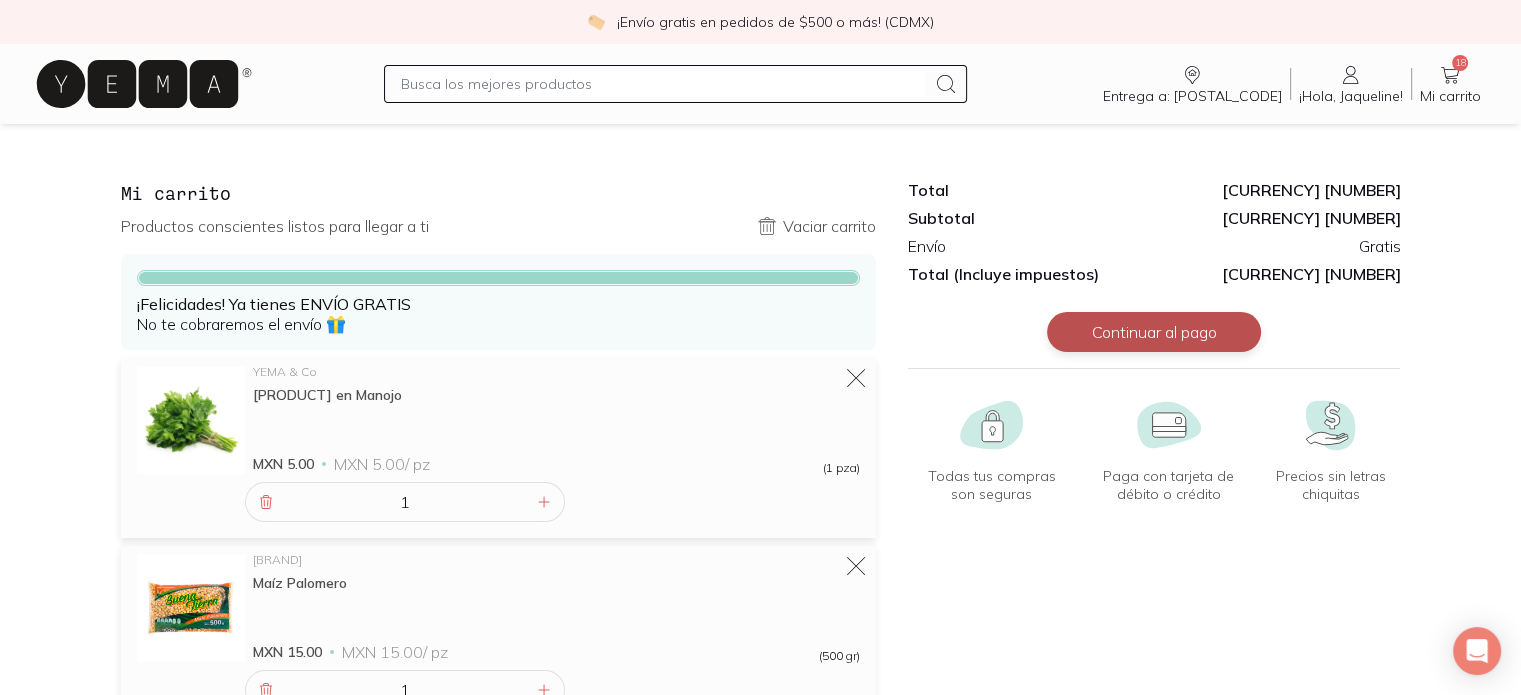 click on "Continuar al pago" at bounding box center [1154, 332] 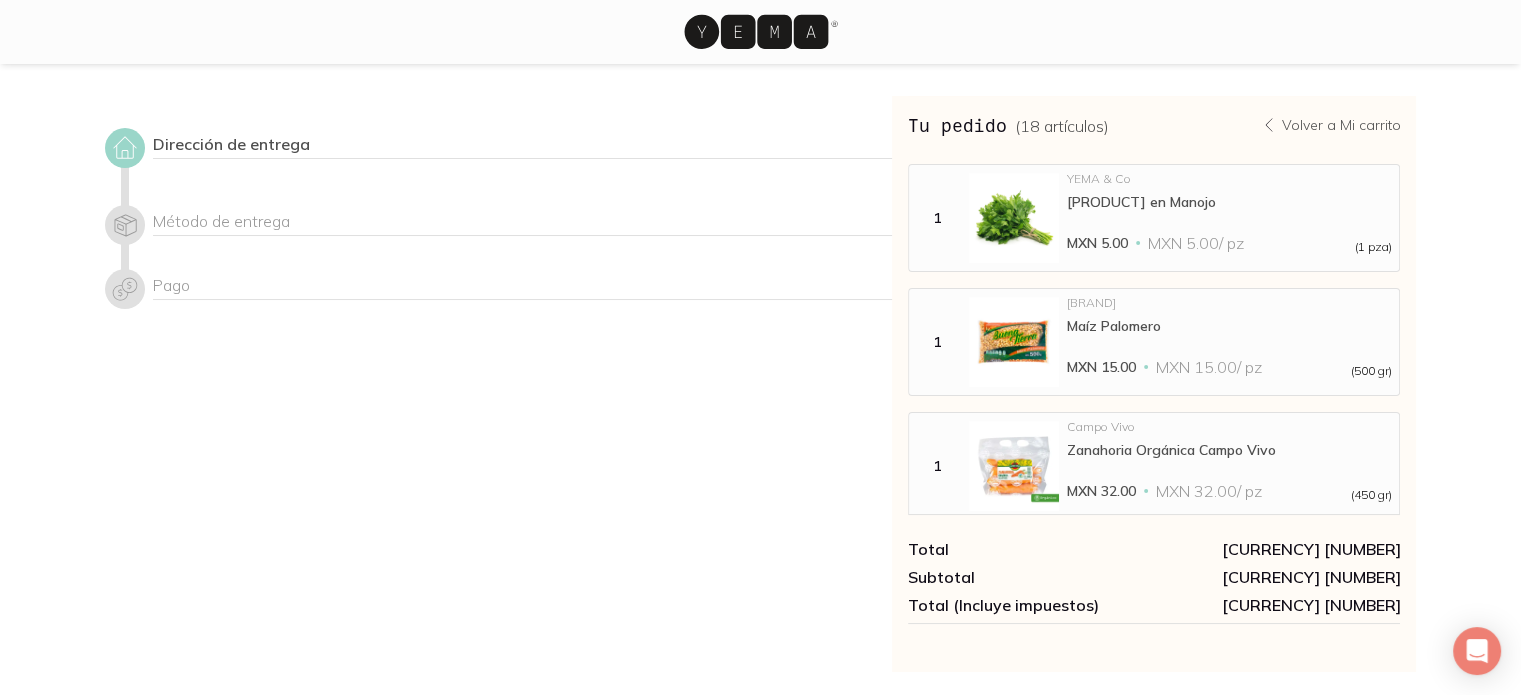 click on "Dirección de entrega Método de entrega Pago" at bounding box center (498, 384) 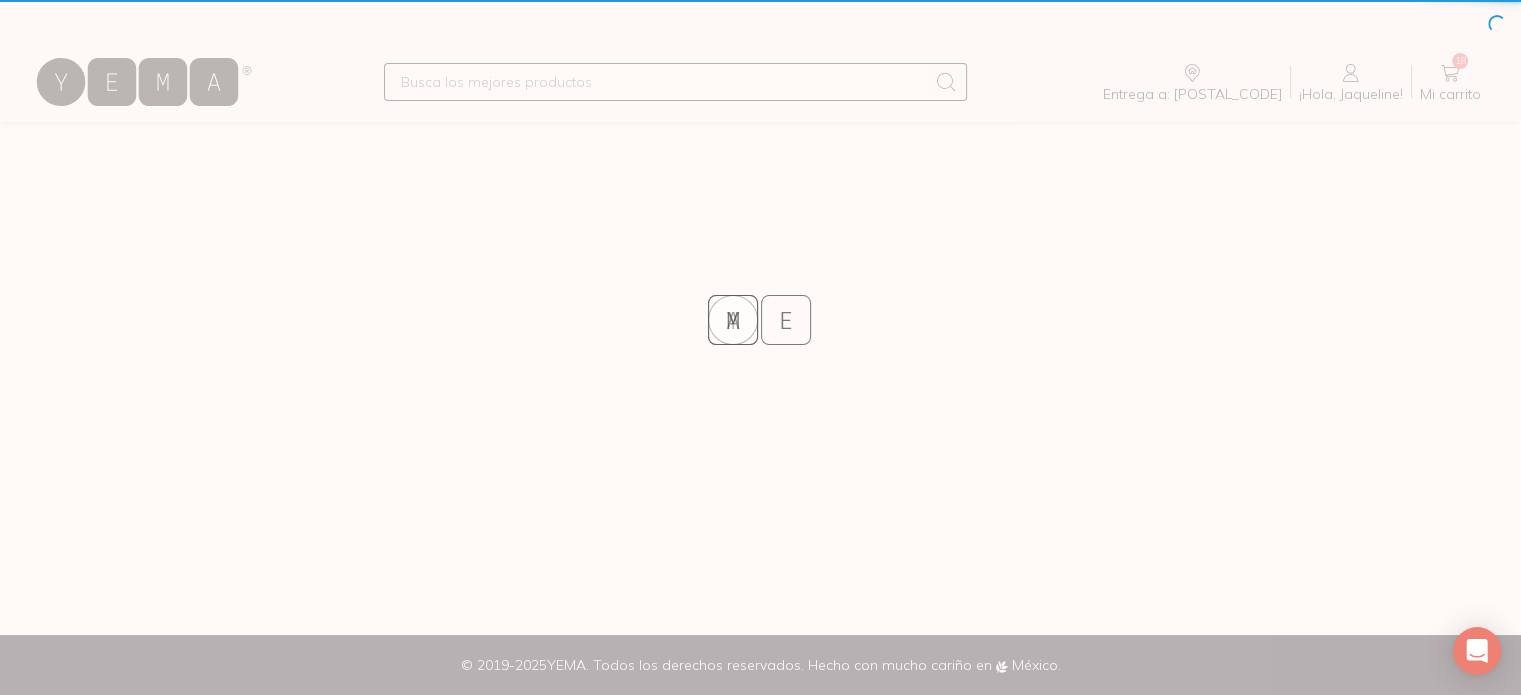scroll, scrollTop: 0, scrollLeft: 0, axis: both 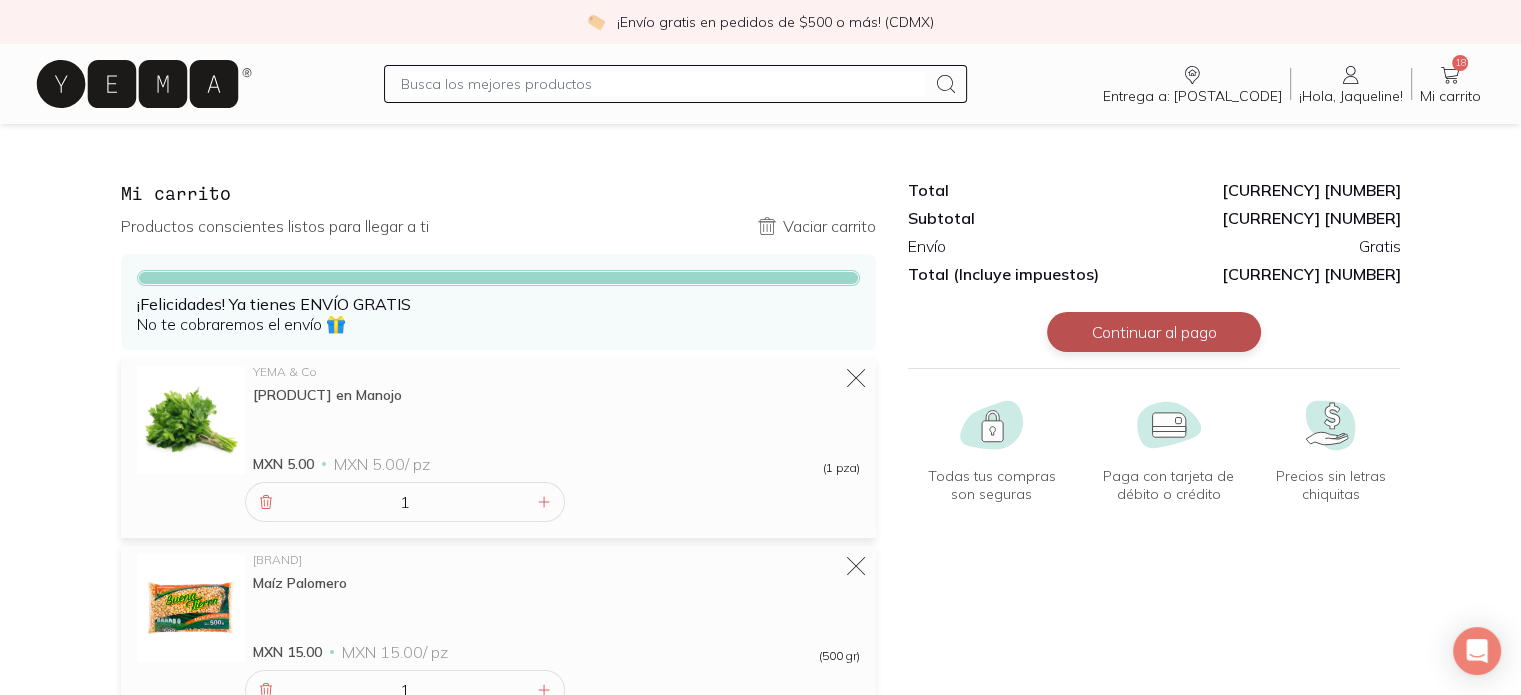 click on "Continuar al pago" at bounding box center (1154, 332) 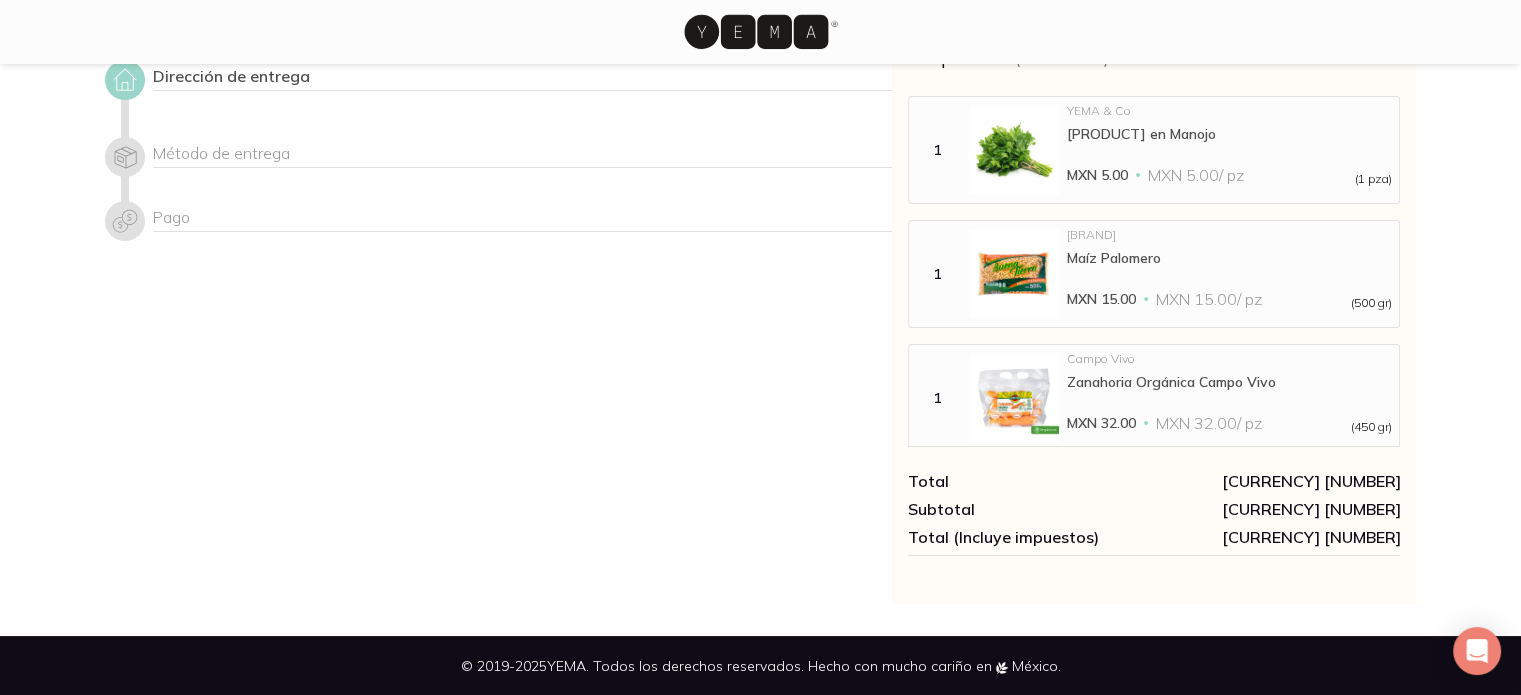 scroll, scrollTop: 0, scrollLeft: 0, axis: both 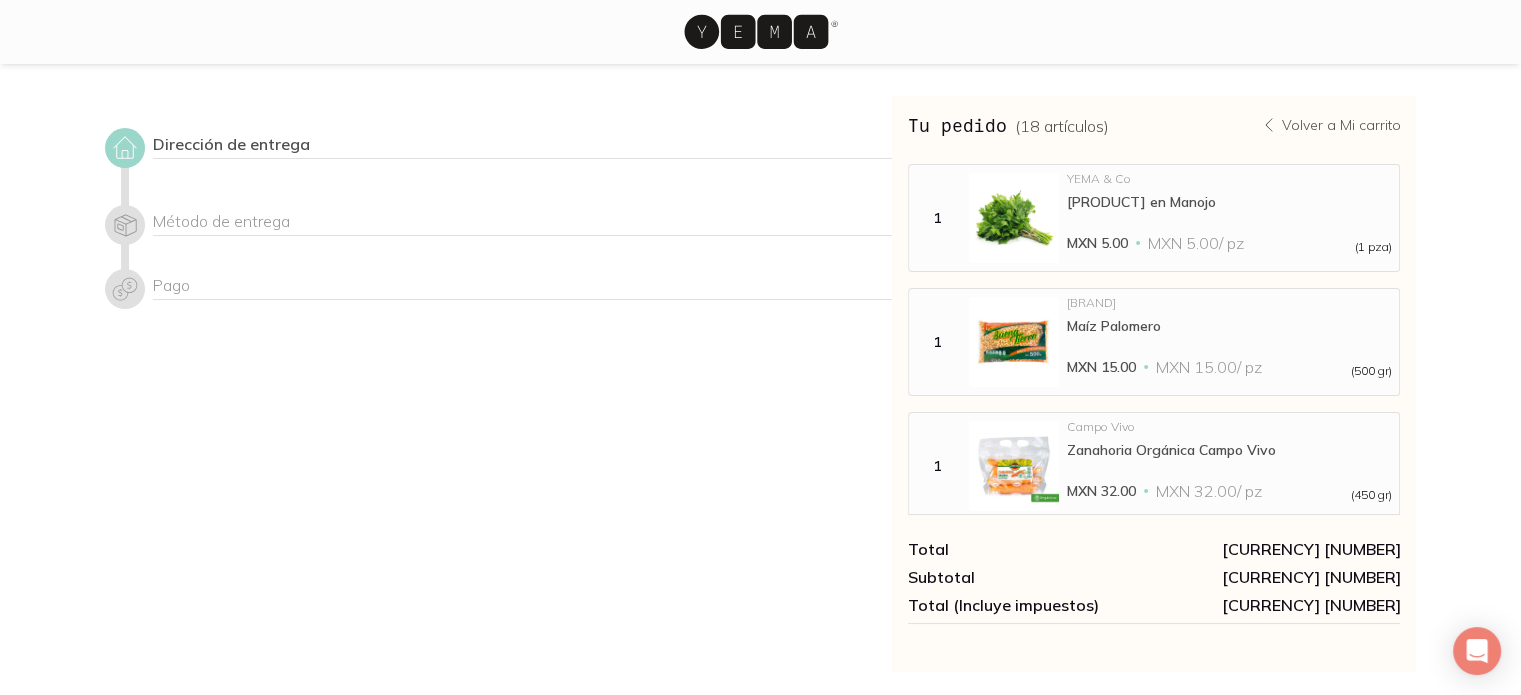 click on "Método de entrega" at bounding box center (522, 223) 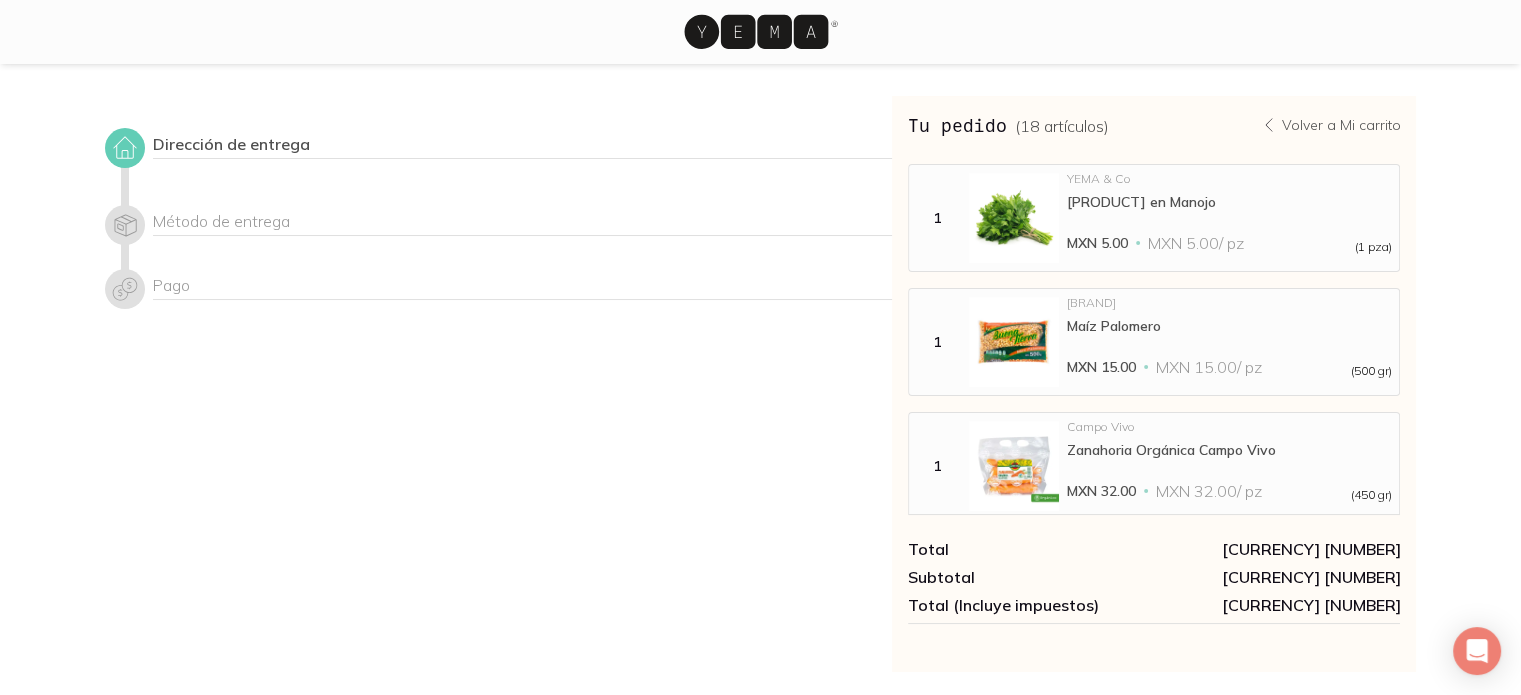 click 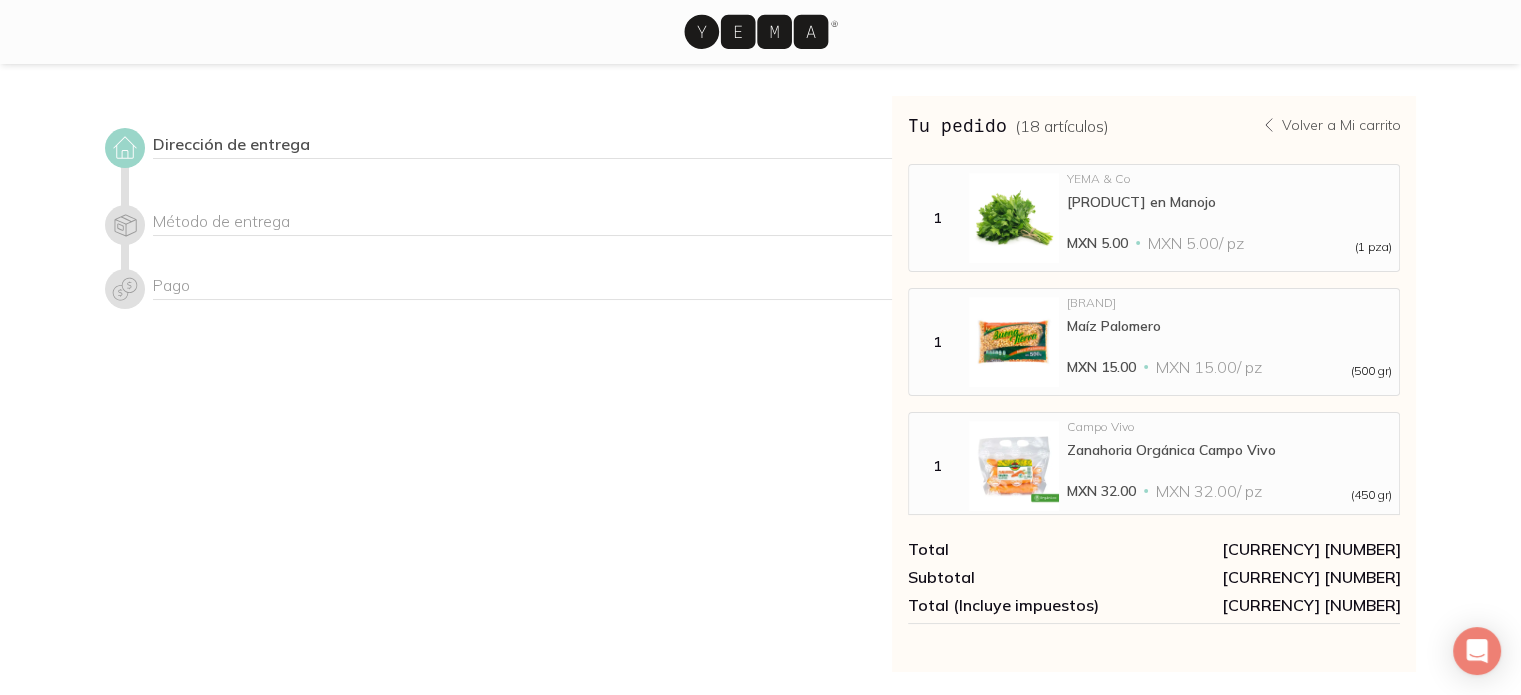 click 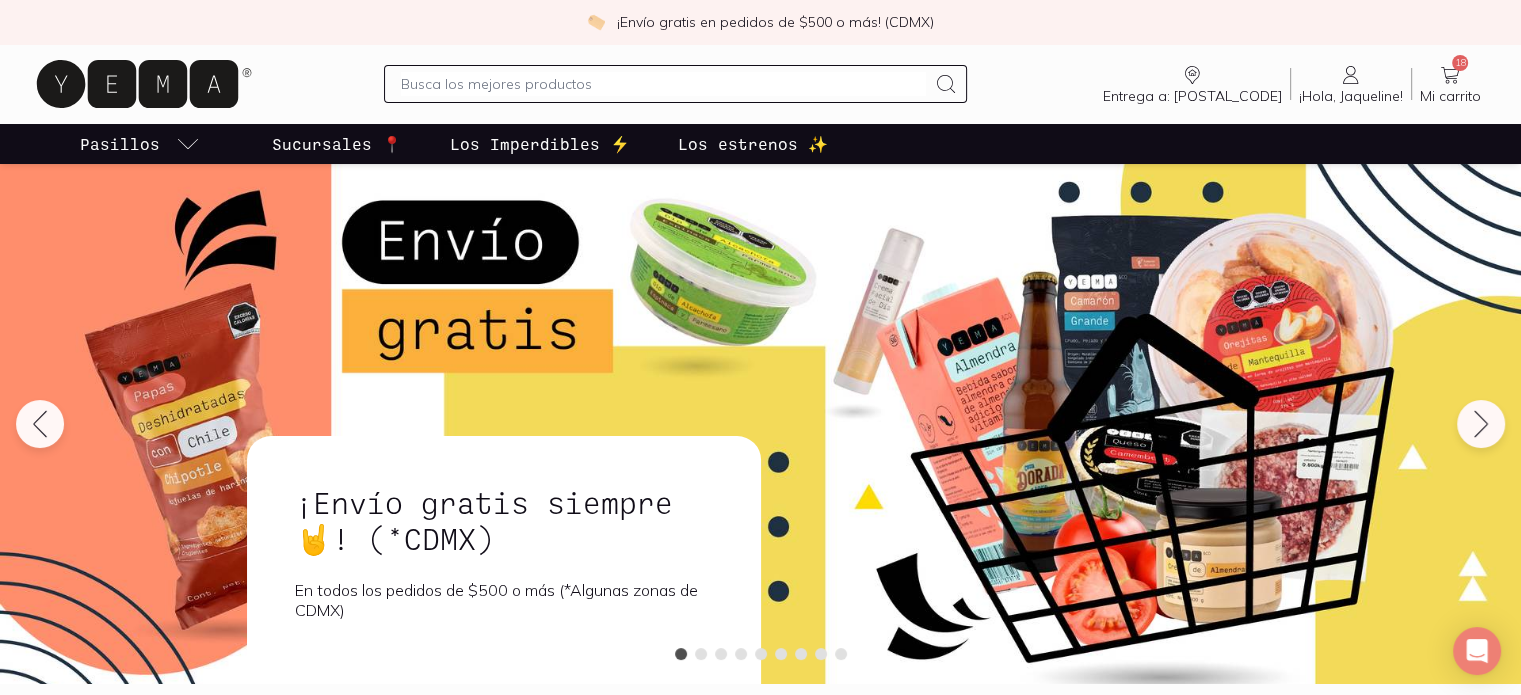 click on "Mi carrito" at bounding box center [1450, 96] 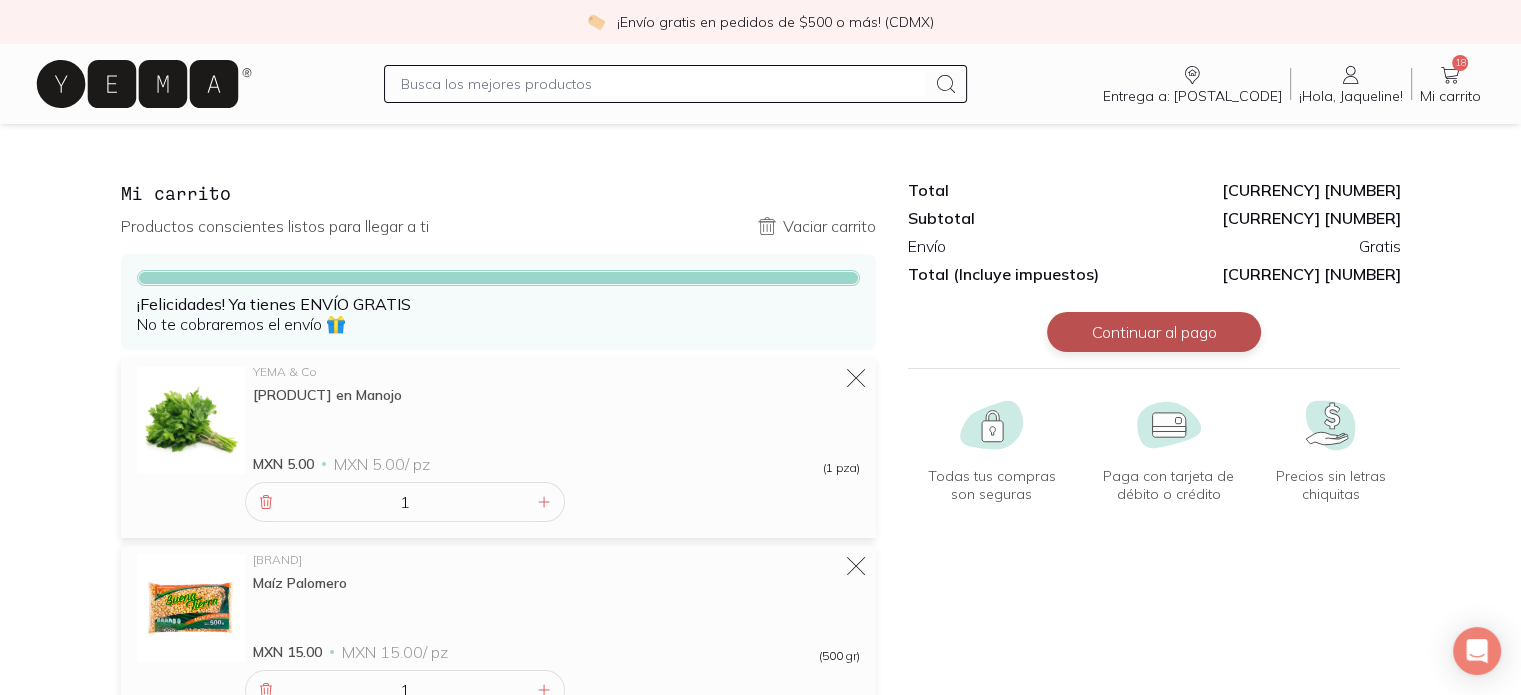 click on "Continuar al pago" at bounding box center (1154, 332) 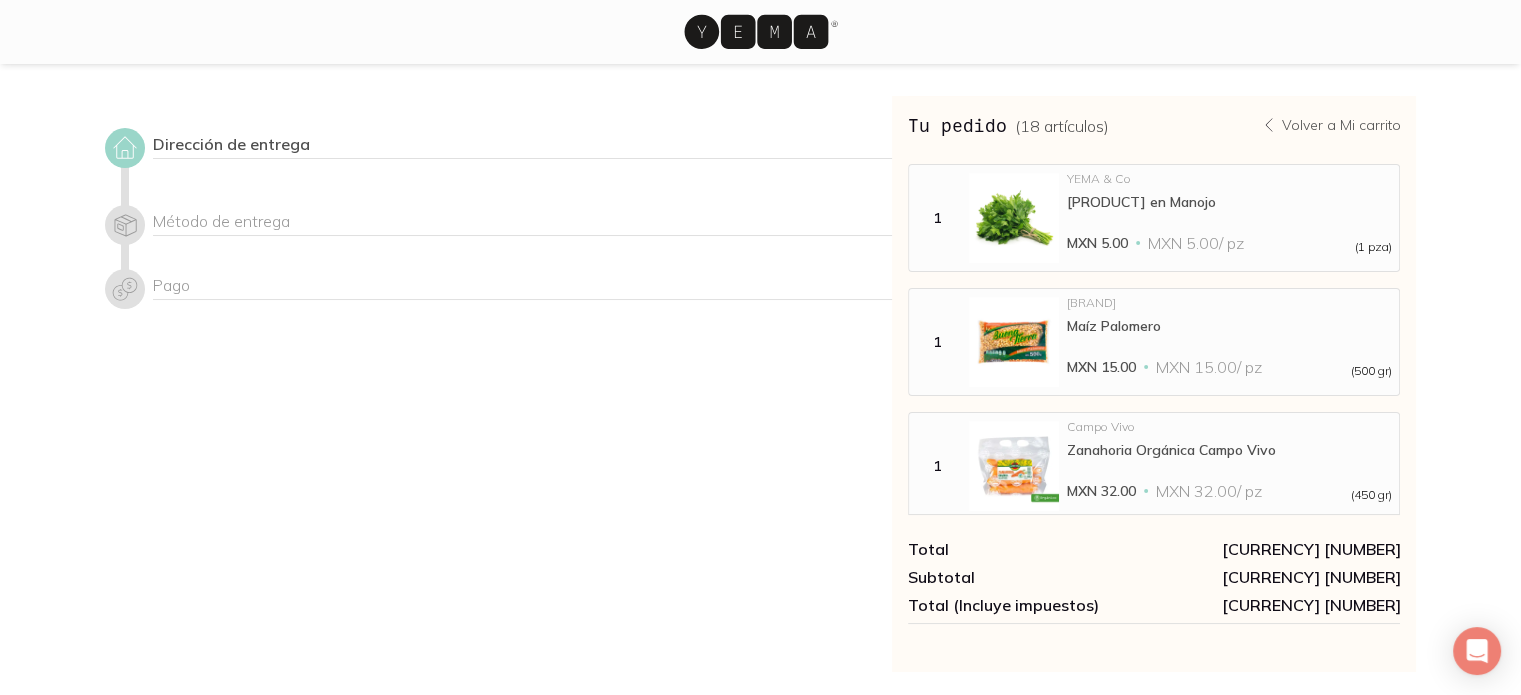 scroll, scrollTop: 68, scrollLeft: 0, axis: vertical 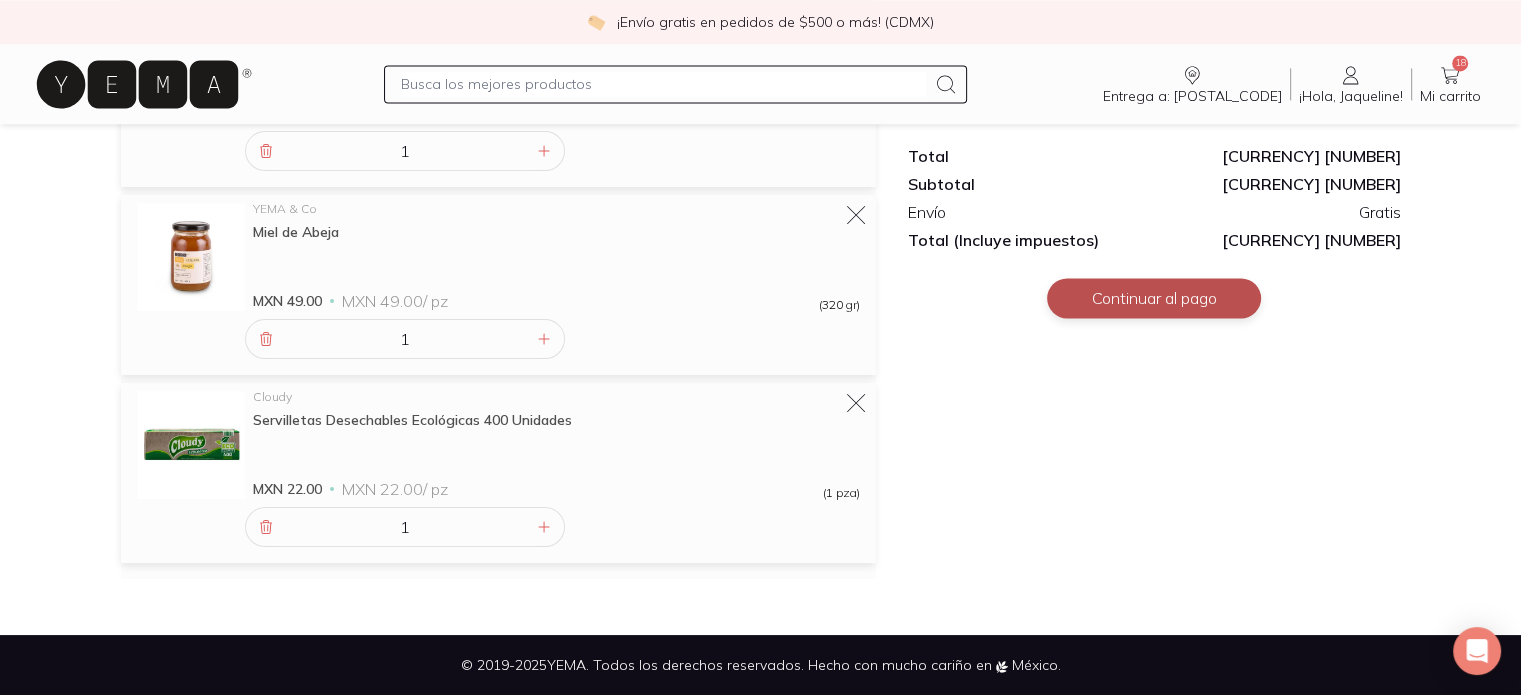 click on "Continuar al pago" at bounding box center [1154, 298] 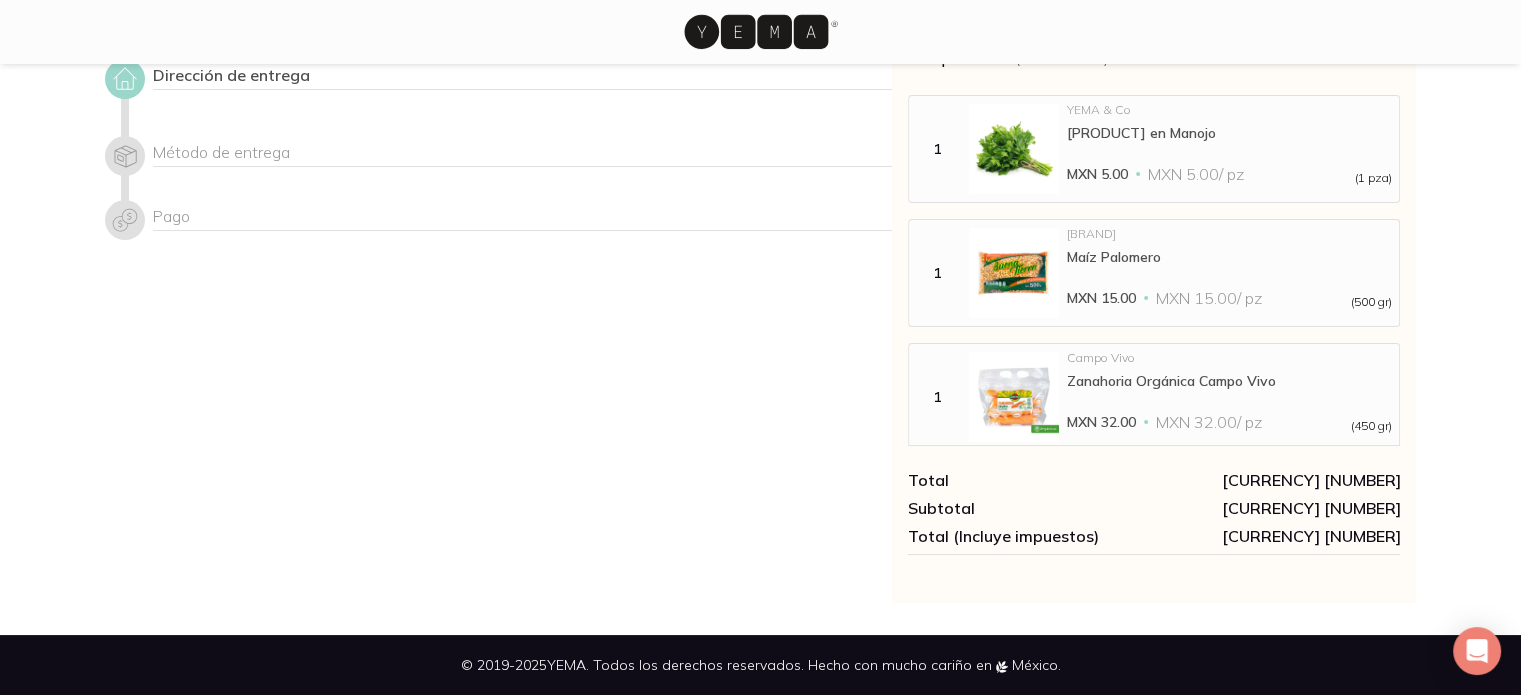 scroll, scrollTop: 0, scrollLeft: 0, axis: both 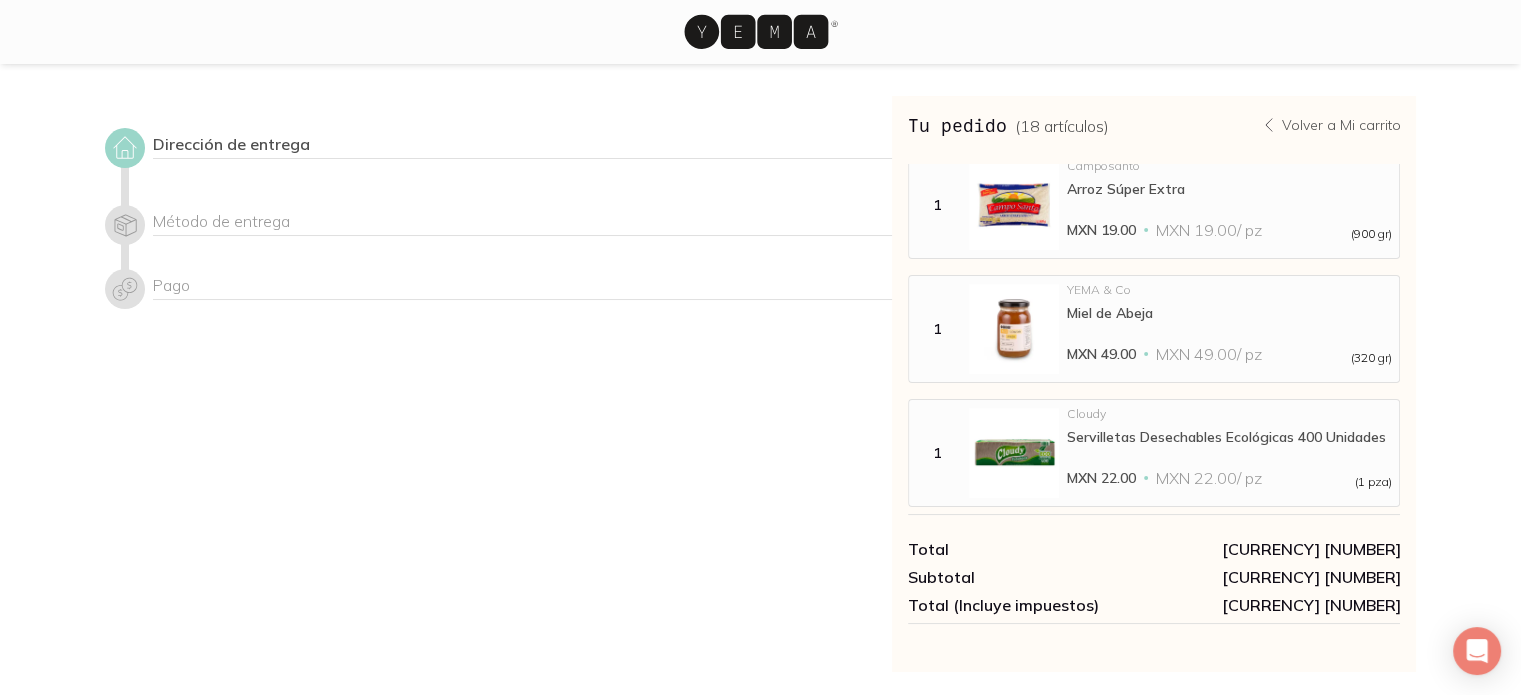 click on "Total [CURRENCY] [NUMBER] Subtotal [CURRENCY] [NUMBER] Total (Incluye impuestos) [CURRENCY] [NUMBER]" at bounding box center (1154, 593) 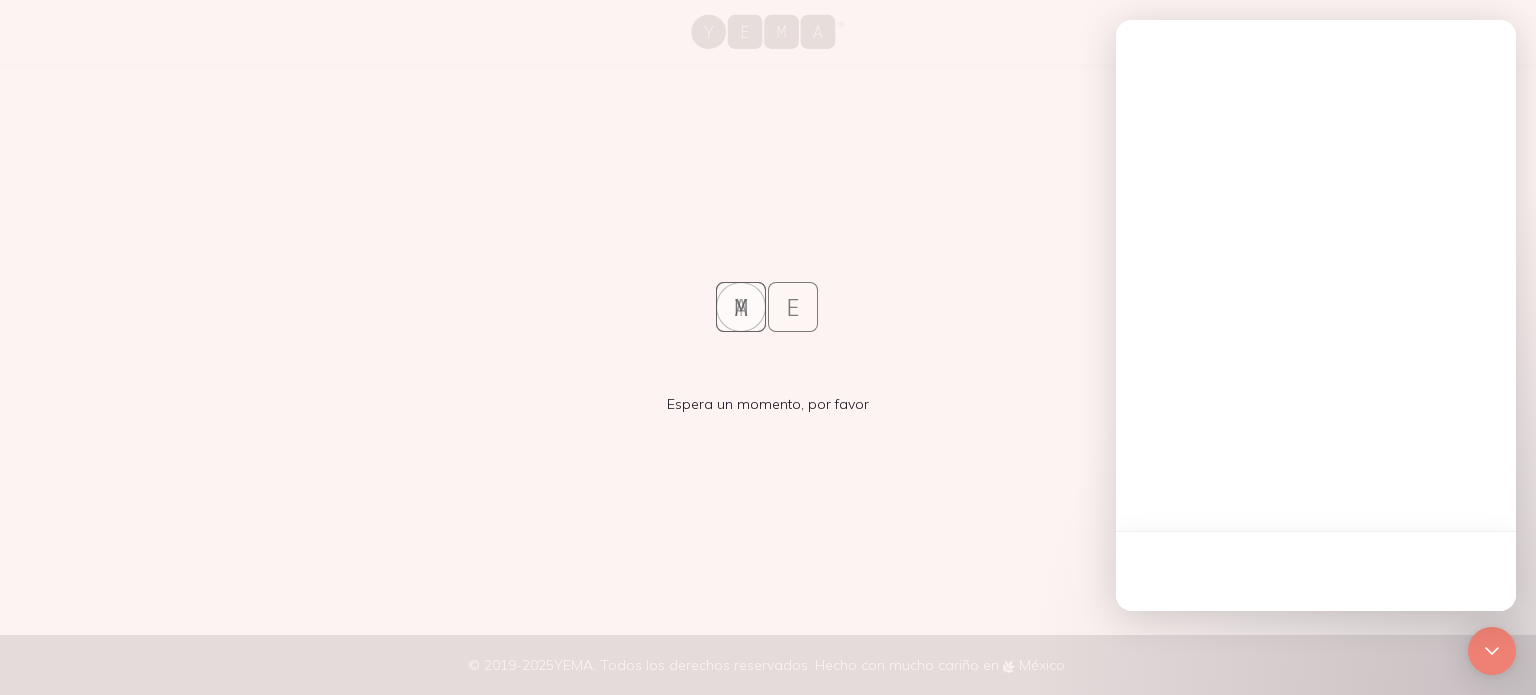 scroll, scrollTop: 0, scrollLeft: 0, axis: both 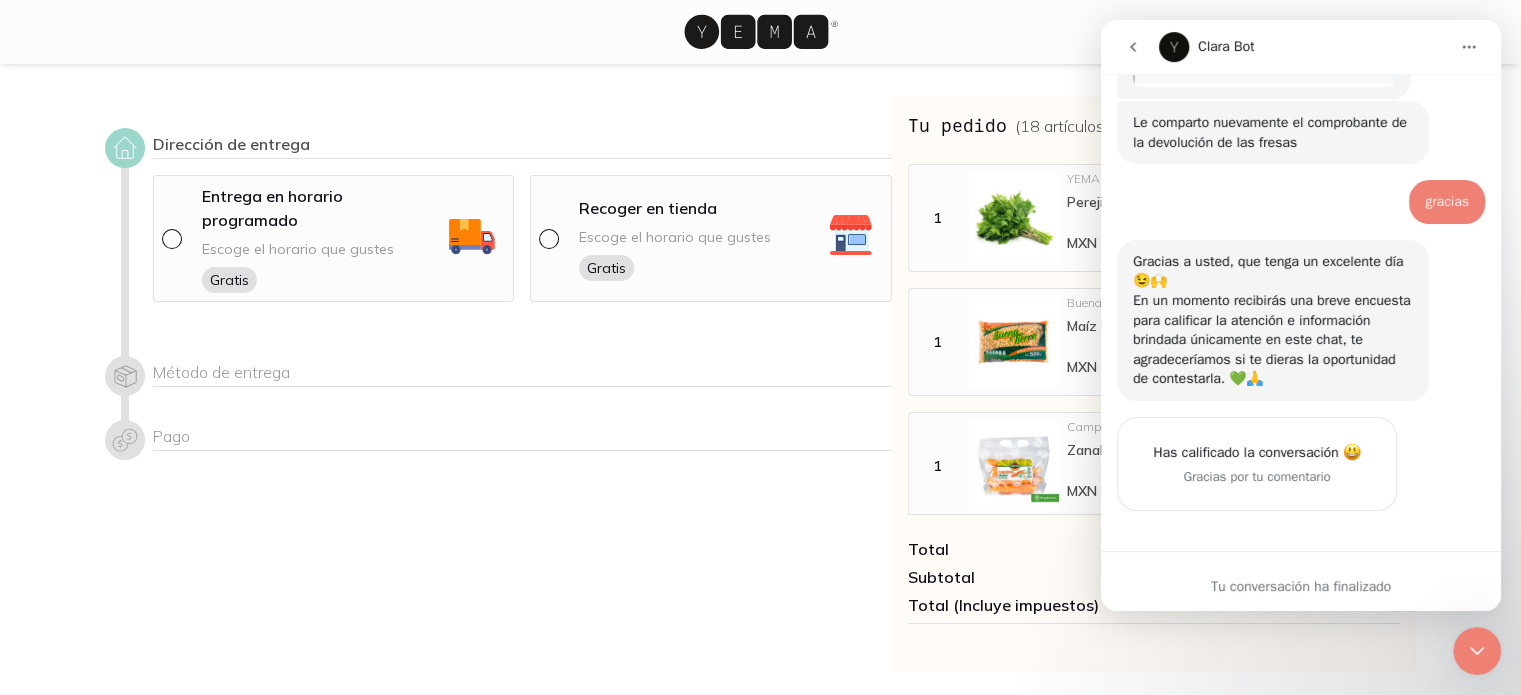 click at bounding box center [1477, 651] 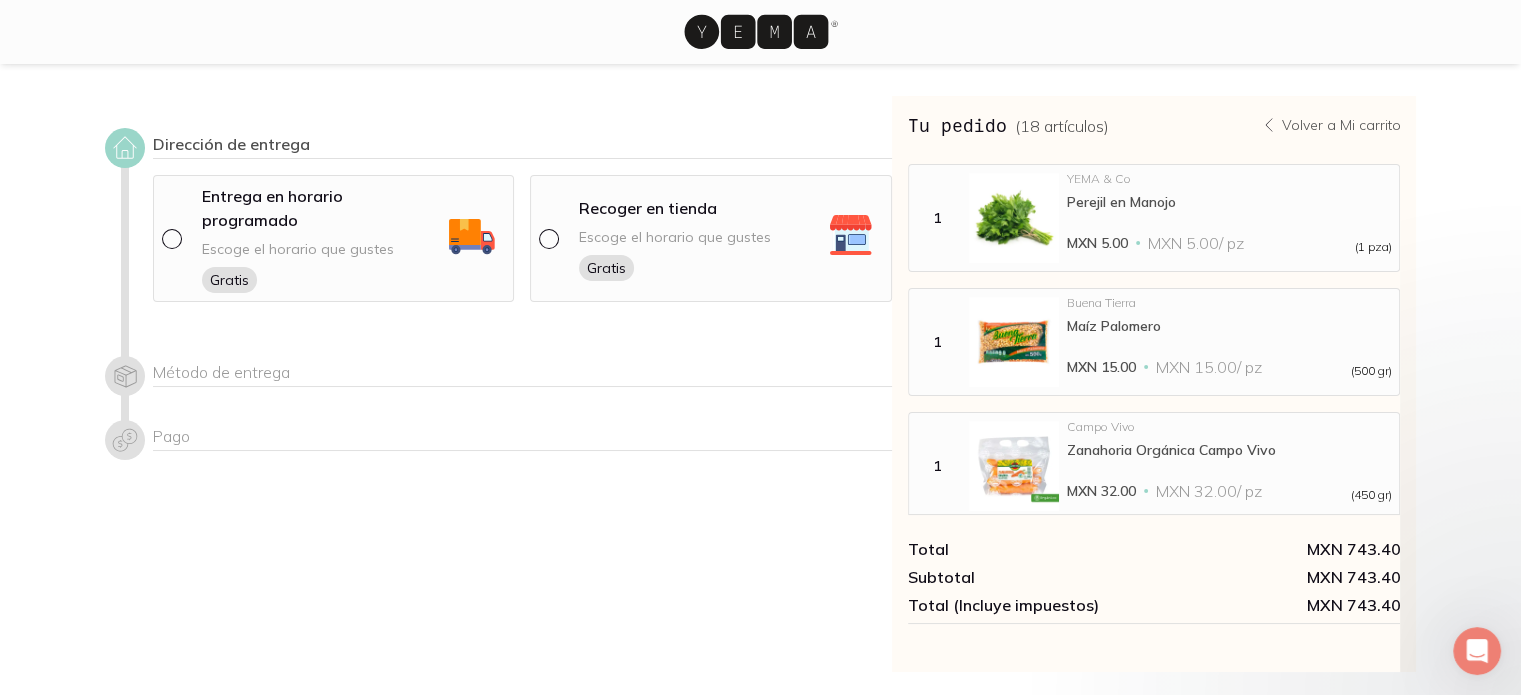 scroll, scrollTop: 0, scrollLeft: 0, axis: both 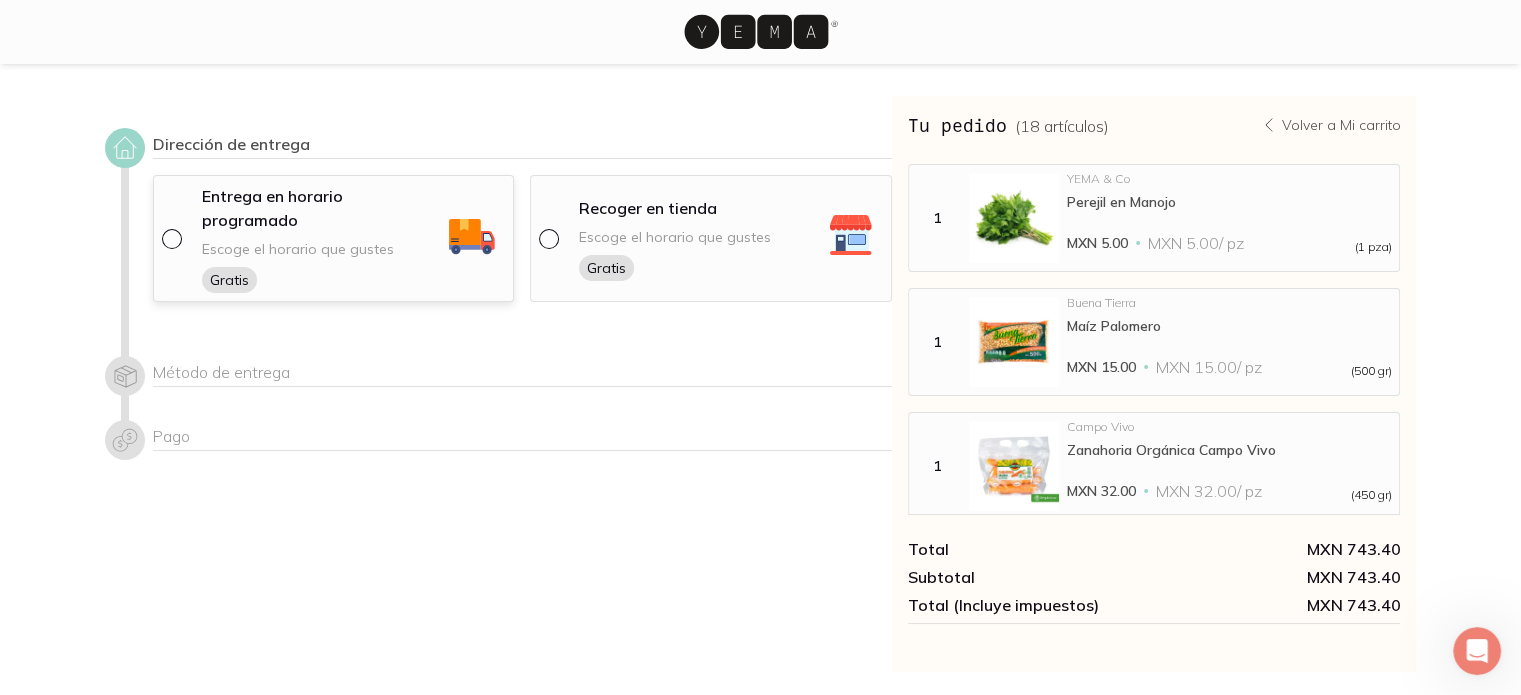 click on "Escoge el horario que gustes" at bounding box center [298, 249] 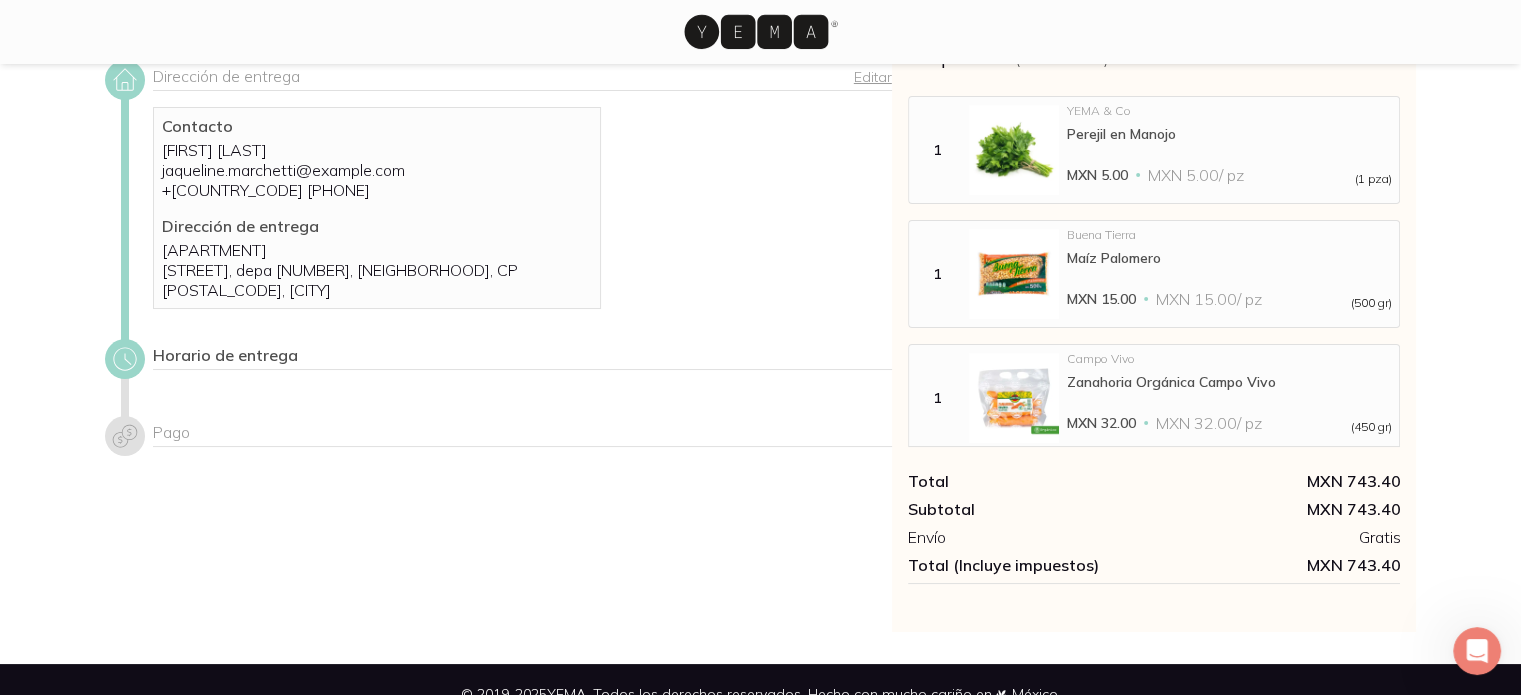 scroll, scrollTop: 96, scrollLeft: 0, axis: vertical 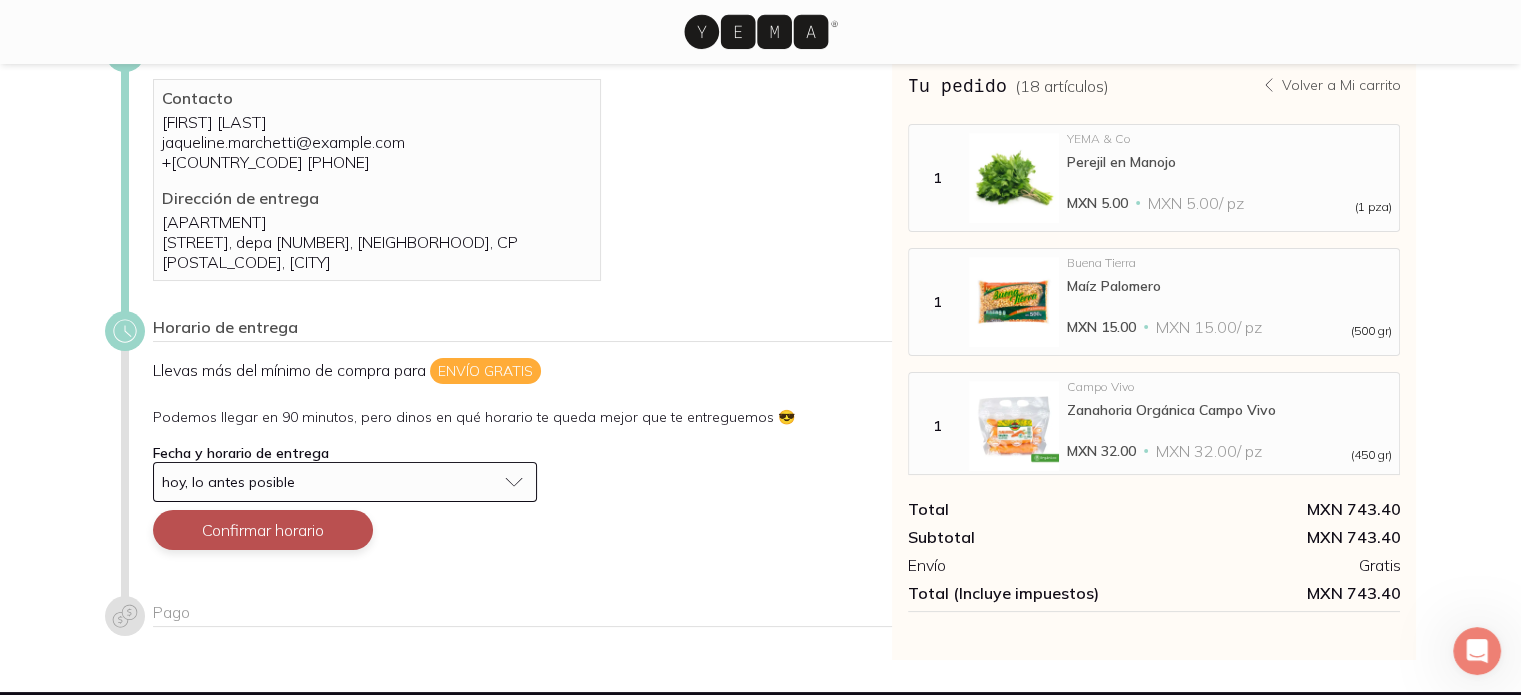 click on "Confirmar horario" at bounding box center [263, 530] 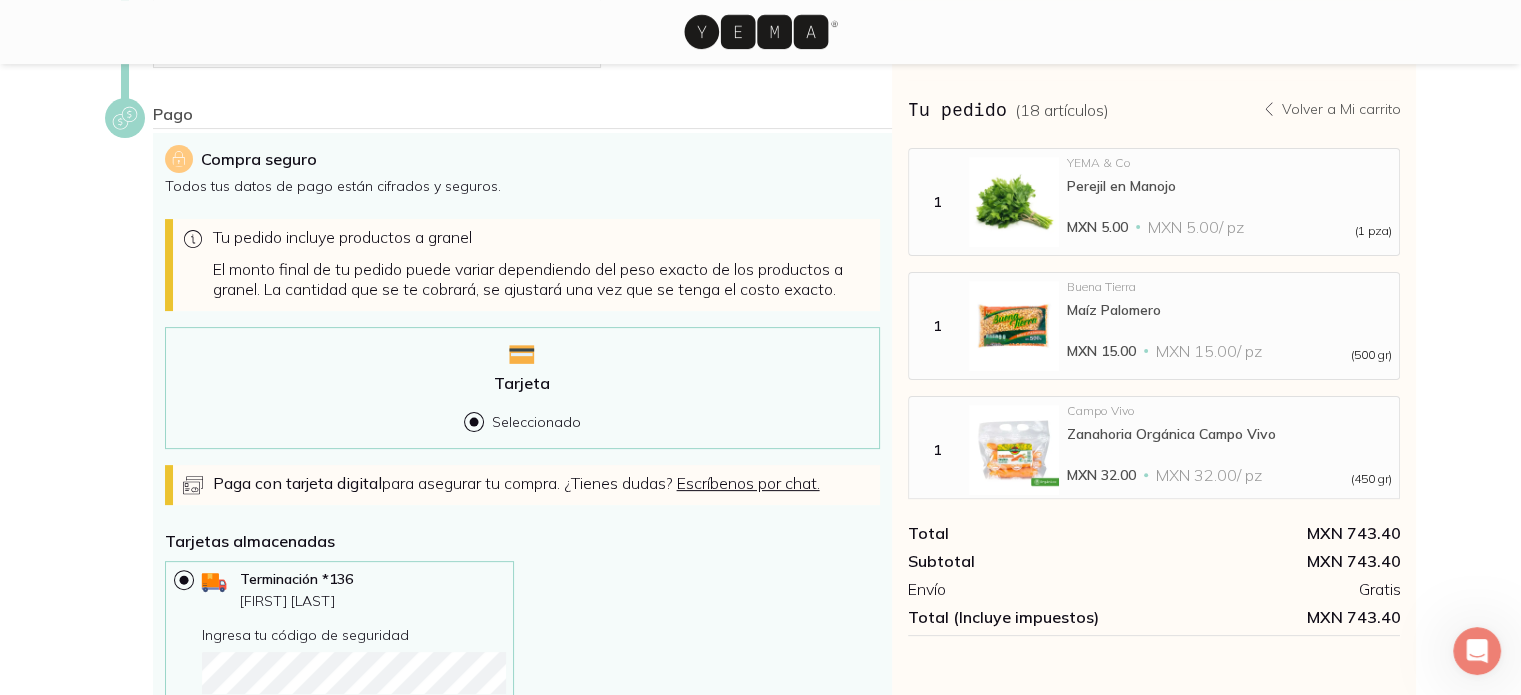 scroll, scrollTop: 724, scrollLeft: 0, axis: vertical 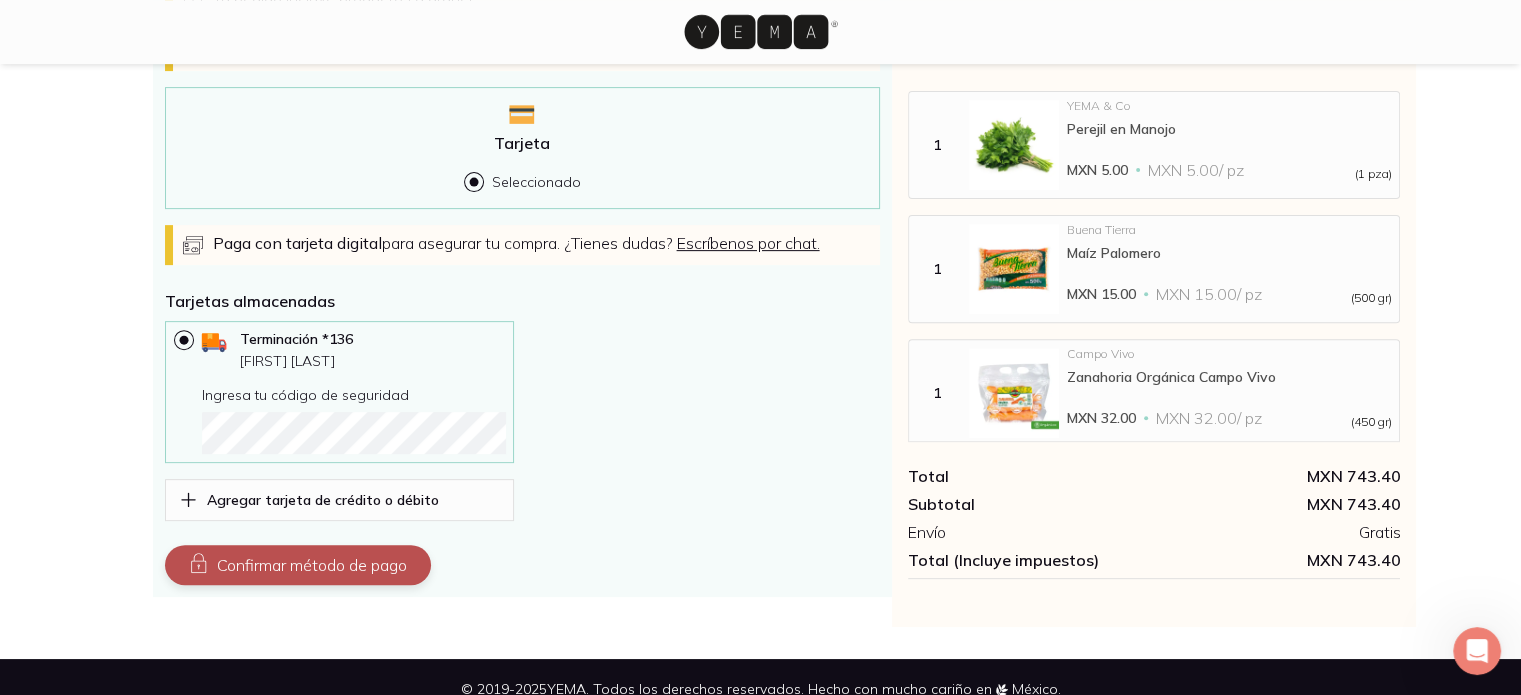 click on "Confirmar método de pago" at bounding box center [298, 565] 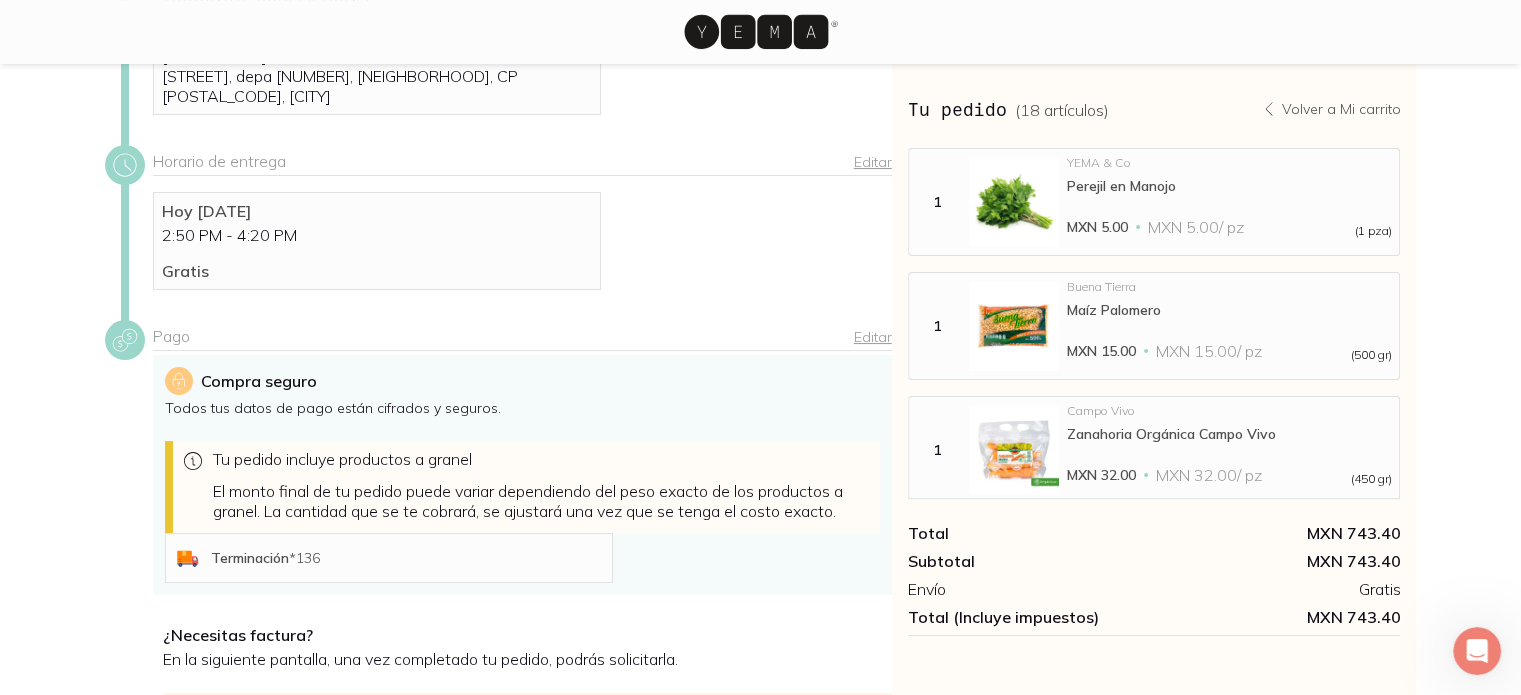 scroll, scrollTop: 482, scrollLeft: 0, axis: vertical 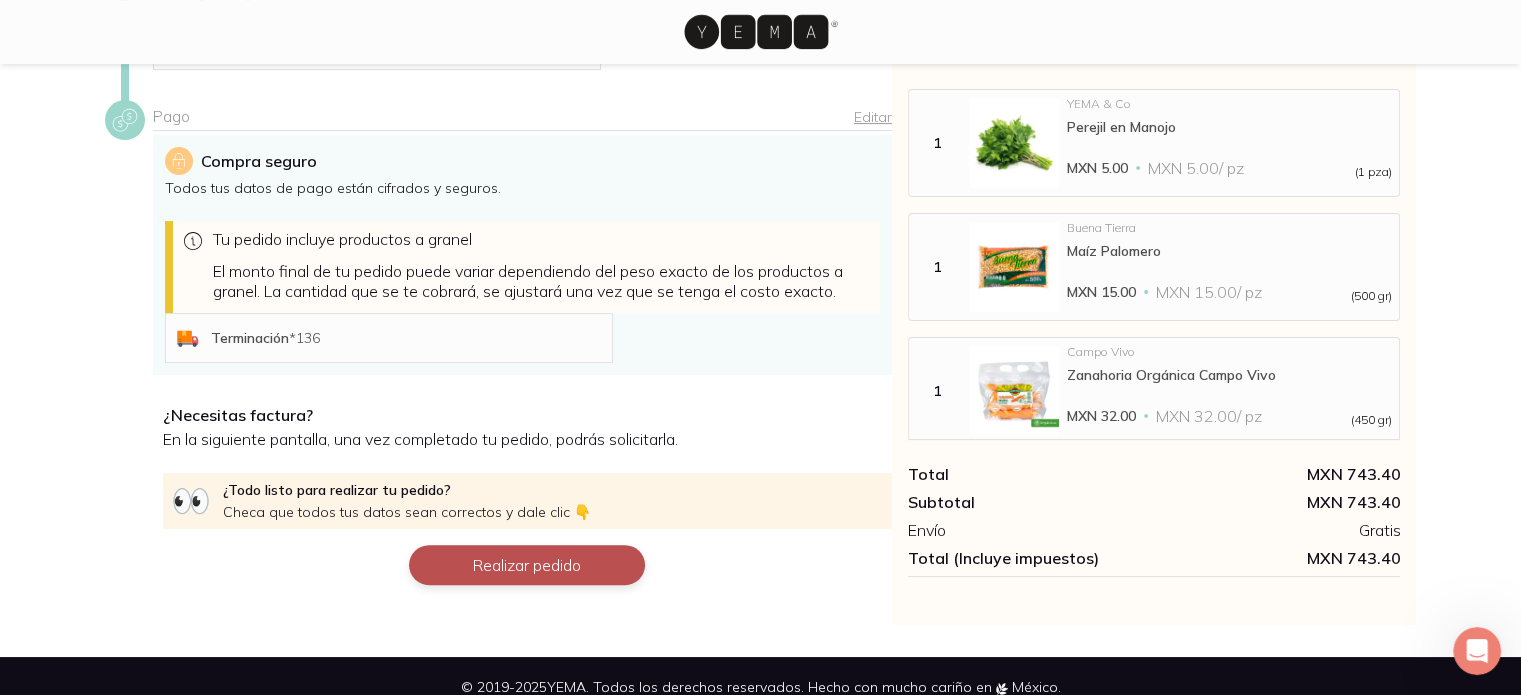click on "Realizar pedido" at bounding box center [527, 565] 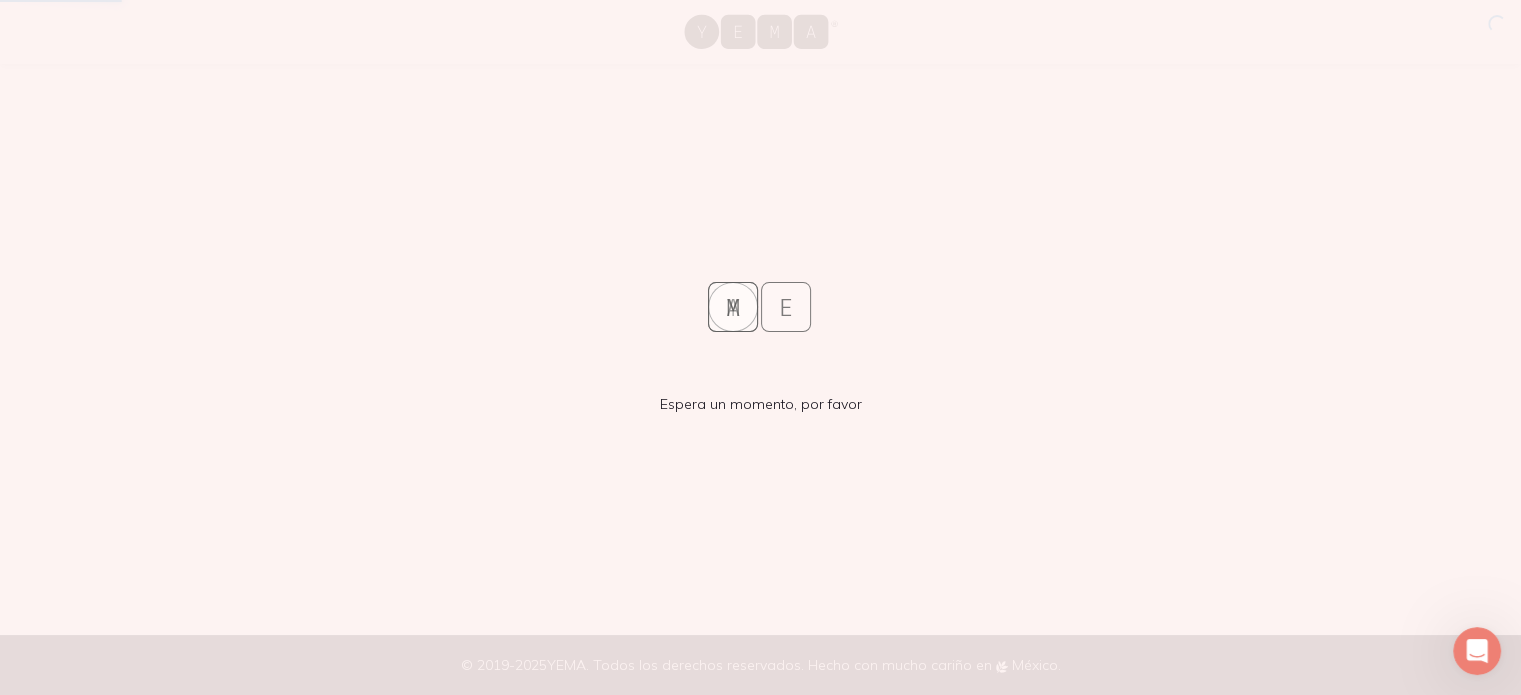 scroll, scrollTop: 0, scrollLeft: 0, axis: both 